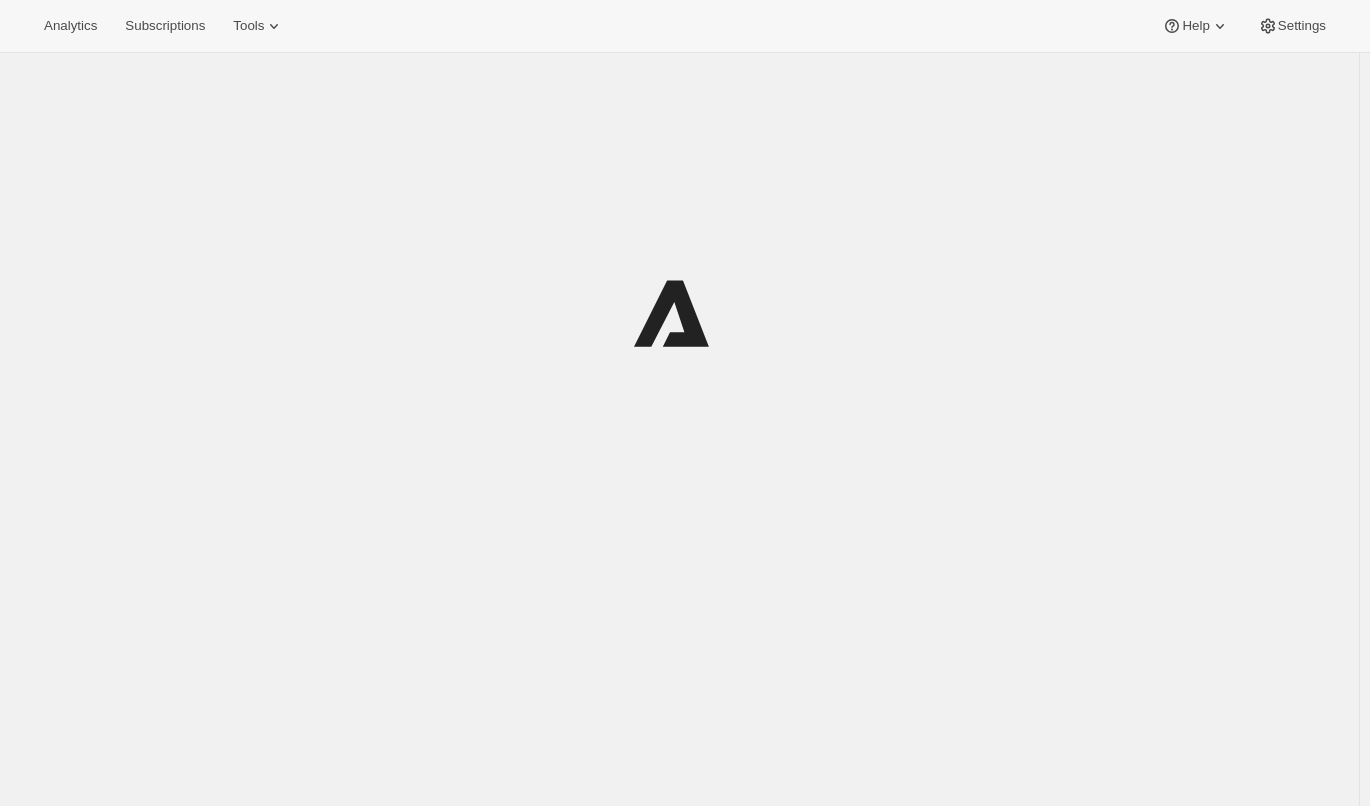 scroll, scrollTop: 0, scrollLeft: 0, axis: both 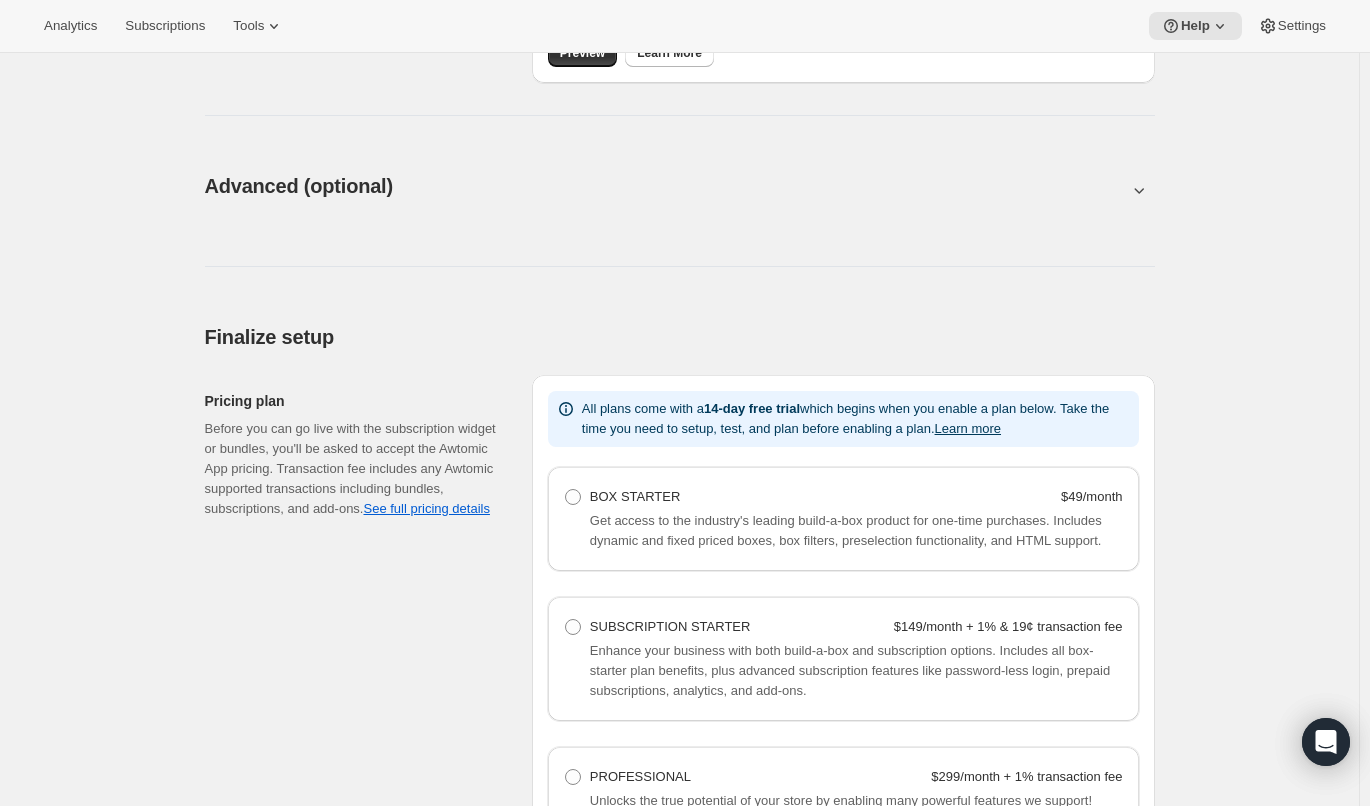 click at bounding box center (680, 190) 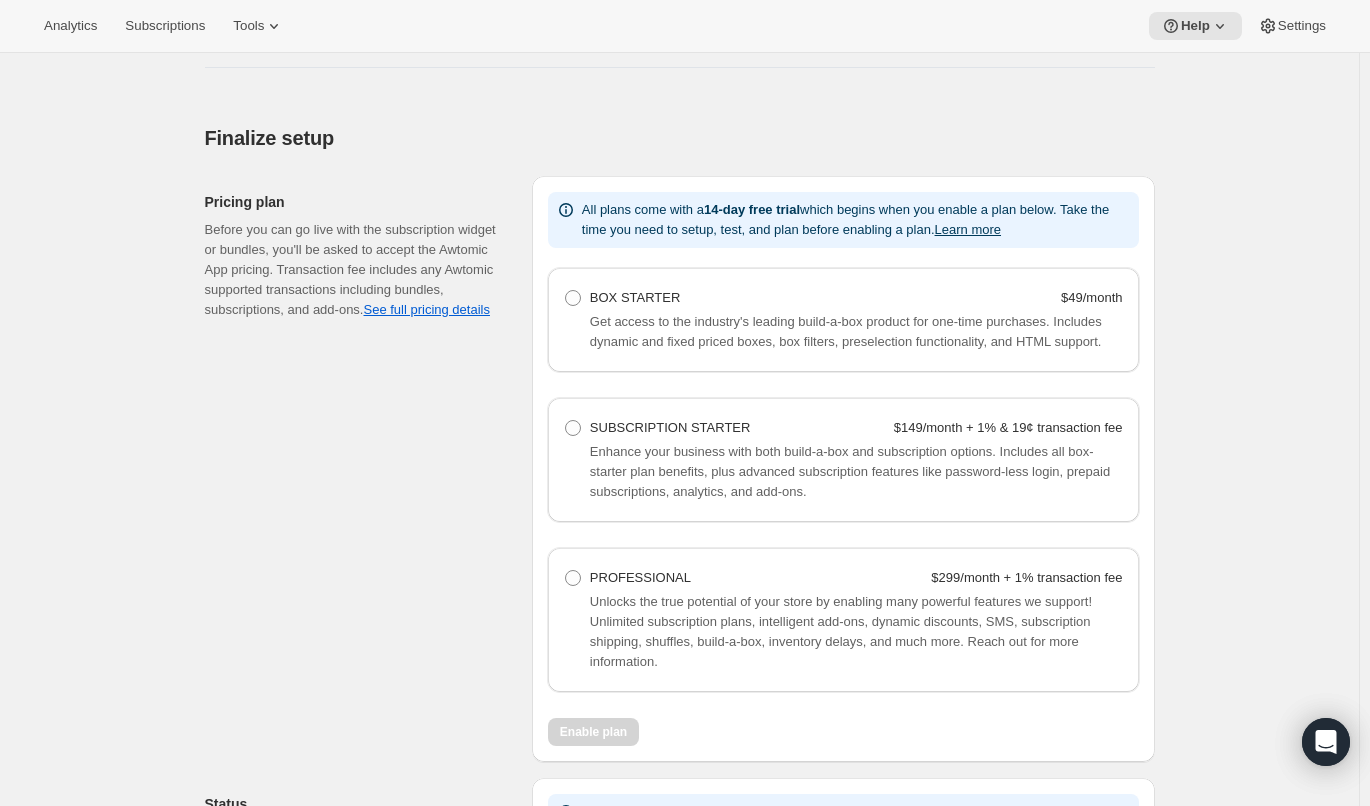 scroll, scrollTop: 2364, scrollLeft: 0, axis: vertical 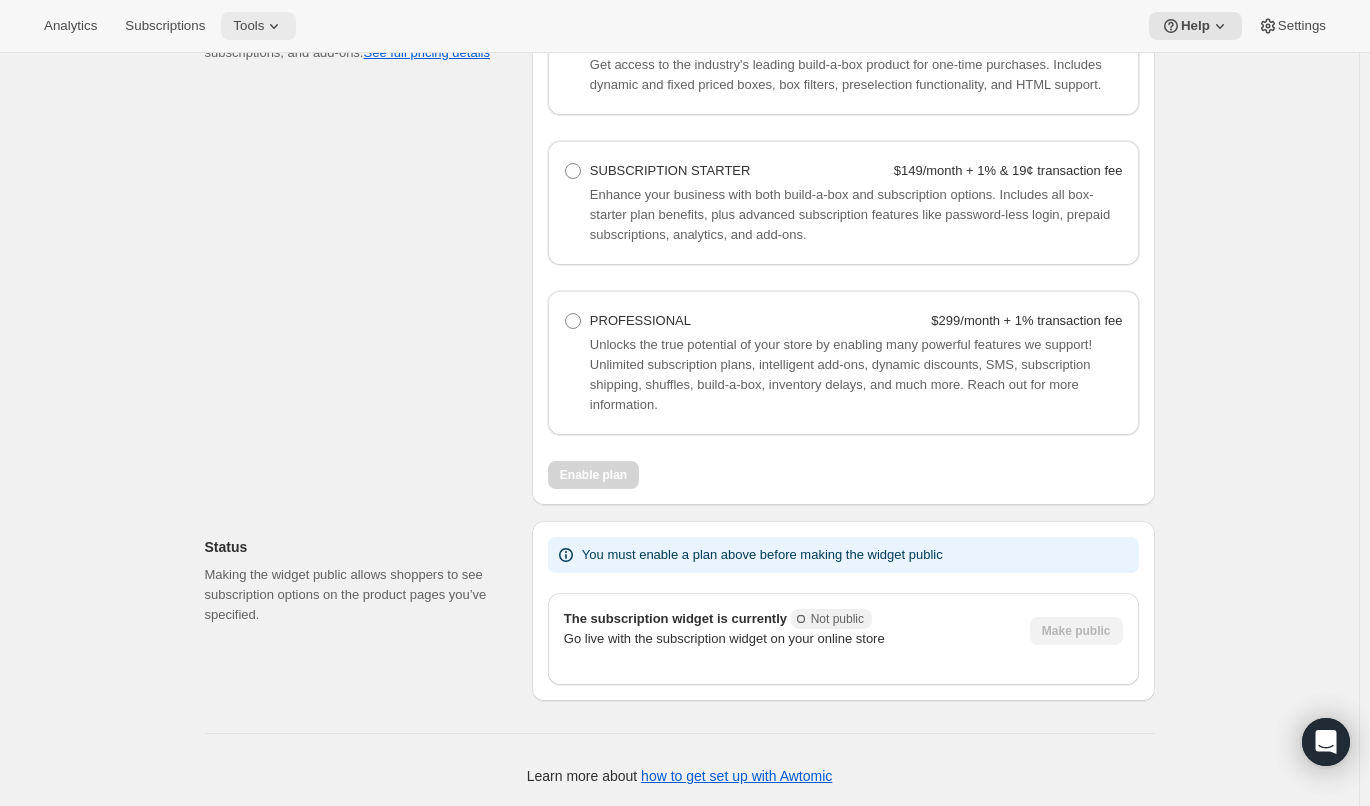 type 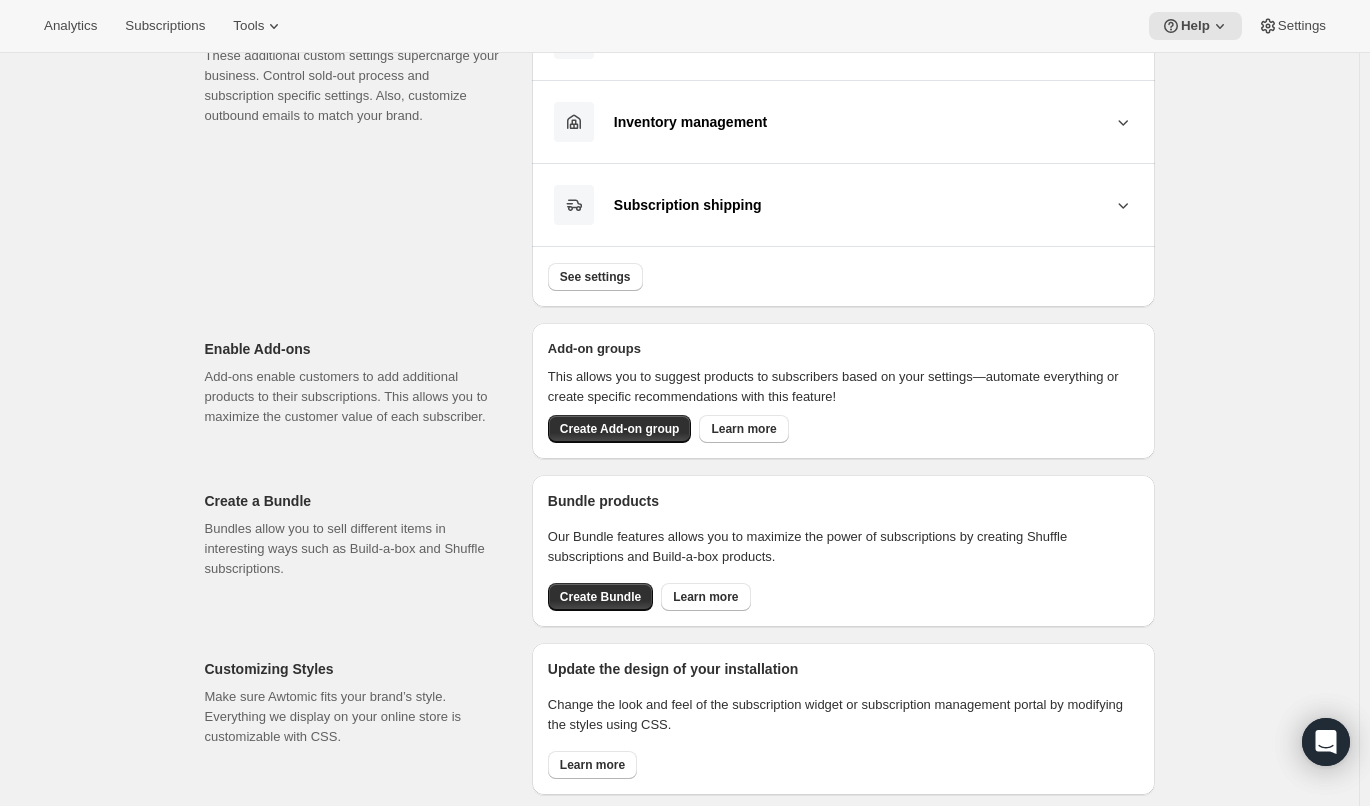 scroll, scrollTop: 0, scrollLeft: 0, axis: both 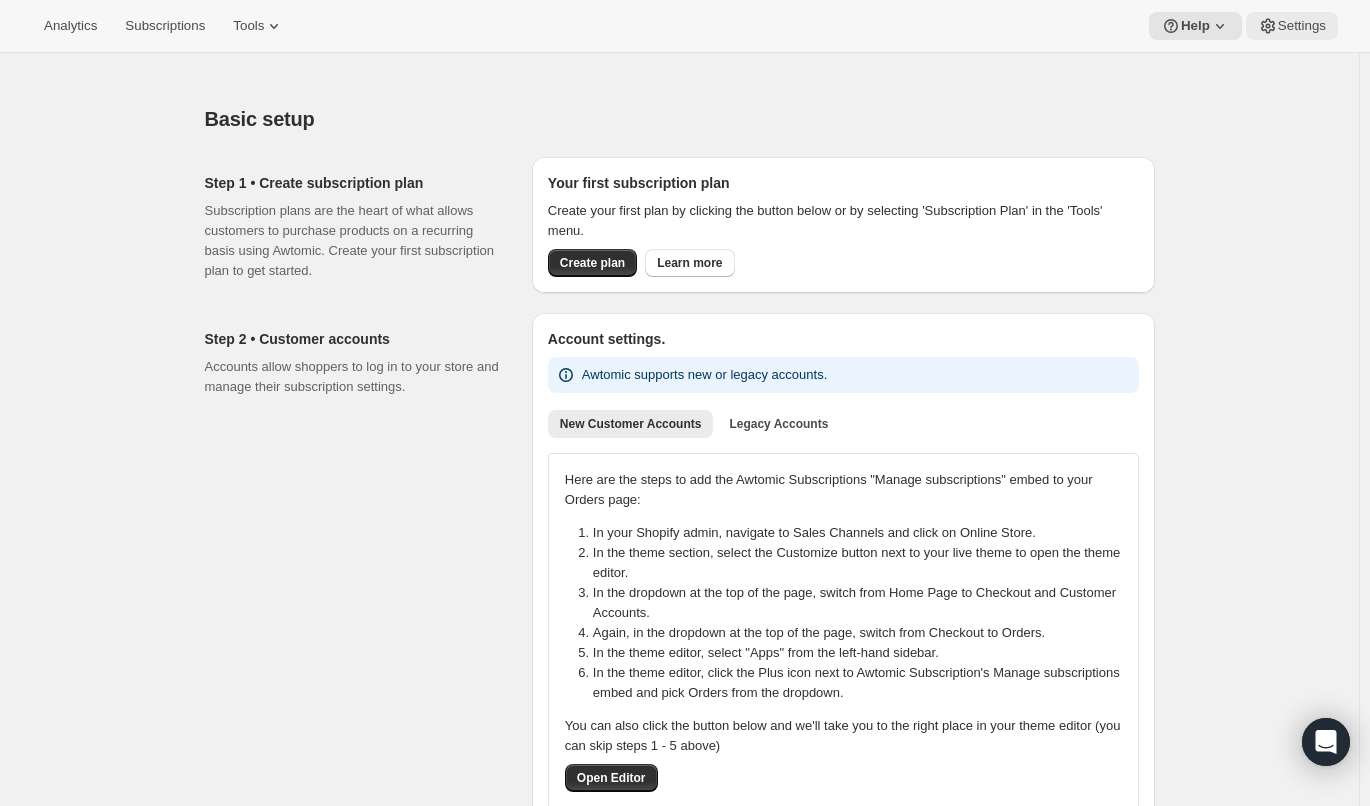 click 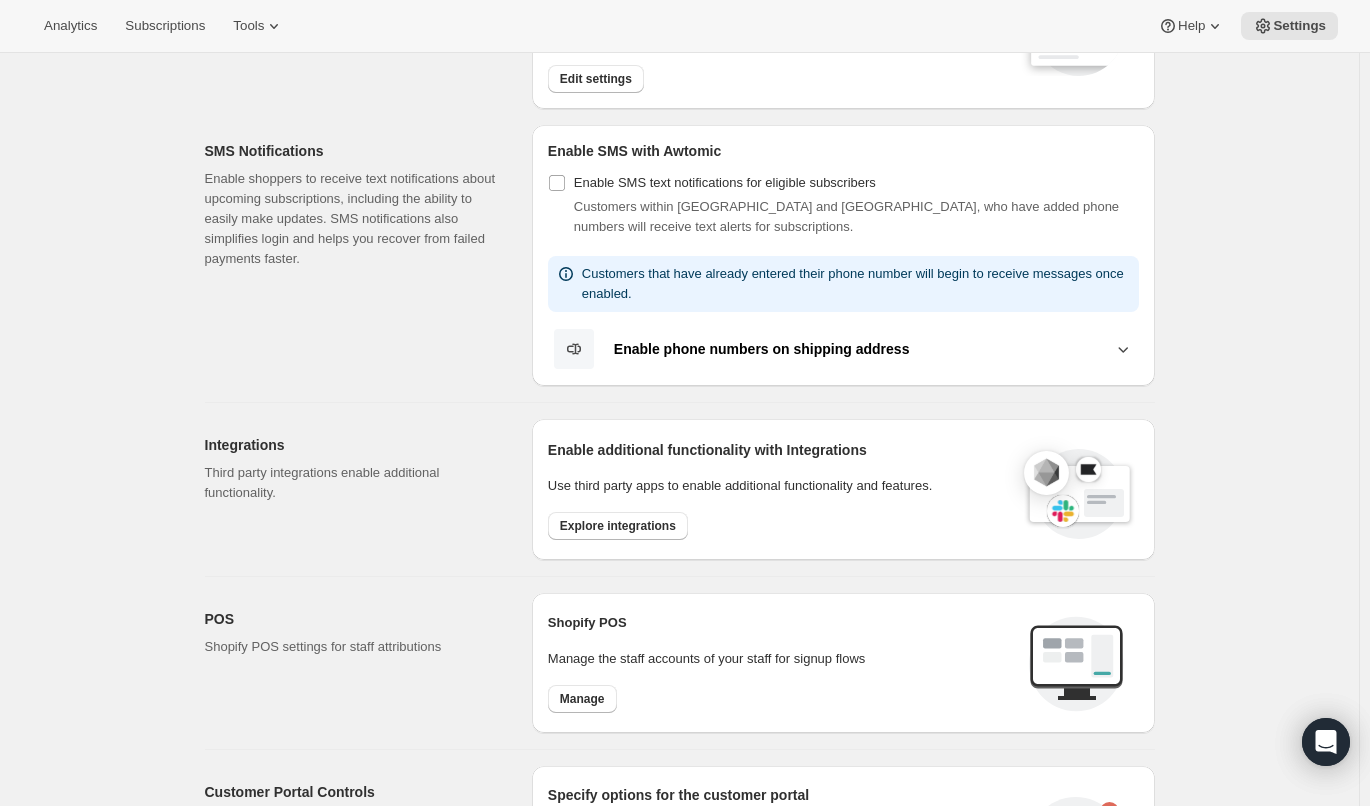 scroll, scrollTop: 0, scrollLeft: 0, axis: both 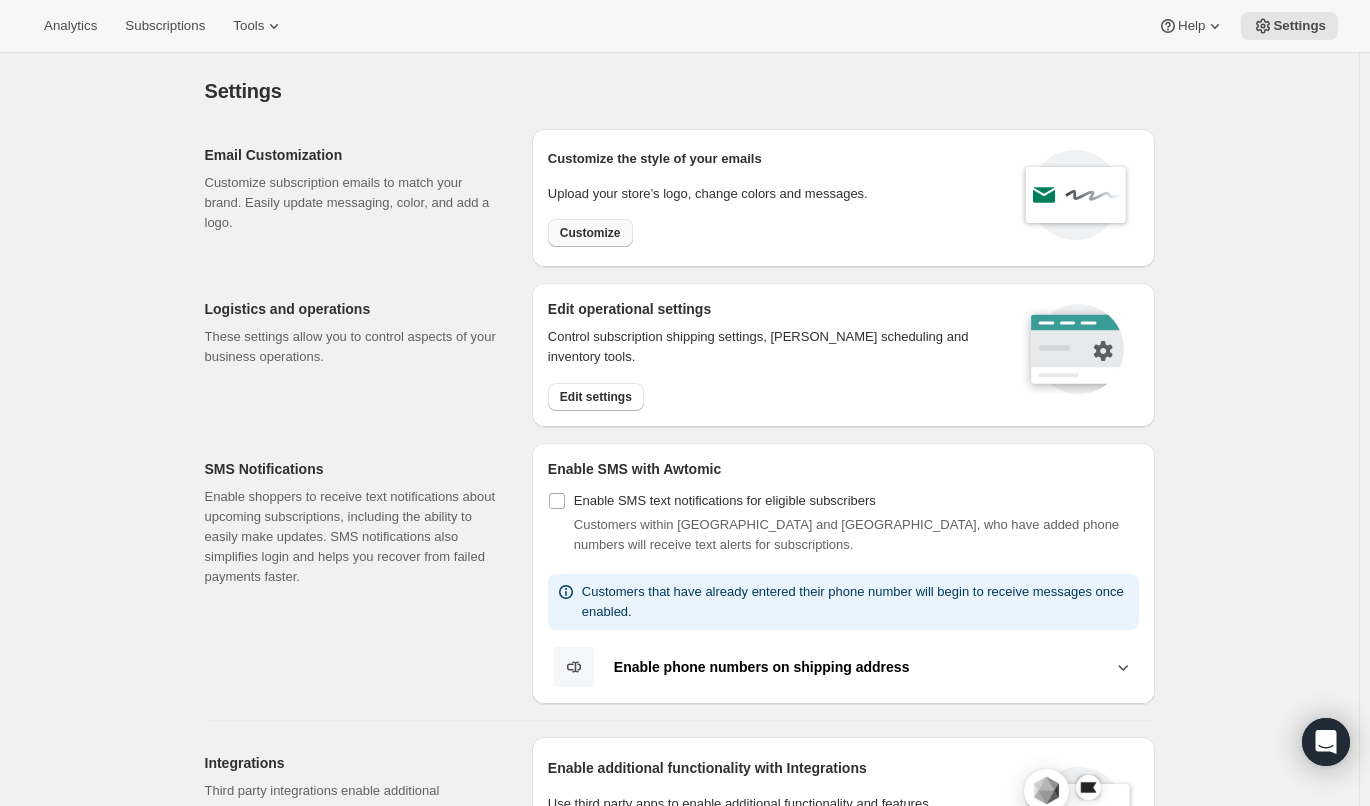click on "Customize" at bounding box center [590, 233] 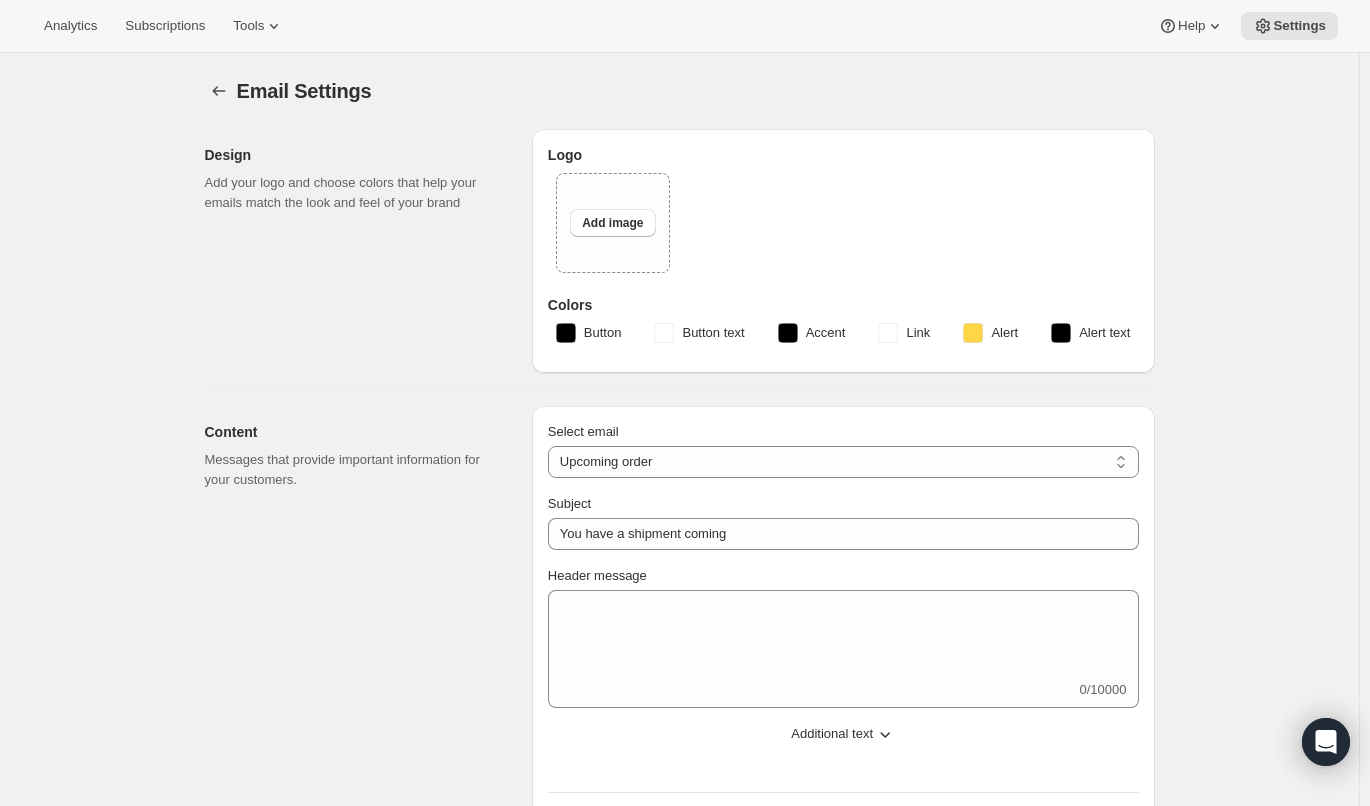 type on "Ruff Ruff - You have a Suzie's shipment coming!" 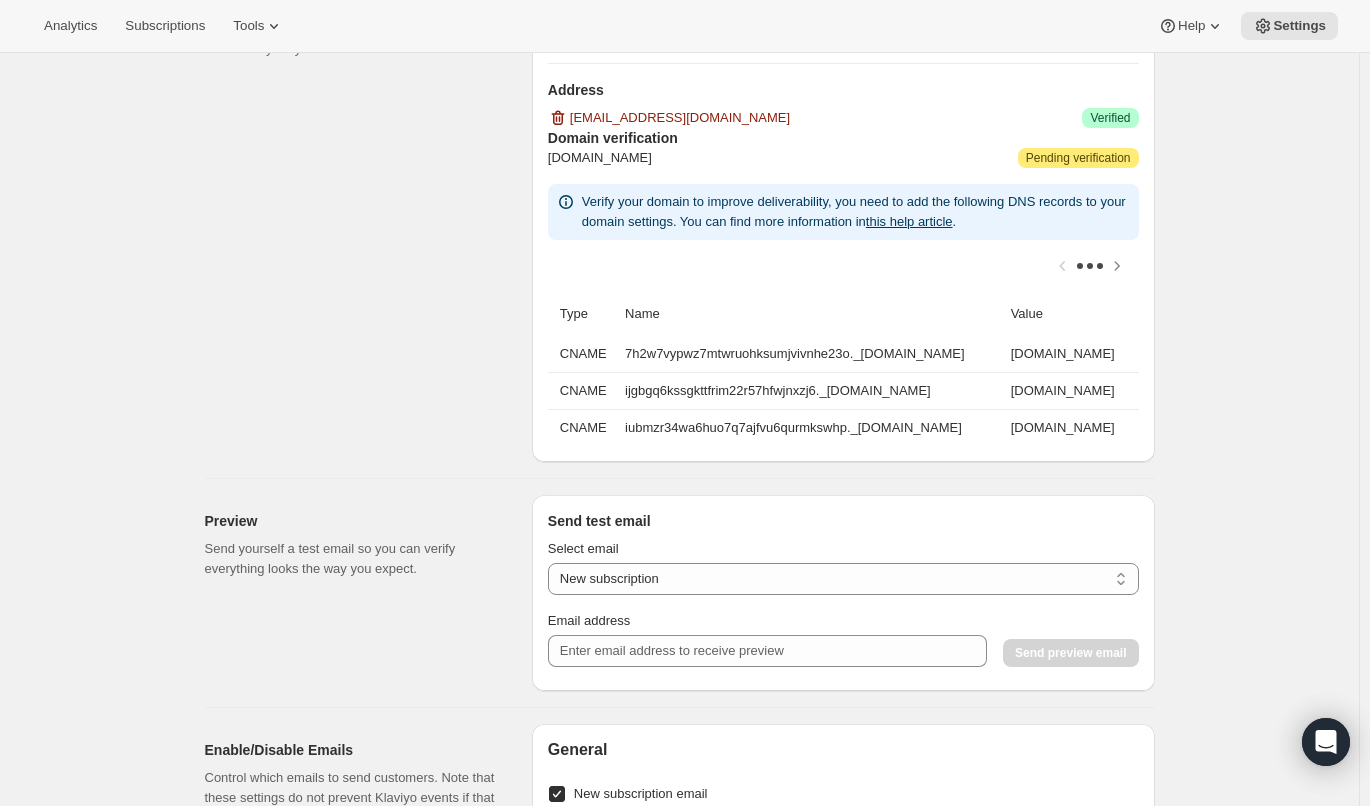 scroll, scrollTop: 1728, scrollLeft: 0, axis: vertical 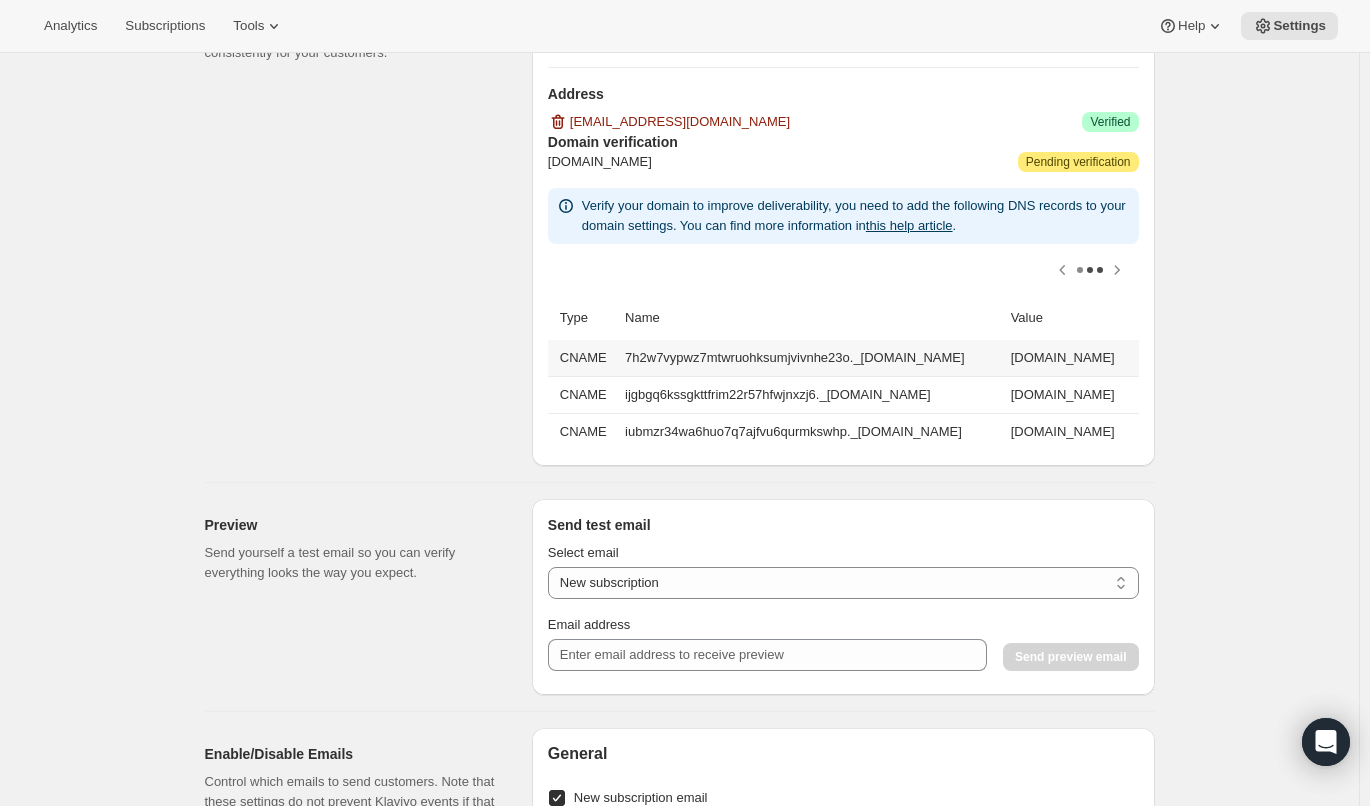 click on "7h2w7vypwz7mtwruohksumjvivnhe23o._domainkey.suziespettreats.com" at bounding box center [812, 358] 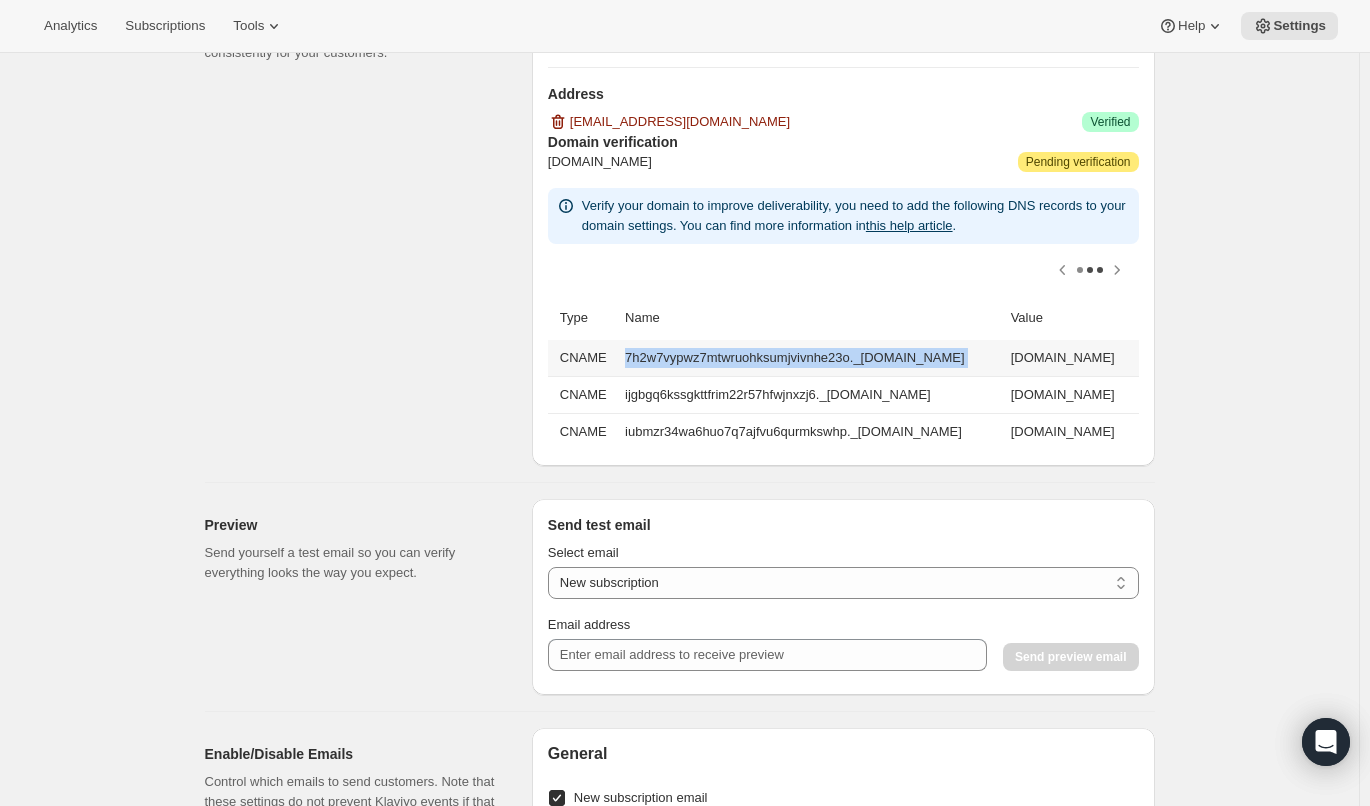 click on "7h2w7vypwz7mtwruohksumjvivnhe23o._domainkey.suziespettreats.com" at bounding box center (812, 358) 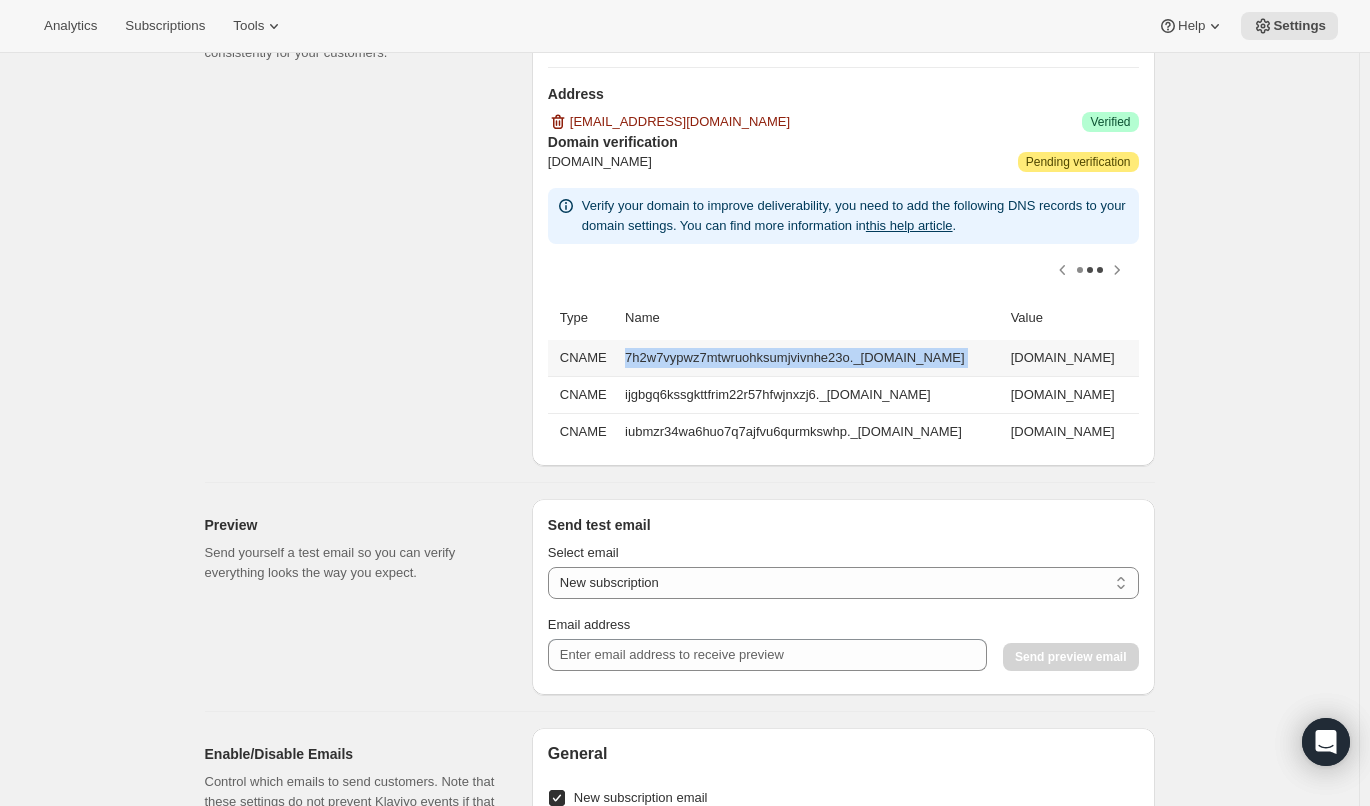 click on "7h2w7vypwz7mtwruohksumjvivnhe23o.dkim.amazonses.com" at bounding box center [1072, 358] 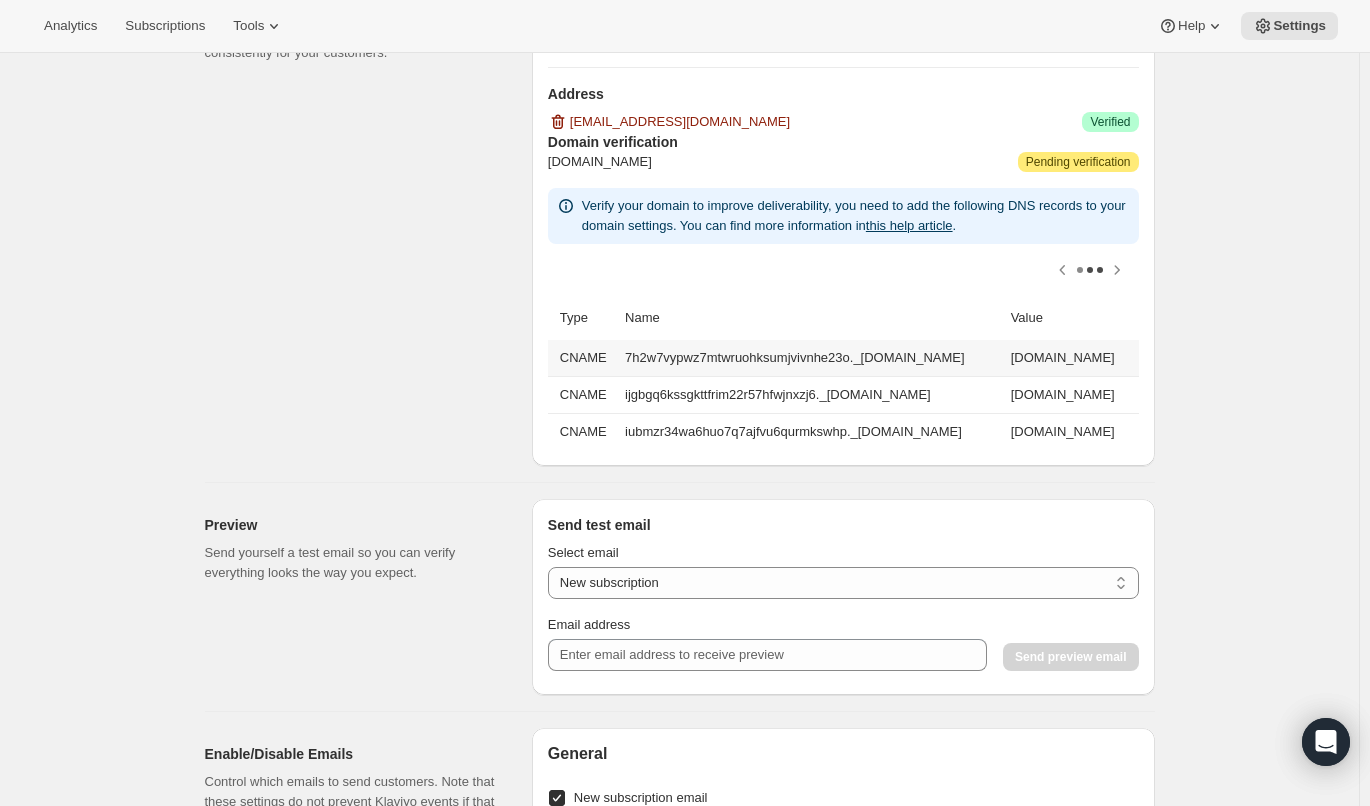 click on "7h2w7vypwz7mtwruohksumjvivnhe23o.dkim.amazonses.com" at bounding box center (1072, 358) 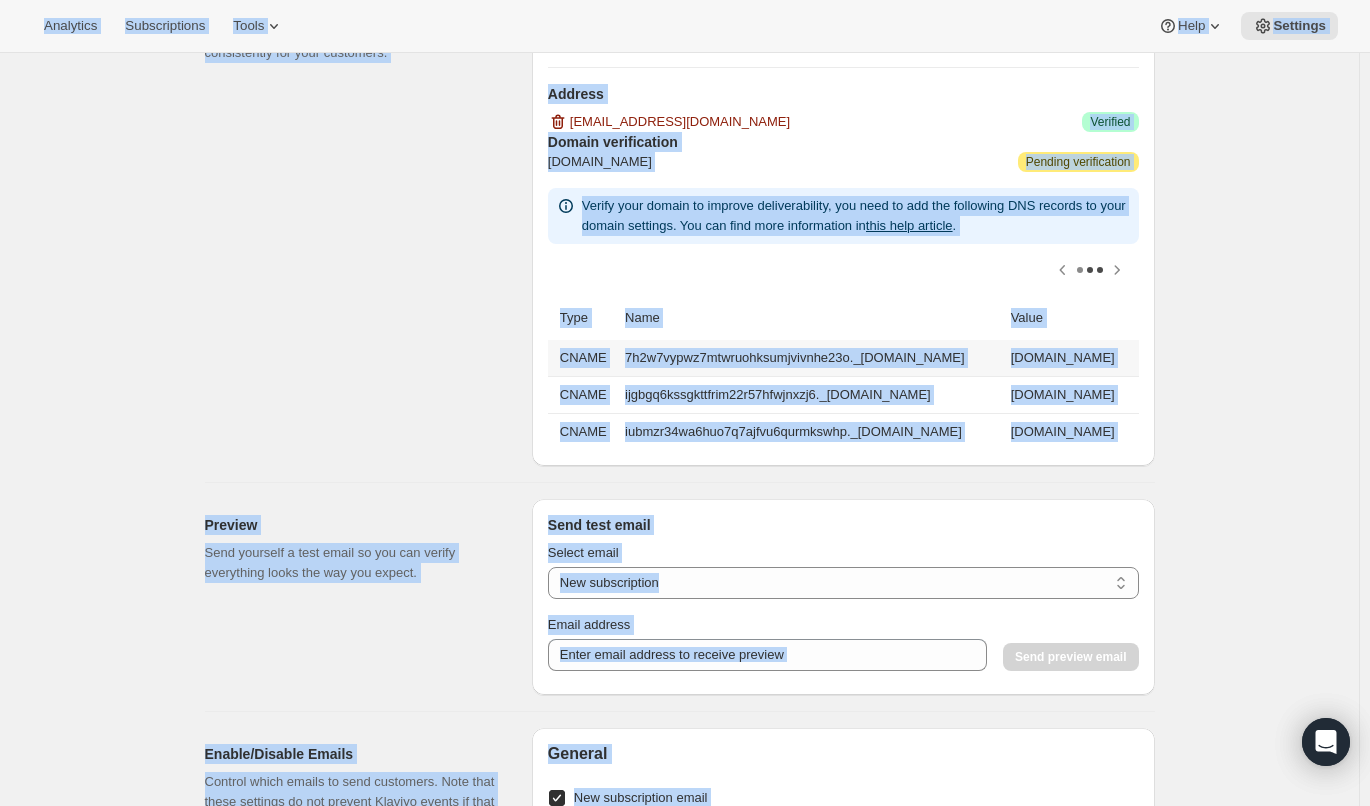 click on "7h2w7vypwz7mtwruohksumjvivnhe23o.dkim.amazonses.com" at bounding box center (1072, 358) 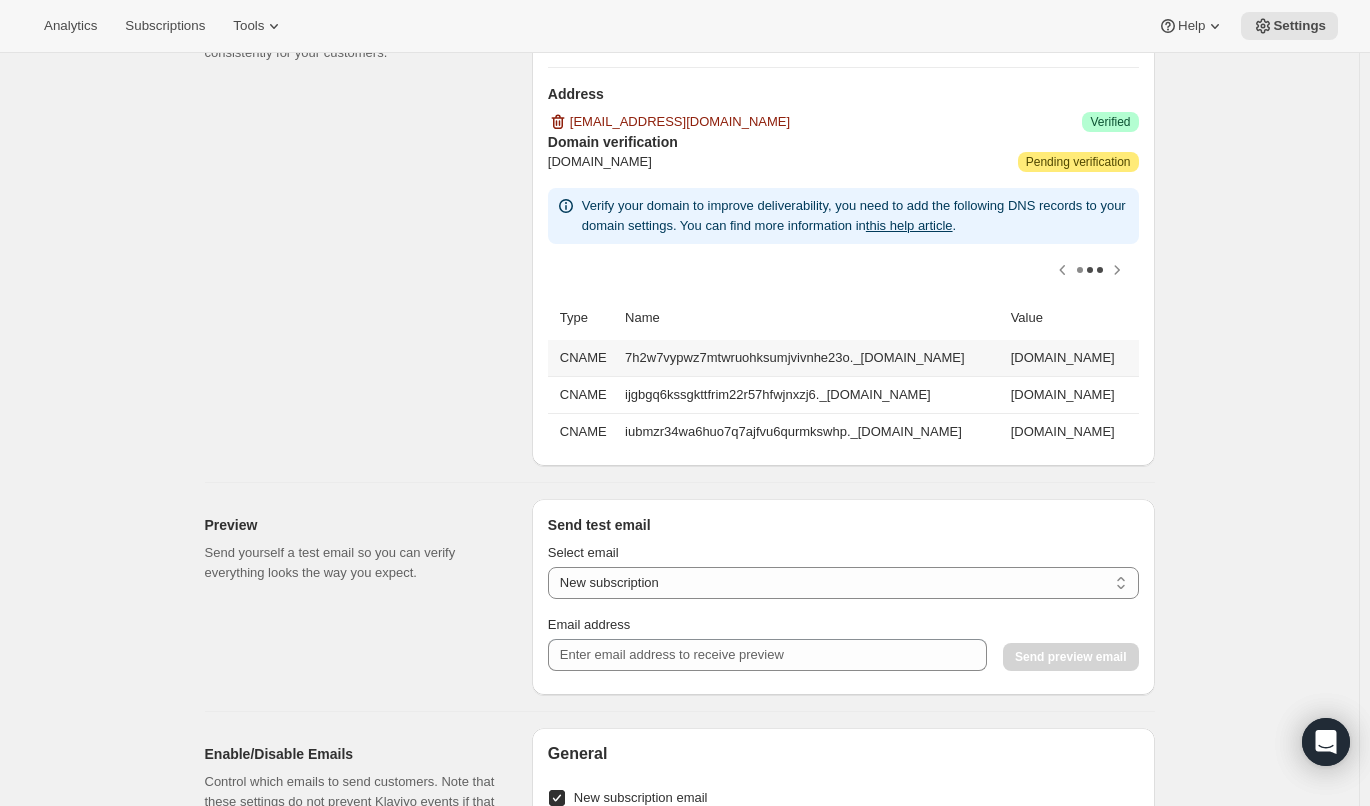click on "7h2w7vypwz7mtwruohksumjvivnhe23o.dkim.amazonses.com" at bounding box center [1072, 358] 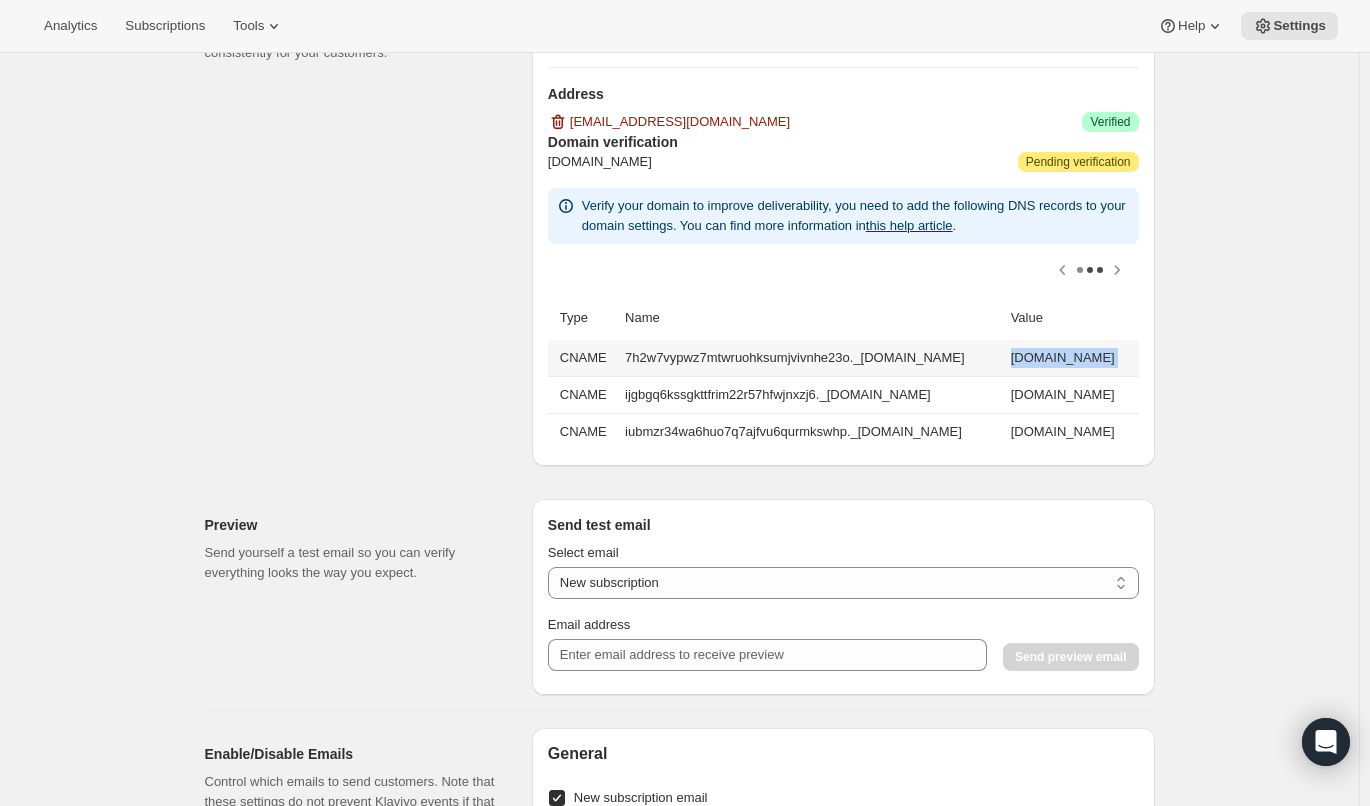 click on "7h2w7vypwz7mtwruohksumjvivnhe23o.dkim.amazonses.com" at bounding box center (1072, 358) 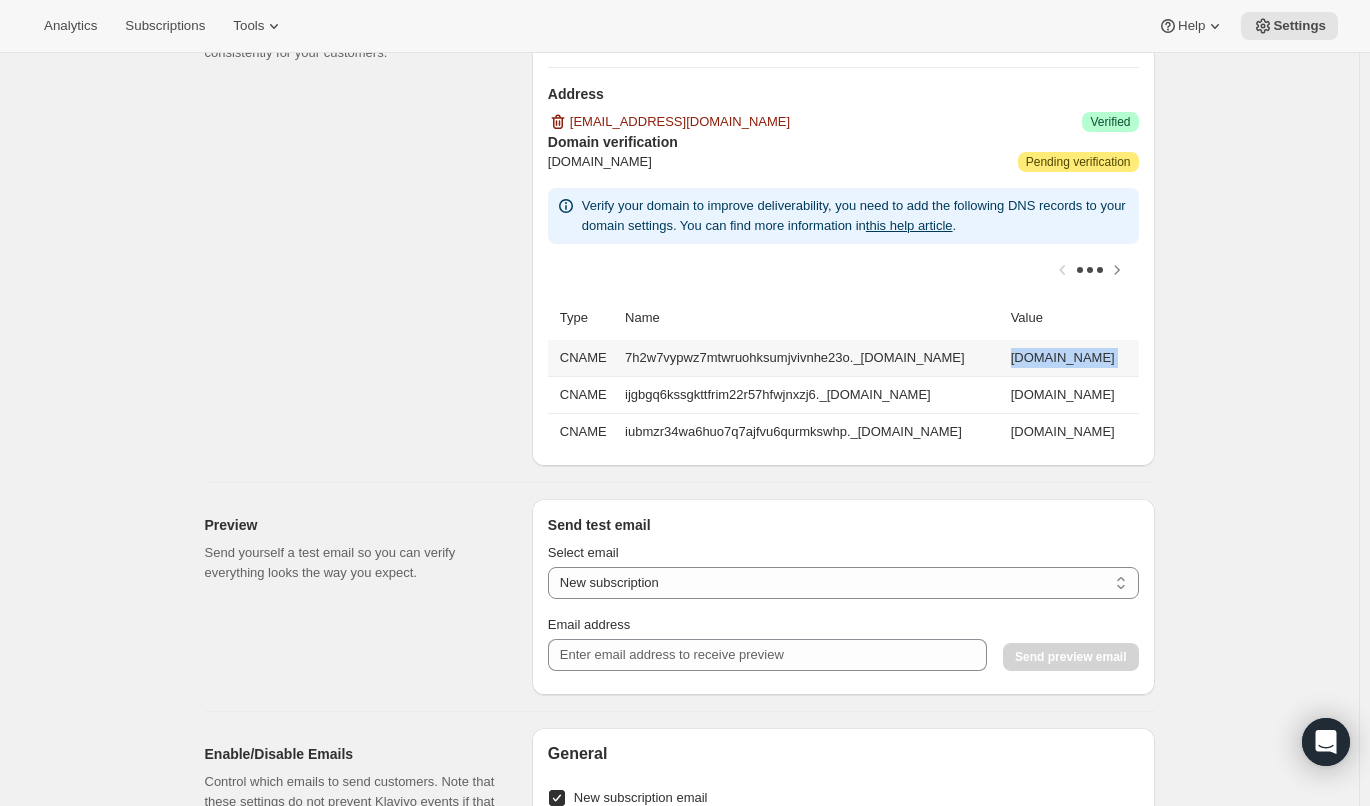 scroll, scrollTop: 0, scrollLeft: 262, axis: horizontal 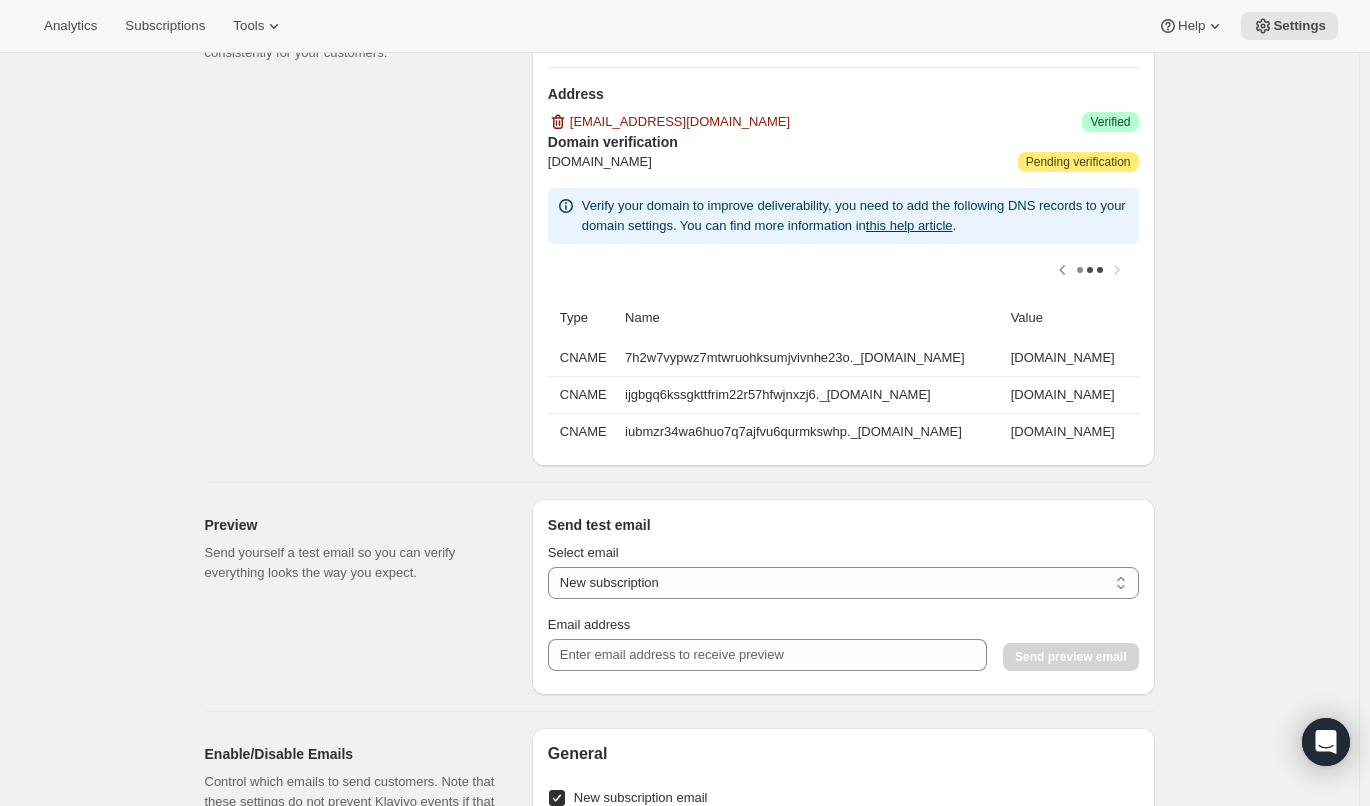 click on "Sender information (optional) Set a specific name and email address that will appear in the “From” section of outbound emails from Awtomic. This will help your emails appear consistently for your customers." at bounding box center (360, 202) 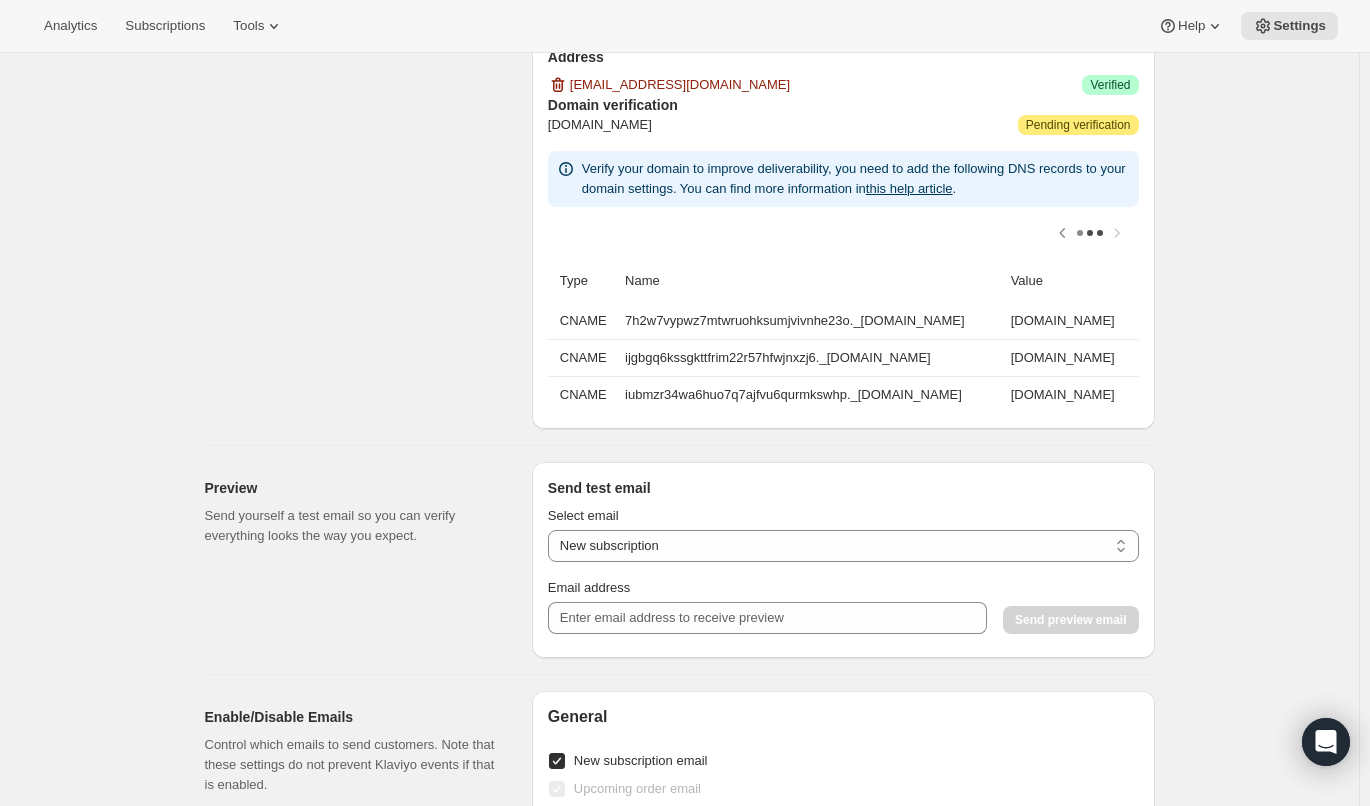 scroll, scrollTop: 1766, scrollLeft: 0, axis: vertical 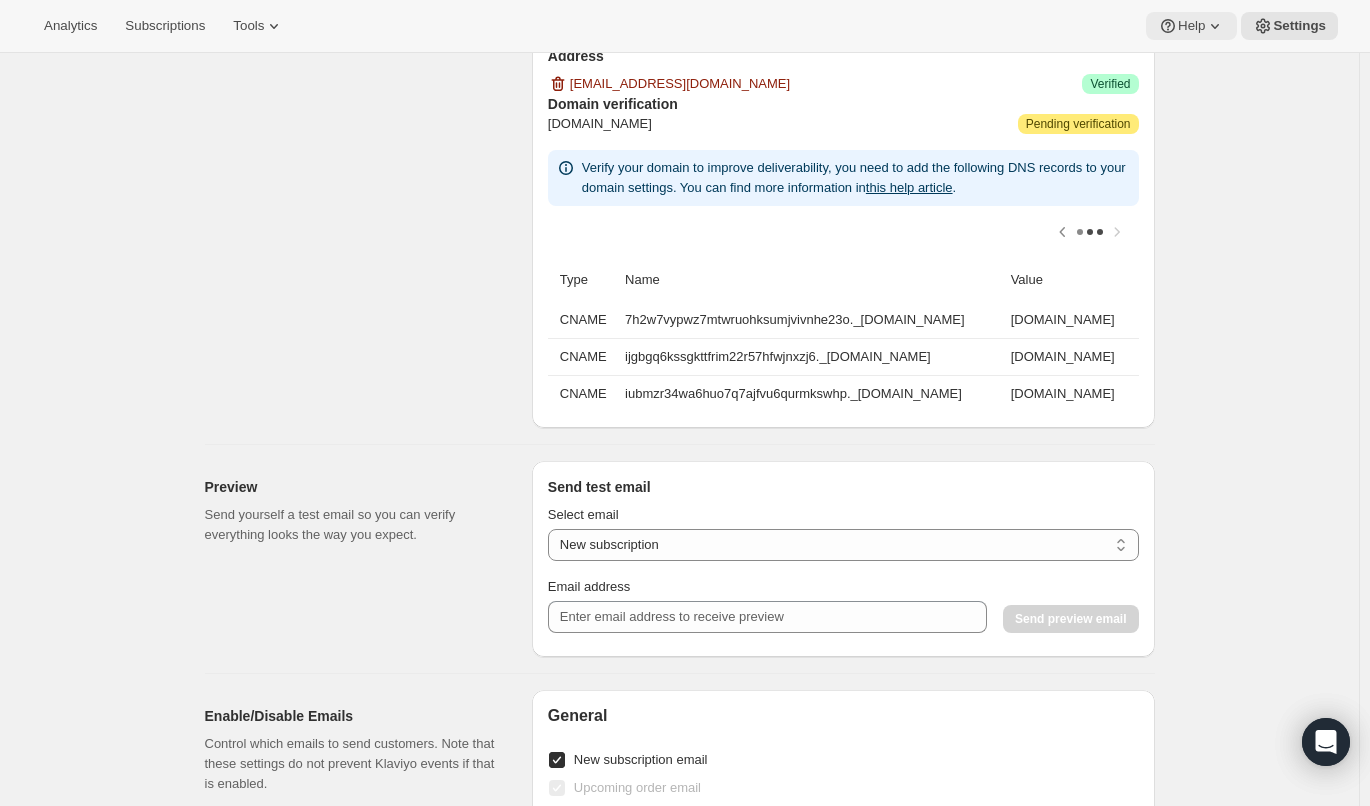 click on "Help" at bounding box center [1191, 26] 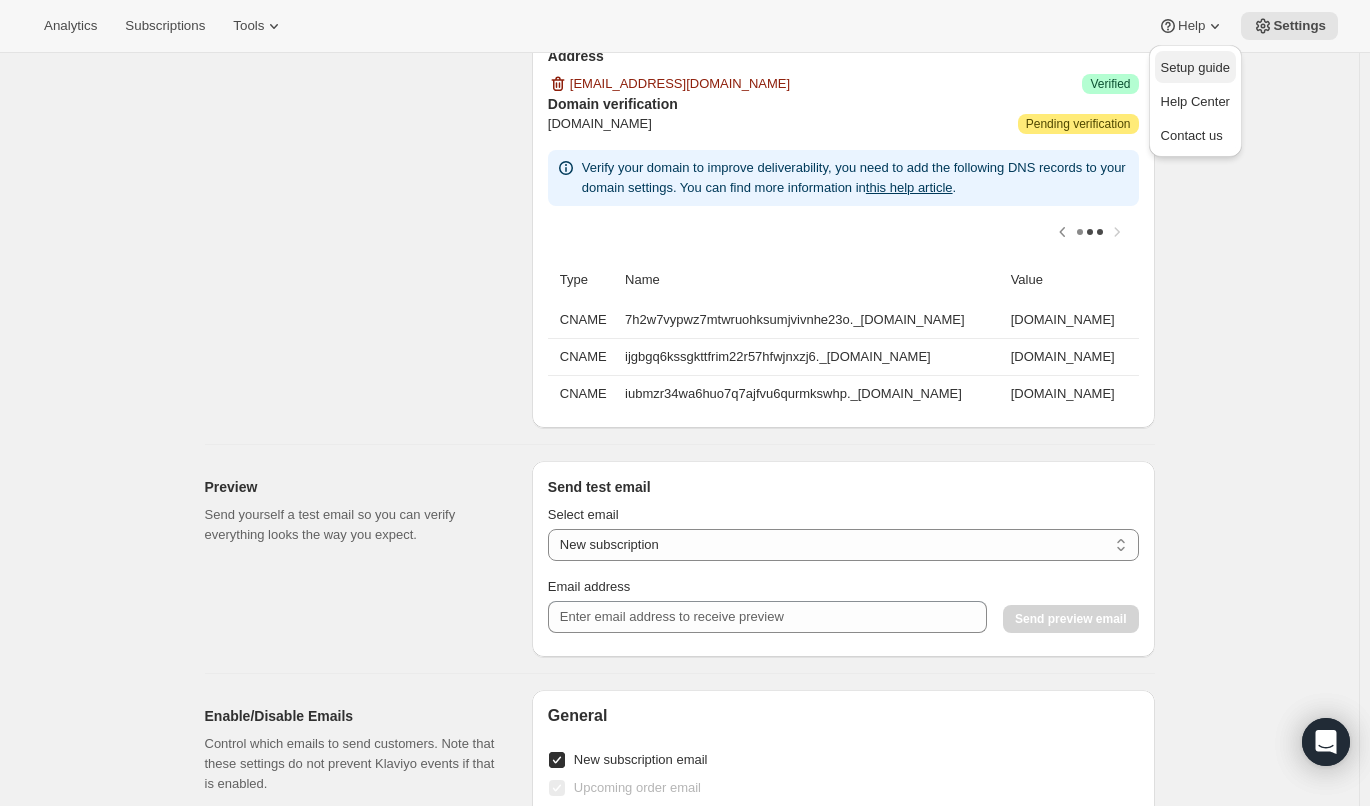 click on "Setup guide" at bounding box center (1195, 67) 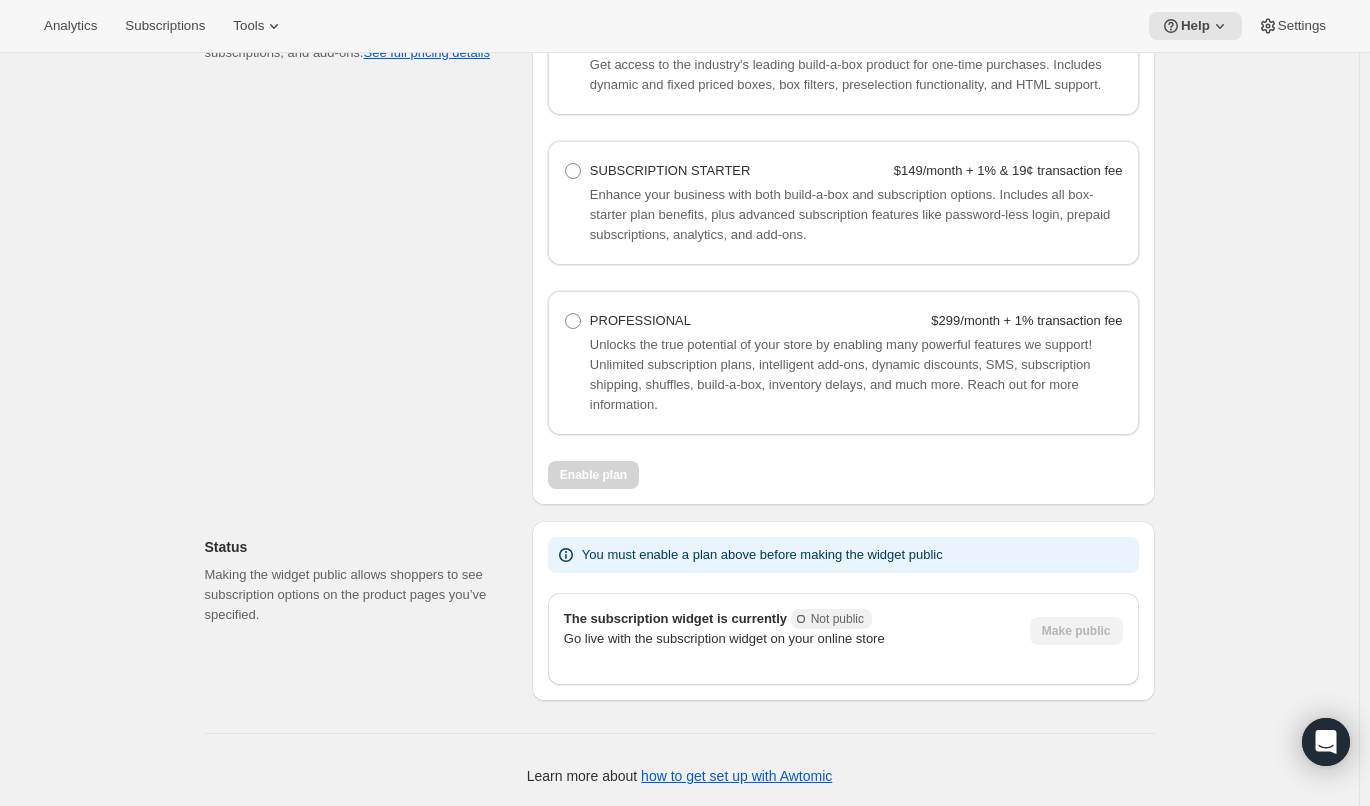 scroll, scrollTop: 1419, scrollLeft: 0, axis: vertical 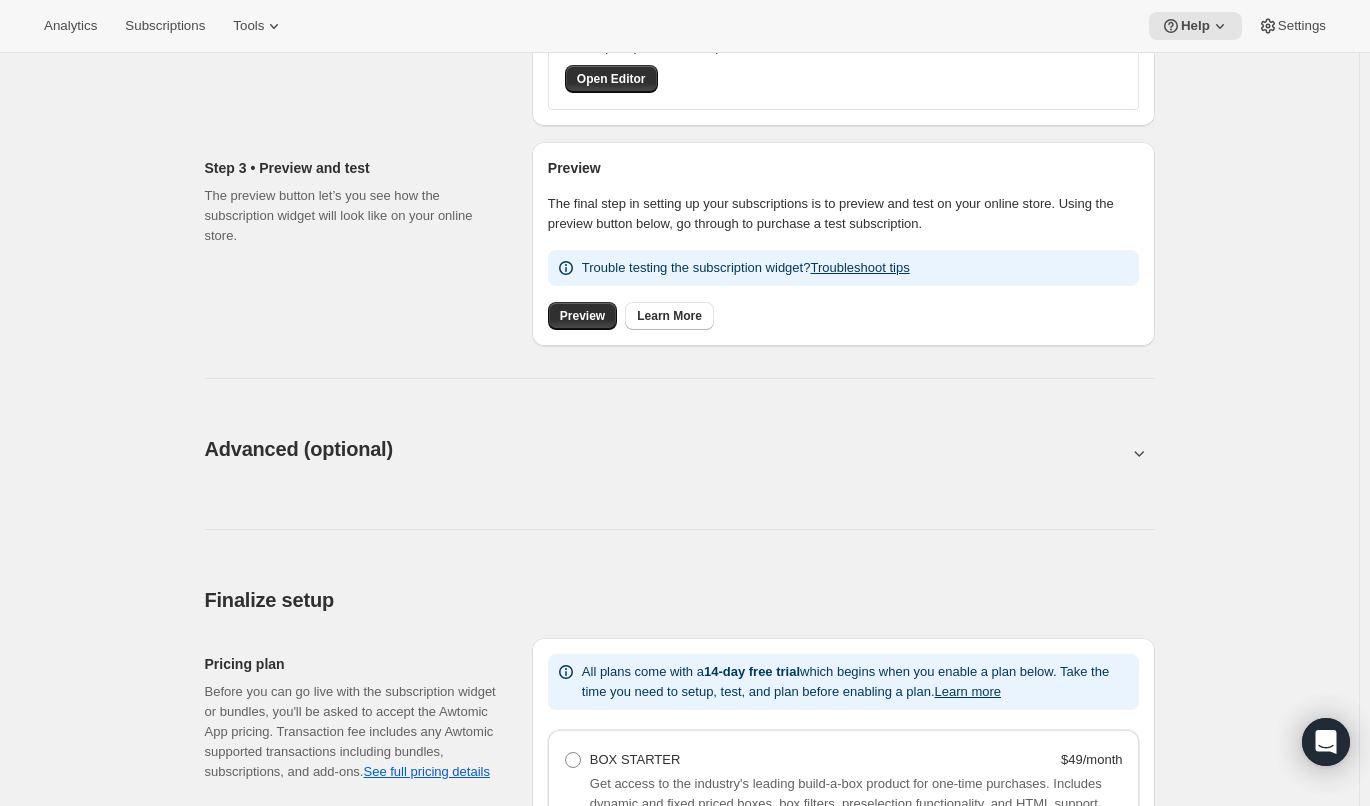 click on "Basic setup. This page is ready Basic setup Step 1 • Create subscription plan Subscription plans are the heart of what allows customers to purchase products on a recurring basis using Awtomic. Create your first subscription plan to get started. Your first subscription plan Create your first plan by clicking the button below or by selecting 'Subscription Plan' in the 'Tools' menu. Create plan Learn more Step 2 • Customer accounts Accounts allow shoppers to log in to your store and manage their subscription settings. Account settings. Awtomic supports new or legacy accounts. New Customer Accounts Legacy Accounts More views New Customer Accounts Legacy Accounts More views Here are the steps to add the Awtomic Subscriptions "Manage subscriptions" embed to your Orders page: In your Shopify admin, navigate to Sales Channels and click on Online Store. In the theme section, select the Customize button next to your live theme to open the theme editor. In the theme editor, select "Apps" from the left-hand sidebar." at bounding box center (679, 439) 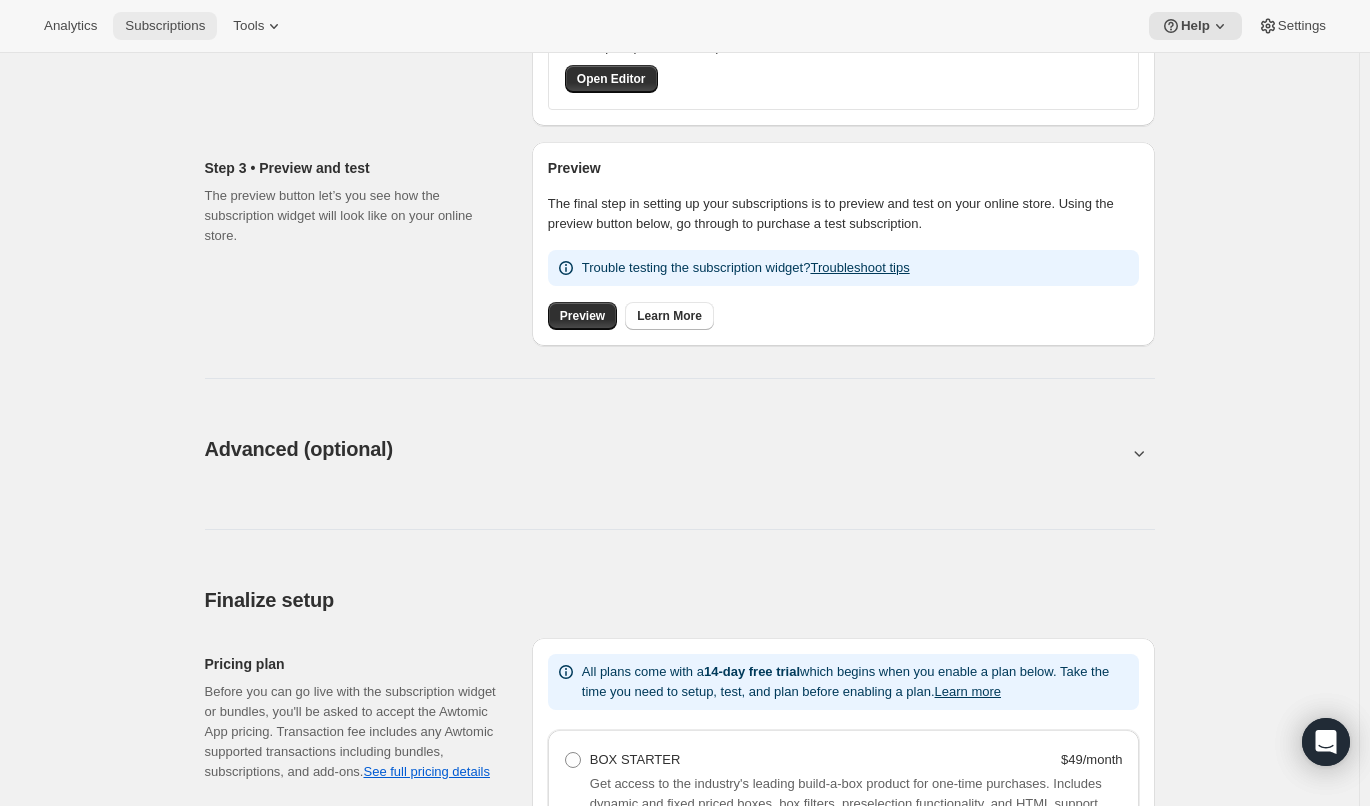 click on "Subscriptions" at bounding box center [165, 26] 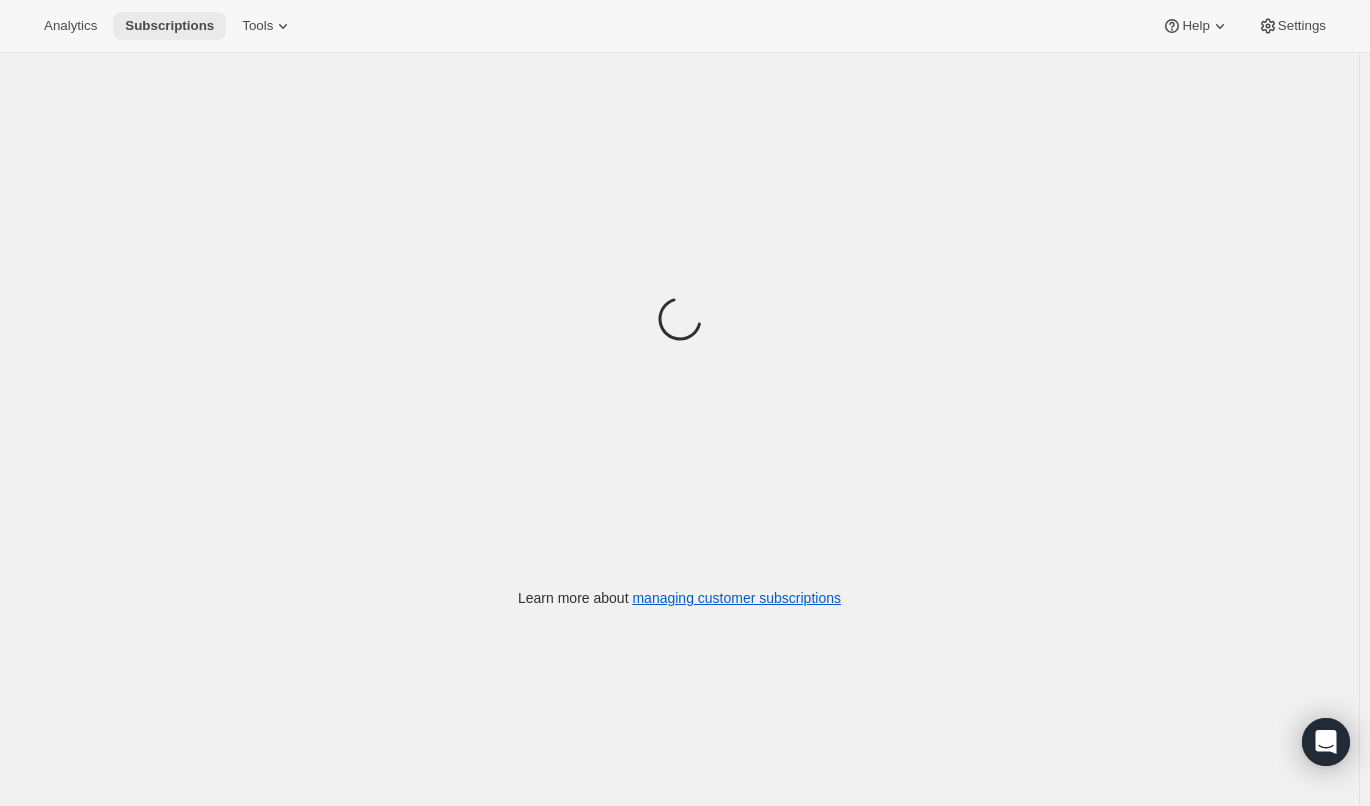 scroll, scrollTop: 0, scrollLeft: 0, axis: both 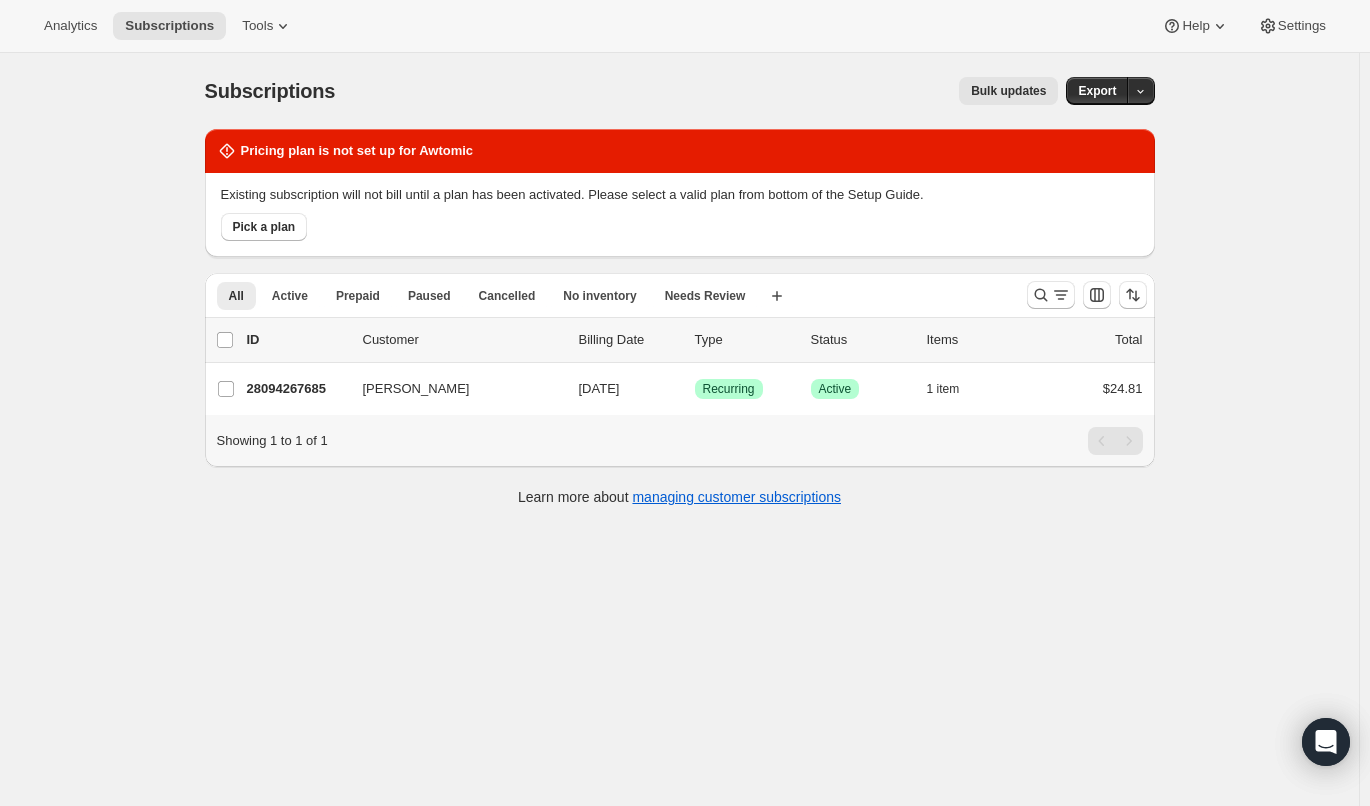 click on "Subscriptions. This page is ready Subscriptions Bulk updates More actions Bulk updates Export Pricing plan is not set up for Awtomic Existing subscription will not bill until a plan has been activated. Please select a valid plan from bottom of the Setup Guide. Pick a plan All Active Prepaid Paused Cancelled No inventory Needs Review More views All Active Prepaid Paused Cancelled No inventory Needs Review More views Create new view 0 selected Update next billing date Change status Showing 2 subscriptions Select all 2 subscriptions Showing 2 subscriptions Select Select all 2 subscriptions 0 selected list header ID Customer Billing Date Type Status Items Total Rachel Giagnocavo 28094267685 Rachel Giagnocavo 08/07/2025 Success Recurring Success Active 1   item $24.81 Showing 1 to 1 of 1 Learn more about   managing customer subscriptions" at bounding box center [679, 456] 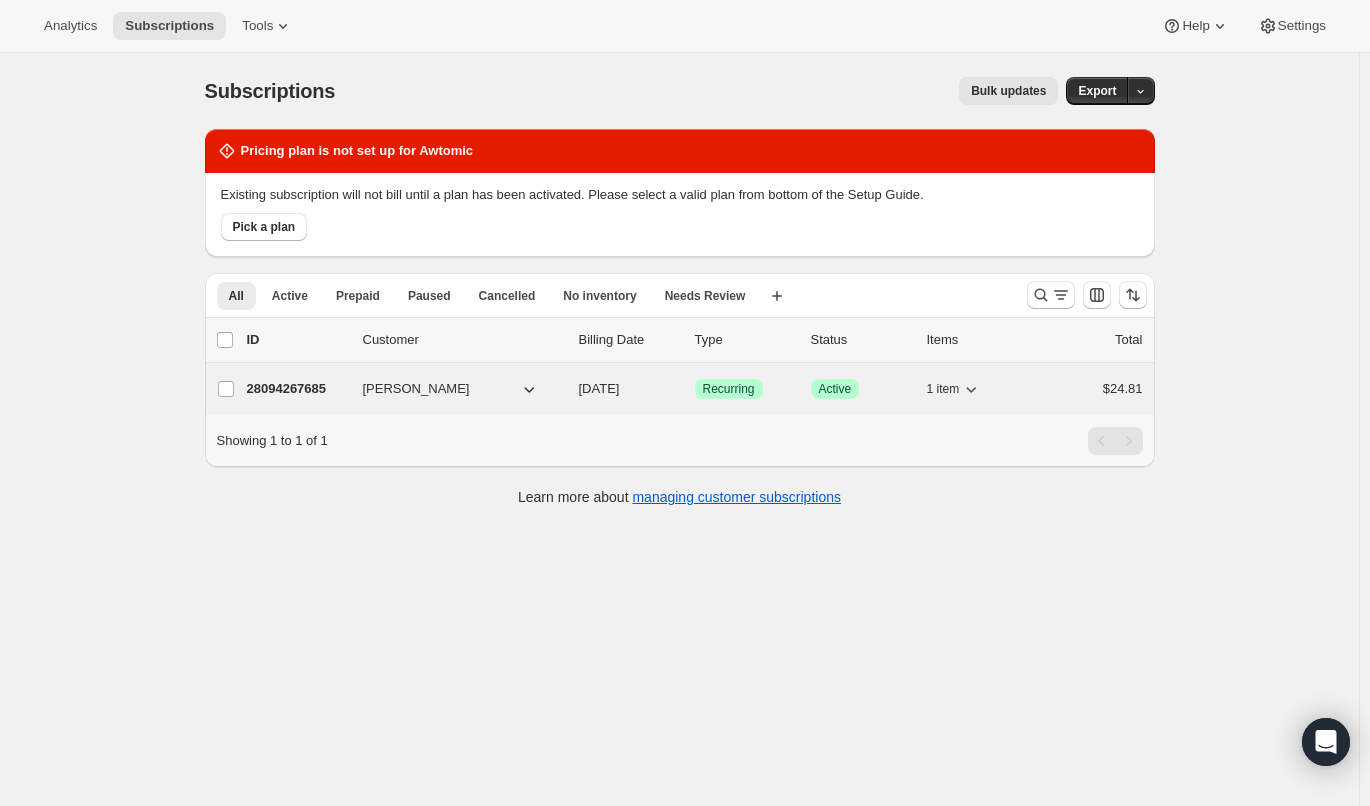 click 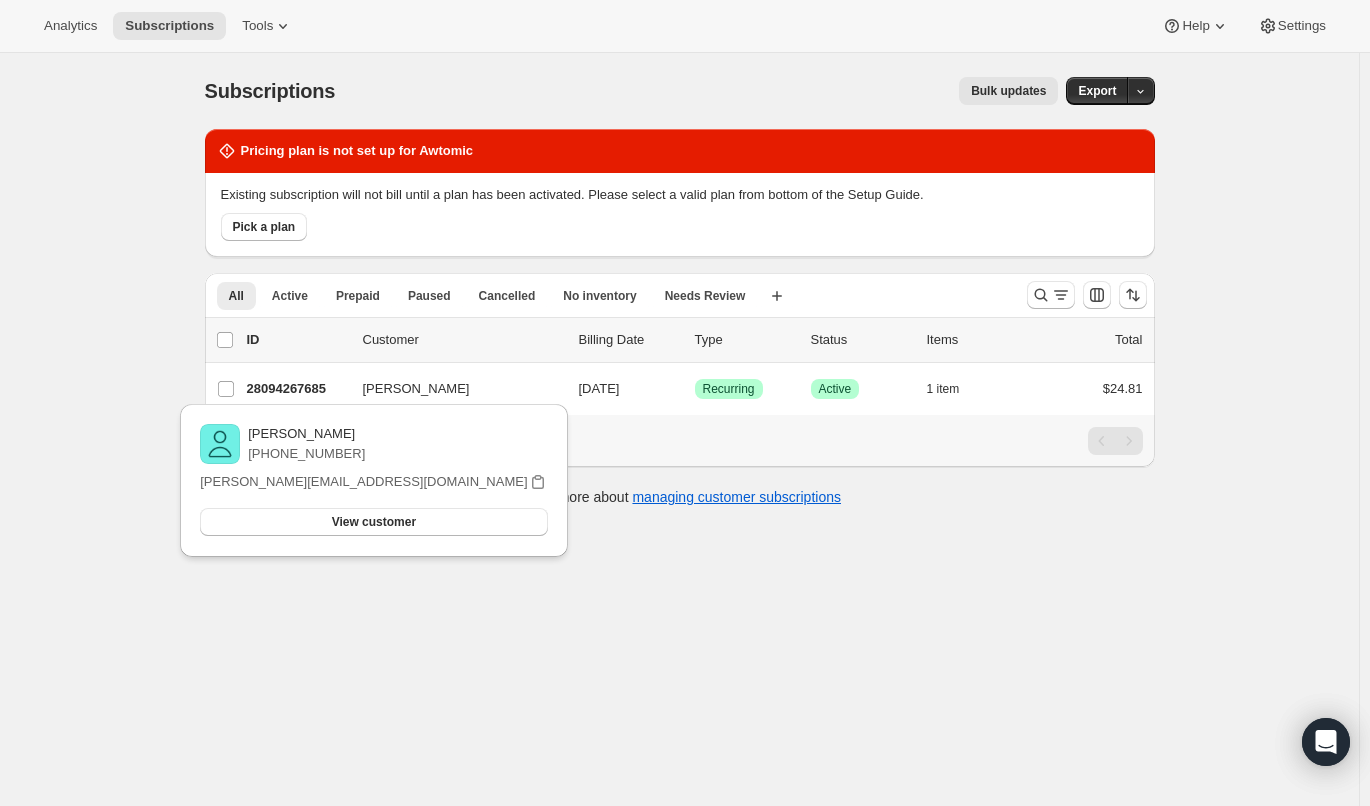 click on "Subscriptions. This page is ready Subscriptions Bulk updates More actions Bulk updates Export Pricing plan is not set up for Awtomic Existing subscription will not bill until a plan has been activated. Please select a valid plan from bottom of the Setup Guide. Pick a plan All Active Prepaid Paused Cancelled No inventory Needs Review More views All Active Prepaid Paused Cancelled No inventory Needs Review More views Create new view 0 selected Update next billing date Change status Showing 2 subscriptions Select all 2 subscriptions Showing 2 subscriptions Select Select all 2 subscriptions 0 selected list header ID Customer Billing Date Type Status Items Total Rachel Giagnocavo 28094267685 Rachel Giagnocavo 08/07/2025 Success Recurring Success Active 1   item $24.81 Showing 1 to 1 of 1 Learn more about   managing customer subscriptions" at bounding box center [679, 456] 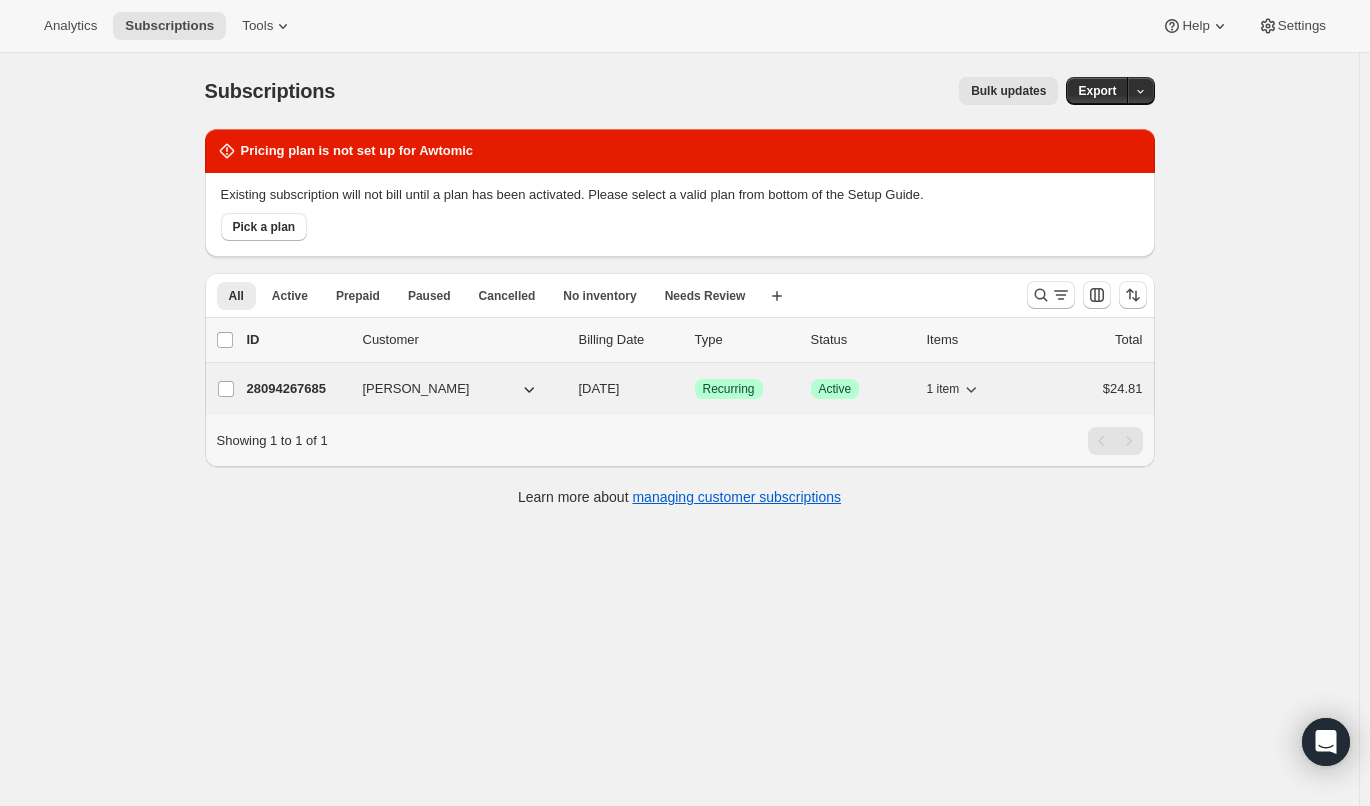 click on "28094267685" at bounding box center (297, 389) 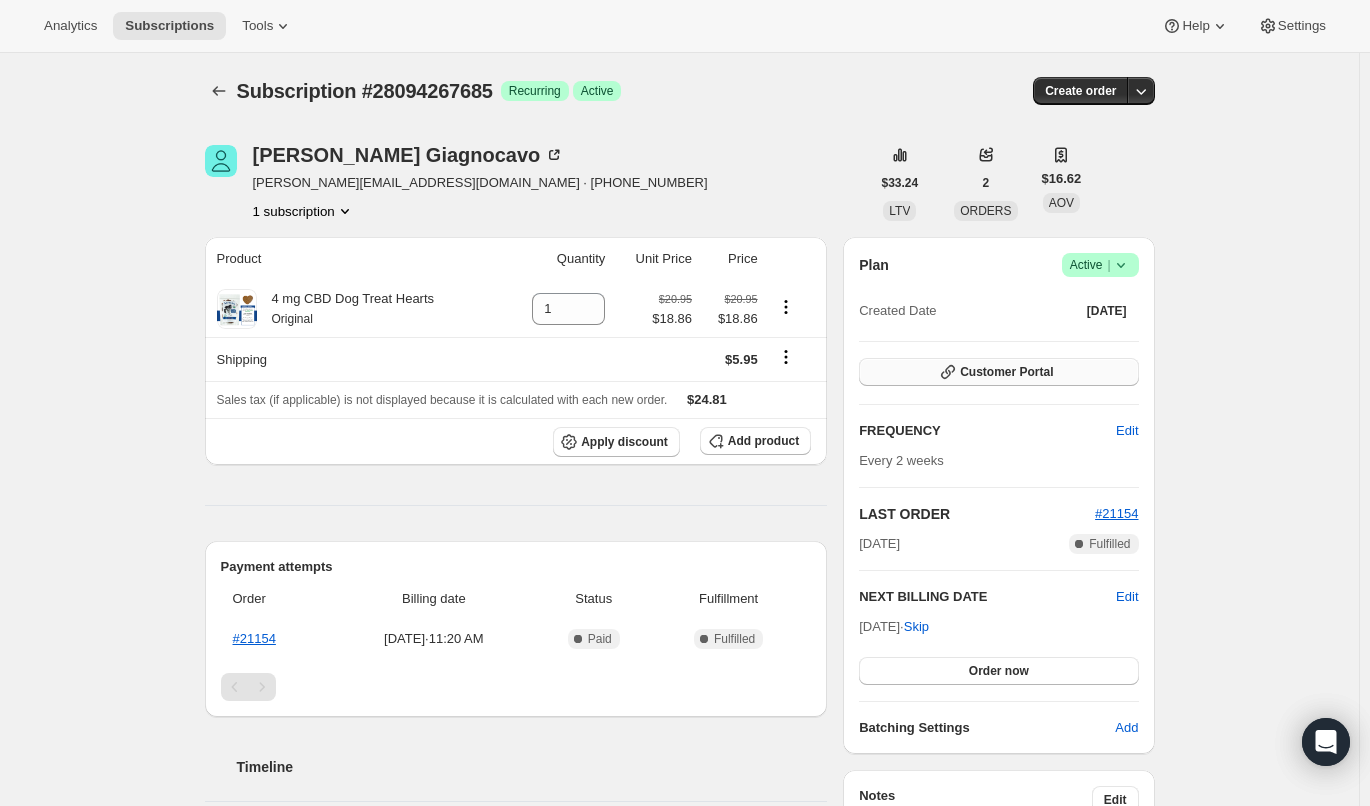 click on "Customer Portal" at bounding box center (998, 372) 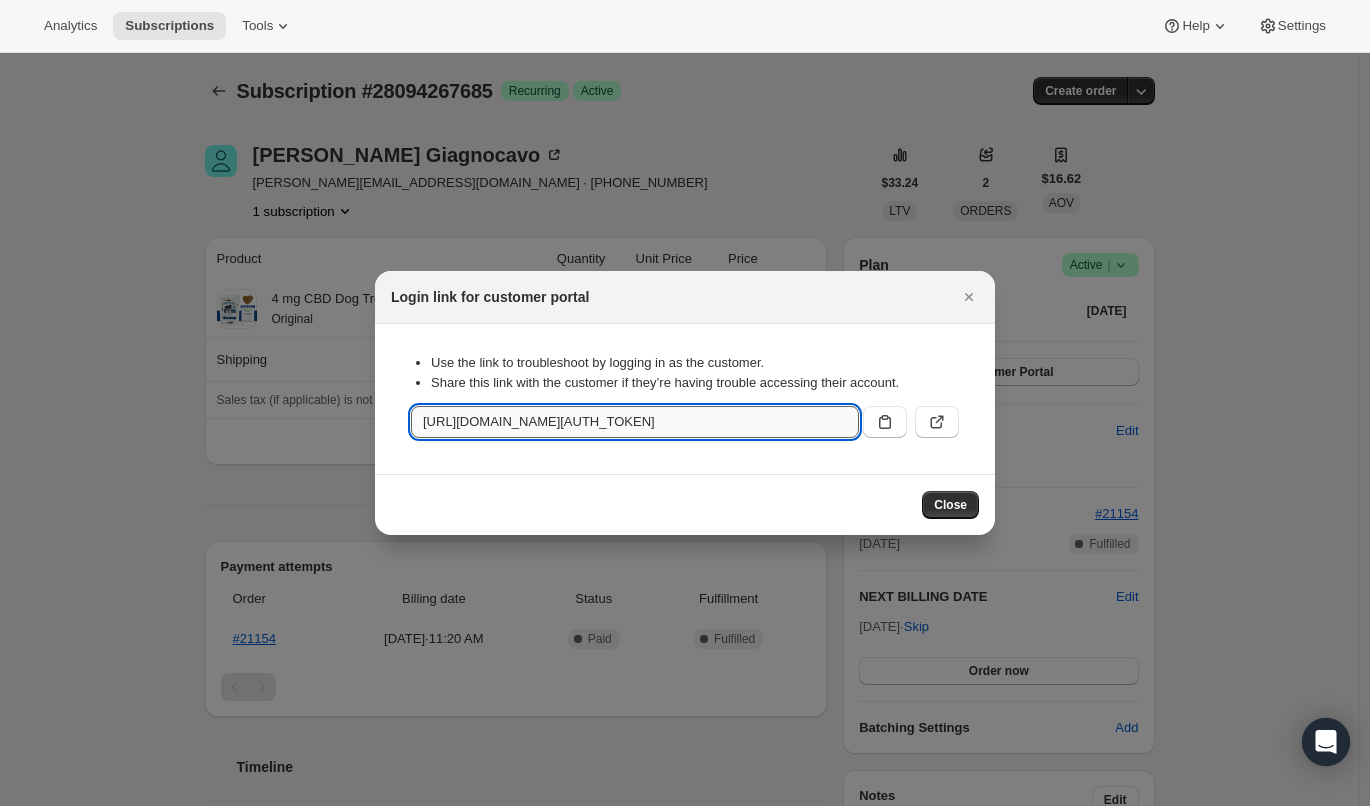 click on "https://suziespettreats.com/tools/bundle-subscriptions?authToken=eyJhbGciOiJIUzI1NiIsInR5cCI6IkpXVCJ9.eyJjdXN0b21lcklkIjoiODEzNTM5MDQyOTQ3NyIsInNob3BEb21haW4iOiJzdXppZXMtY2JkLXRyZWF0cy5teXNob3BpZnkuY29tIiwic2NvcGUiOiJjdXN0b21lciIsImZyb21BZG1pbkFwcCI6dHJ1ZSwiaWF0IjoxNzUzMzkwMTE3LCJleHAiOjE3NTM0NzY1MTd9.W-Bjr0eHS2ZF7GmRRWaSGvPzXzApXV743DX0IH7W4Uo&subscriptionId=28094267685&country=US&currency=USD" at bounding box center (635, 422) 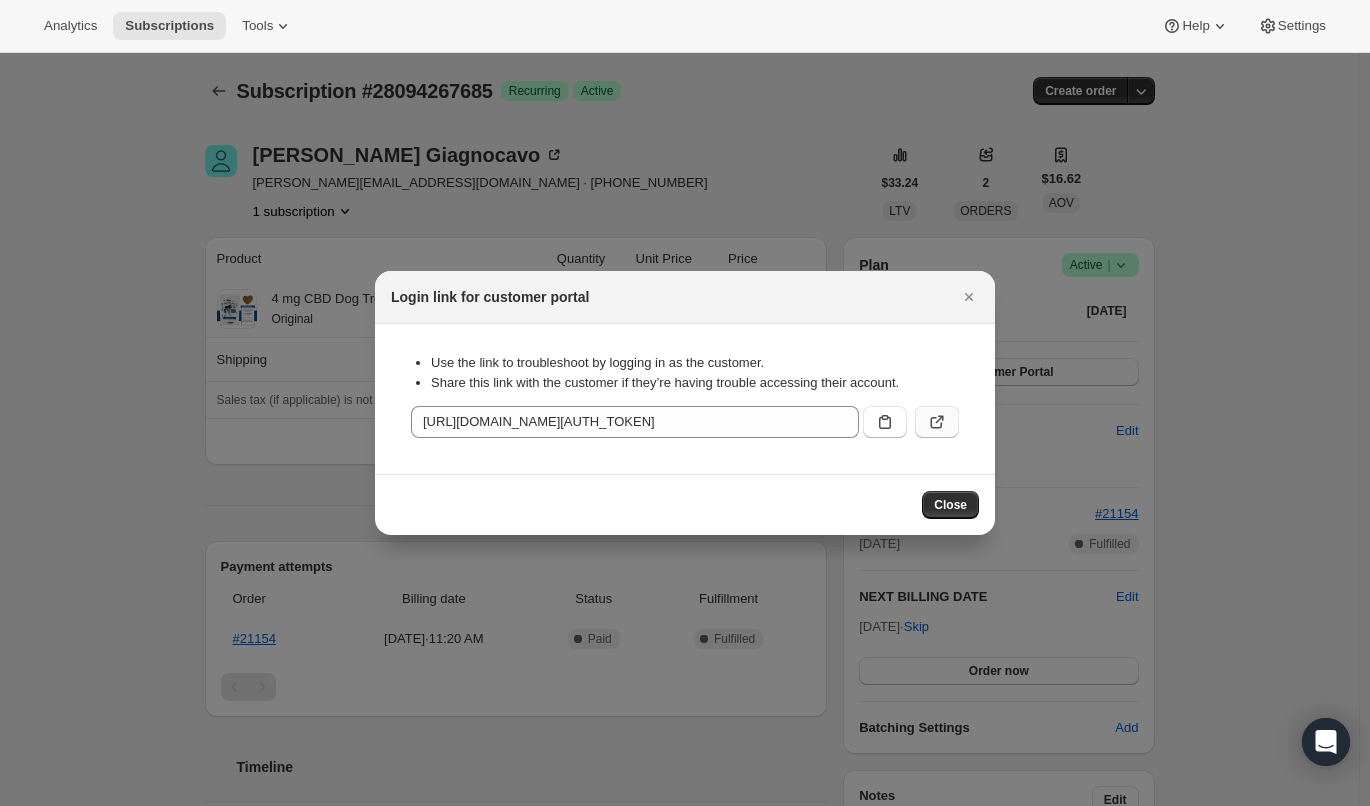 click at bounding box center [937, 422] 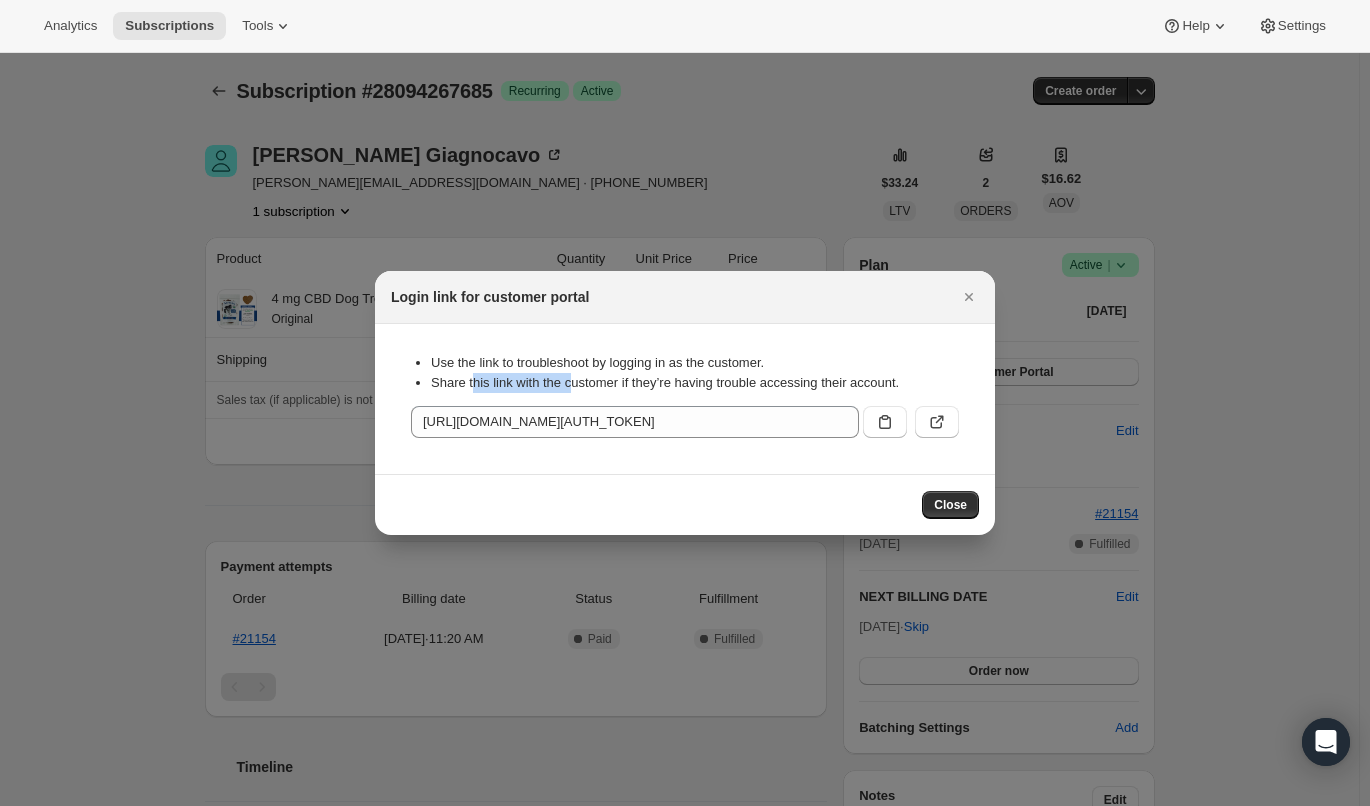 drag, startPoint x: 471, startPoint y: 381, endPoint x: 568, endPoint y: 378, distance: 97.04638 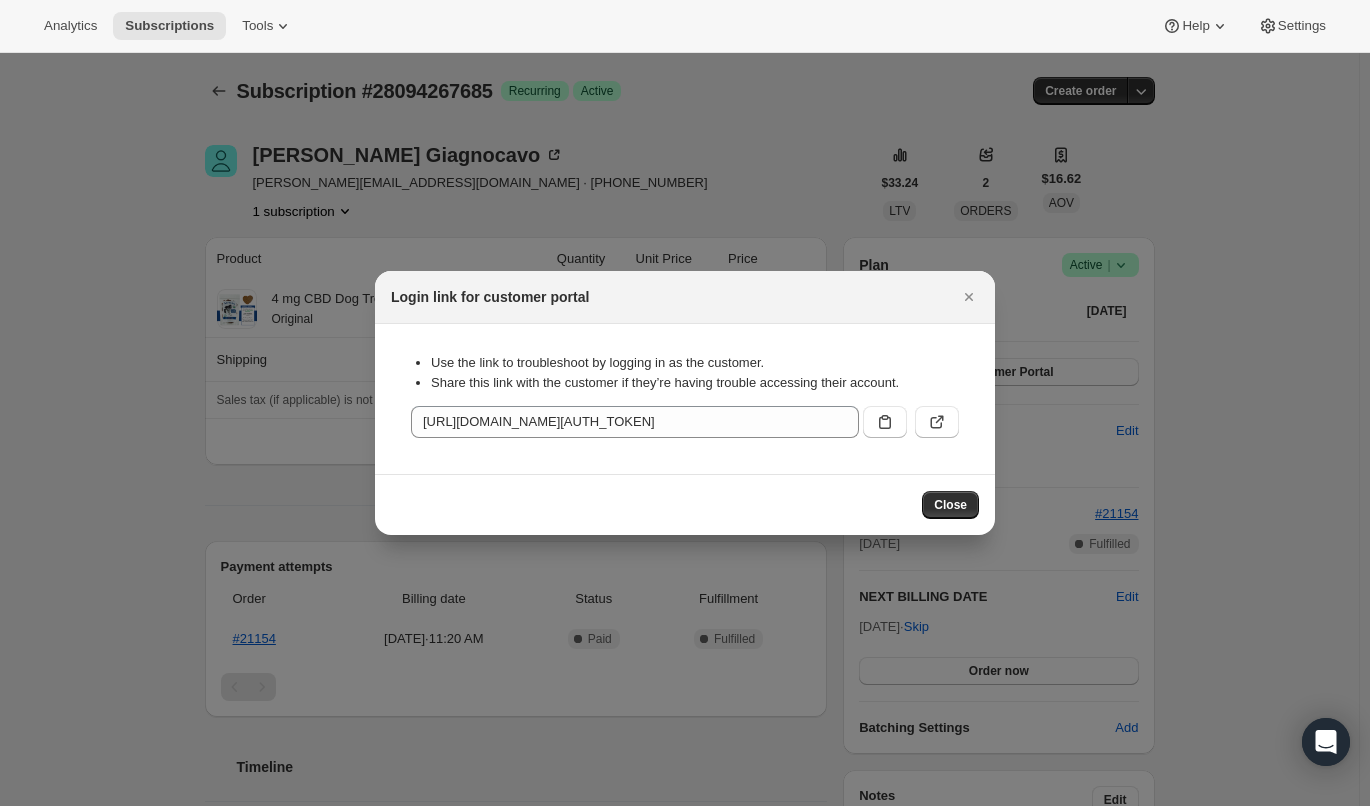 click on "Use the link to troubleshoot by logging in as the customer." at bounding box center [695, 363] 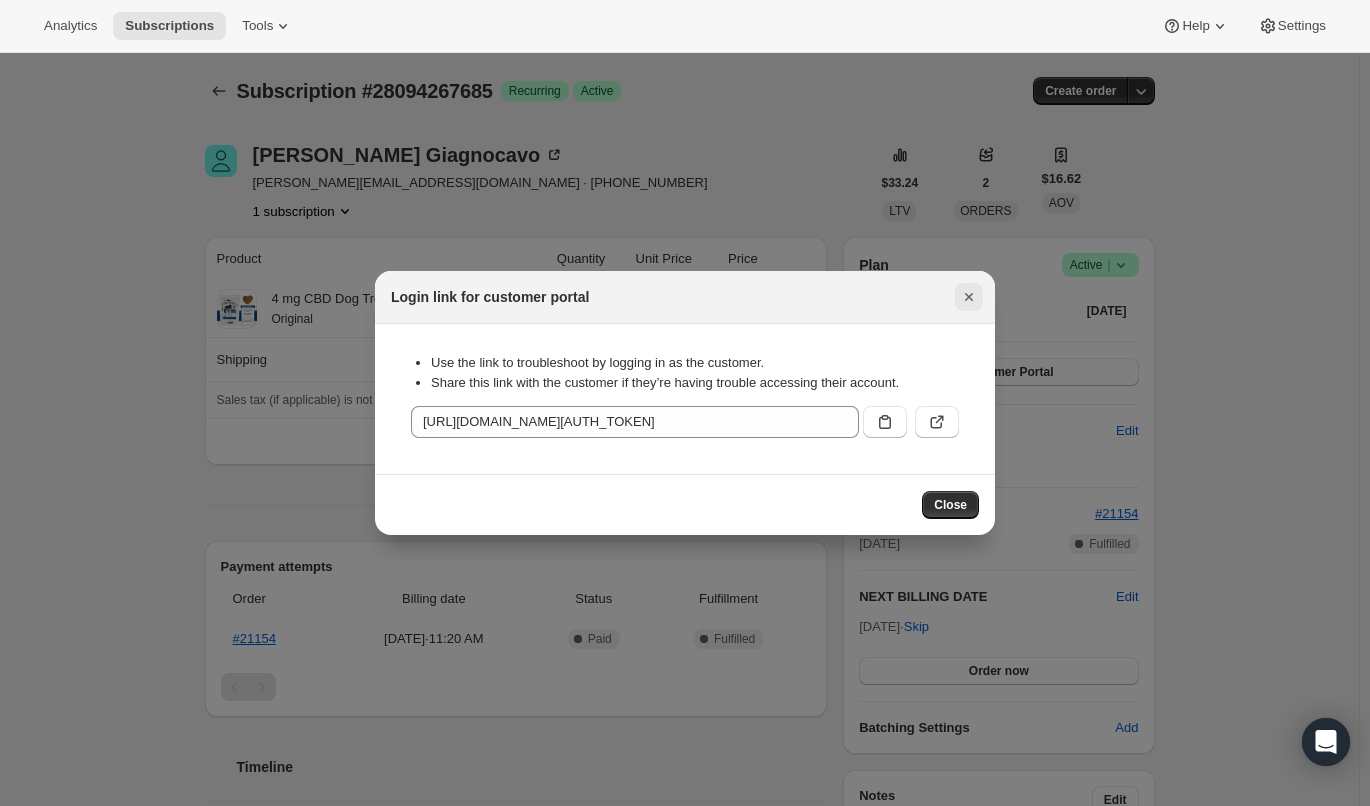 click 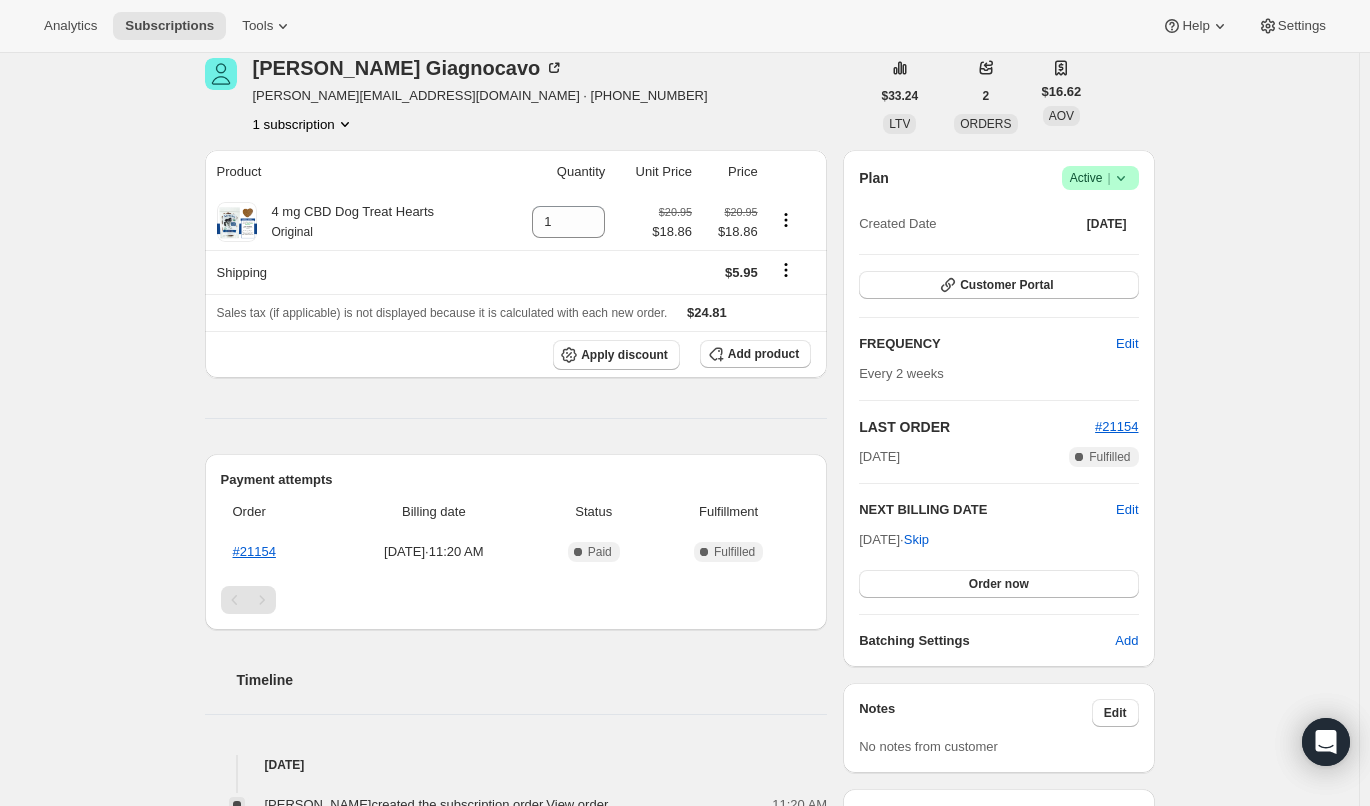 scroll, scrollTop: 86, scrollLeft: 0, axis: vertical 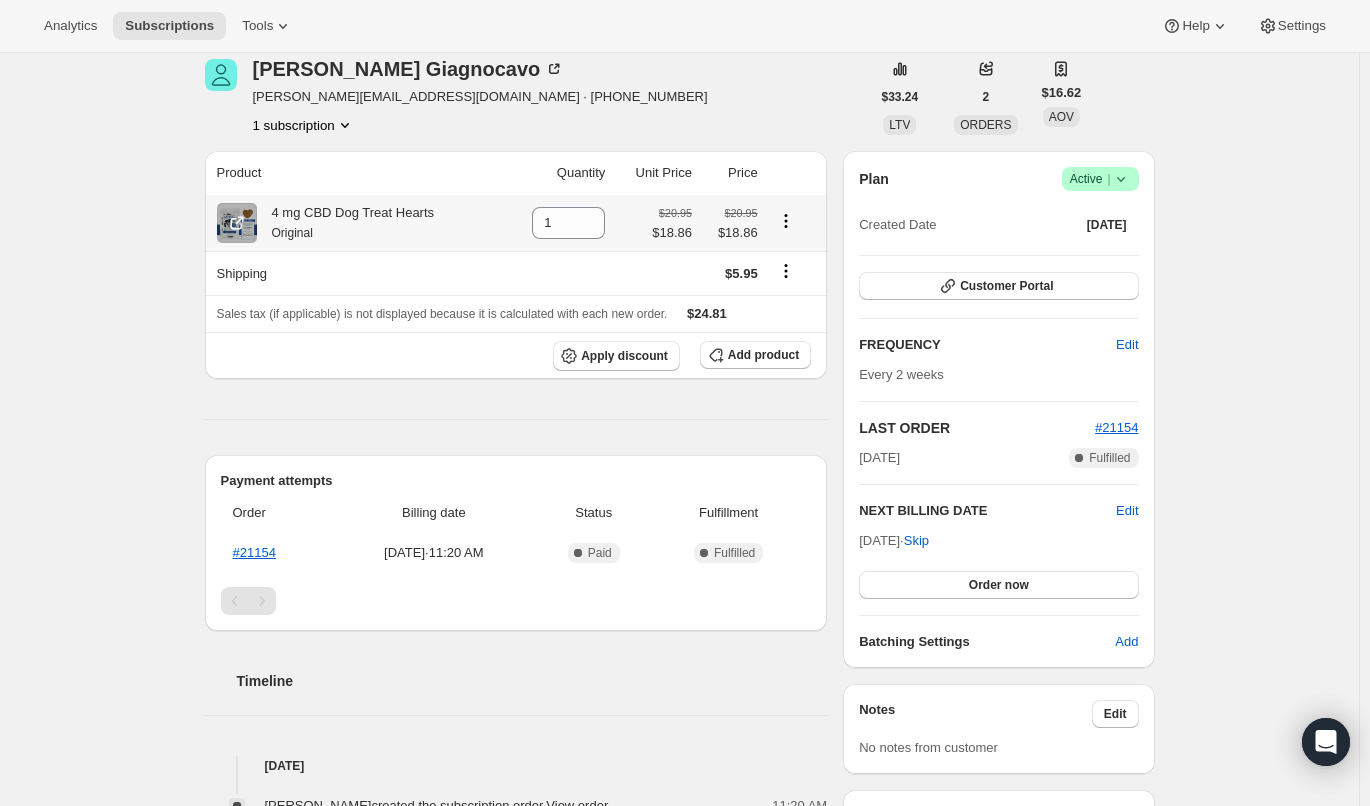 click 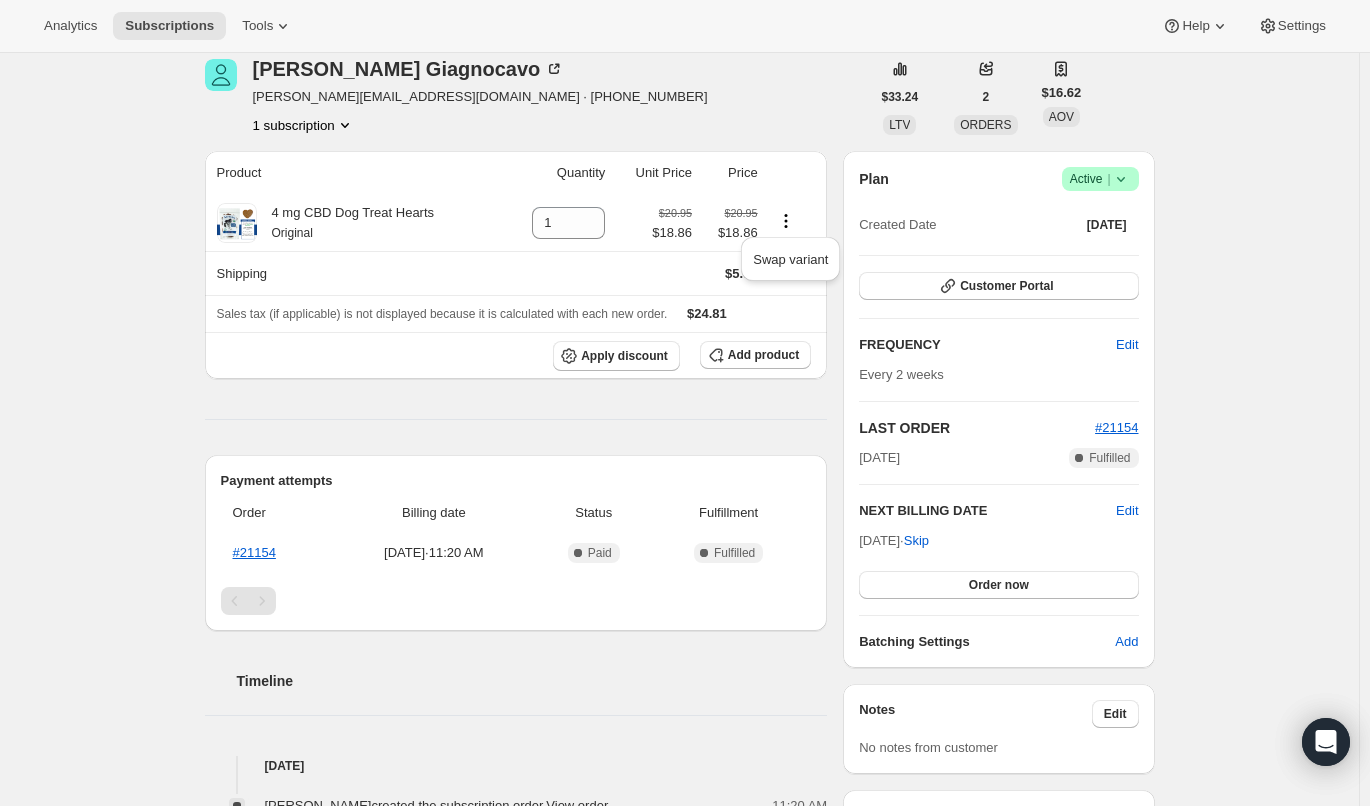 click on "Rachel   Giagnocavo rachel@suziespettreats.com · +17205768151 1 subscription" at bounding box center [537, 97] 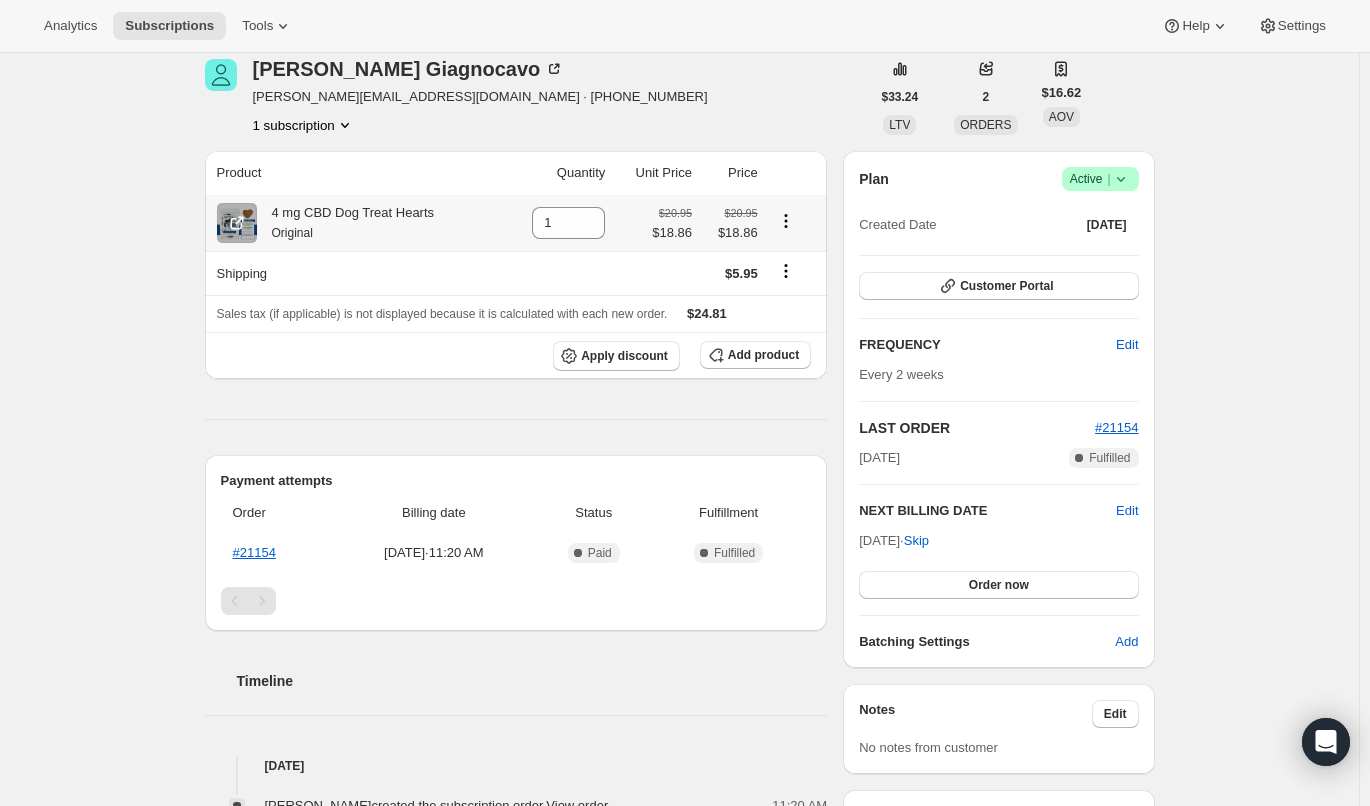 click 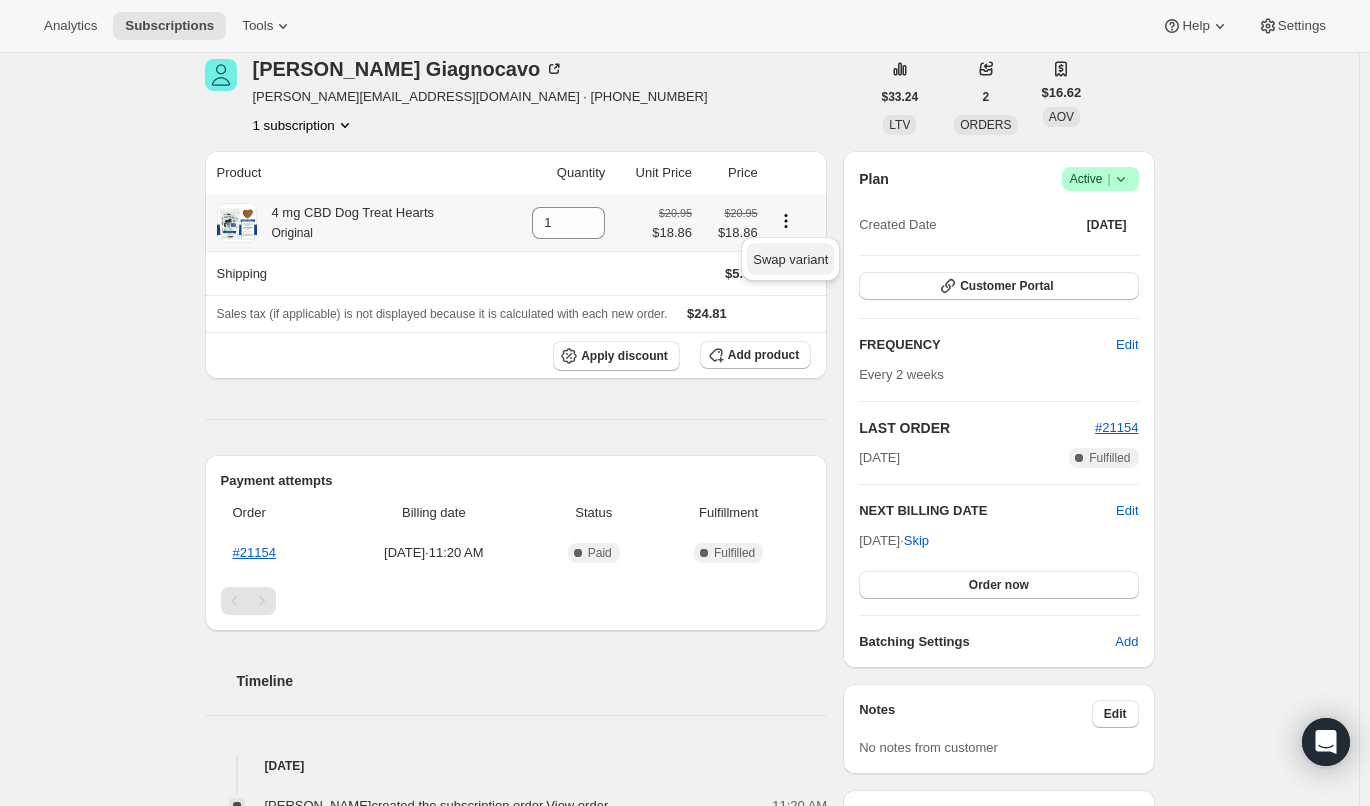 click on "Swap variant" at bounding box center (790, 259) 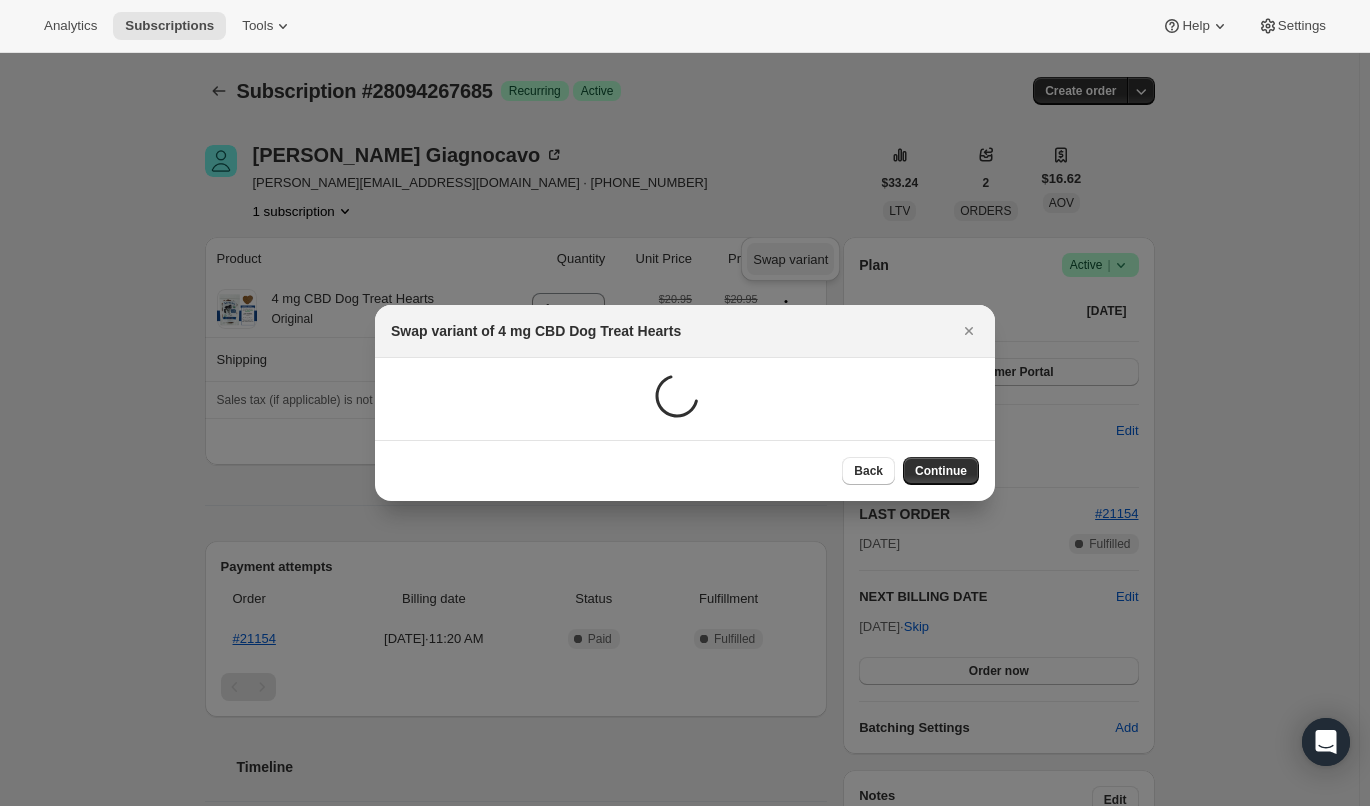 scroll, scrollTop: 0, scrollLeft: 0, axis: both 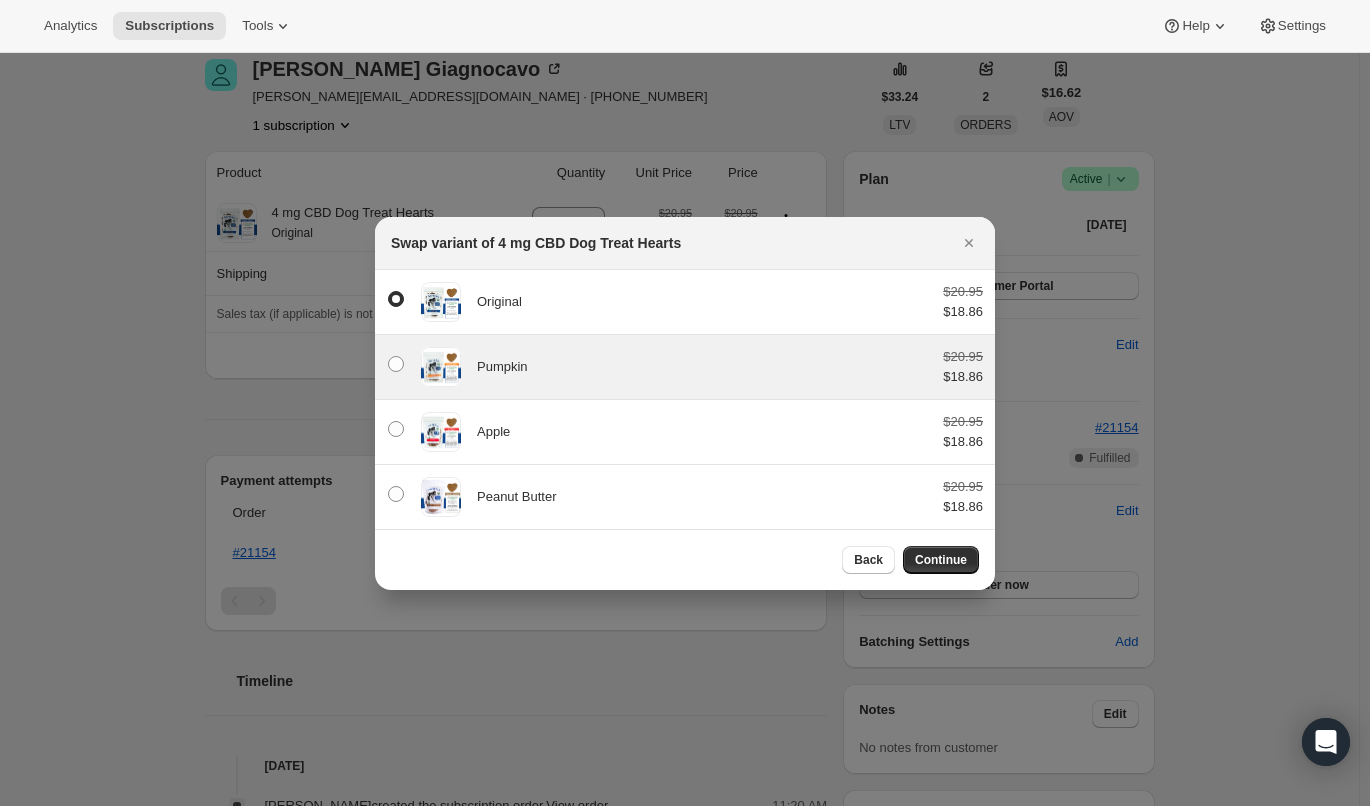 click at bounding box center [441, 367] 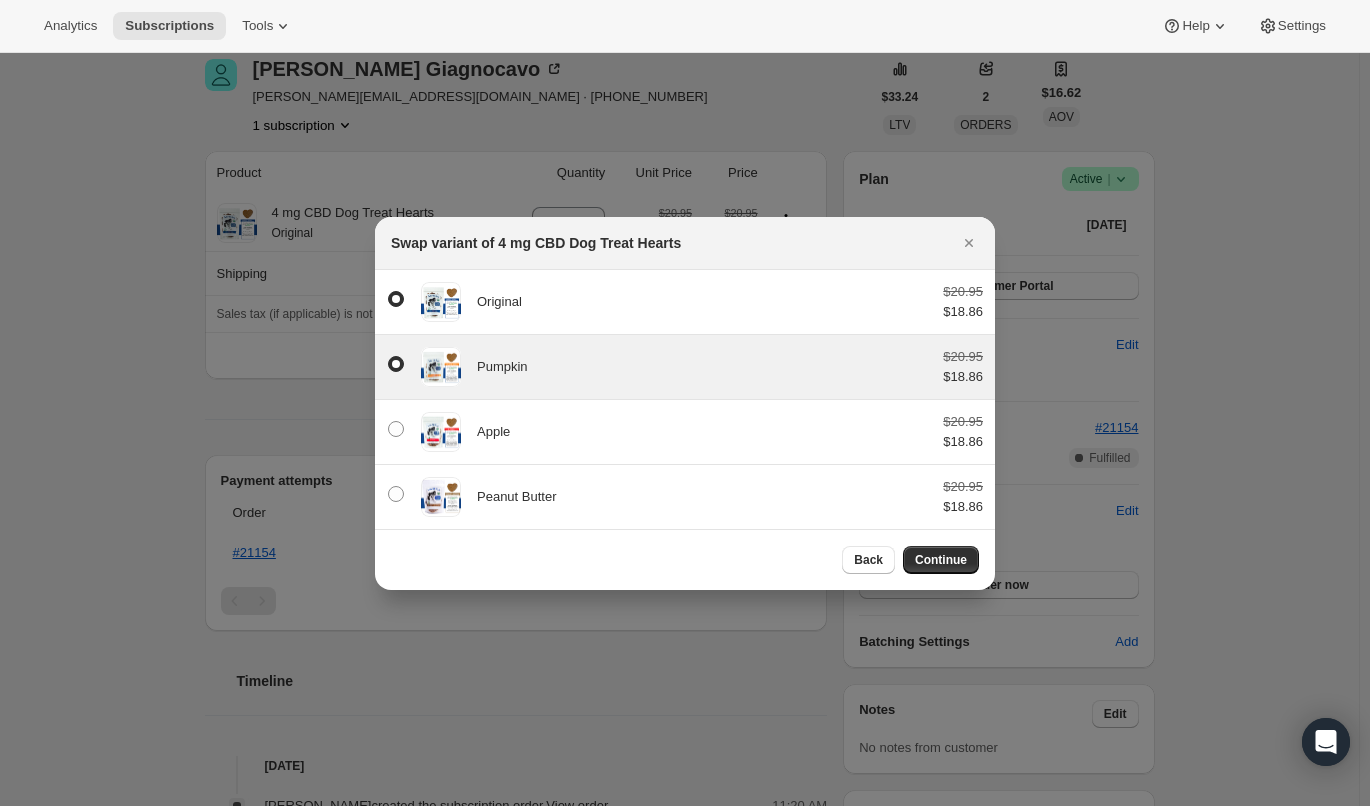radio on "false" 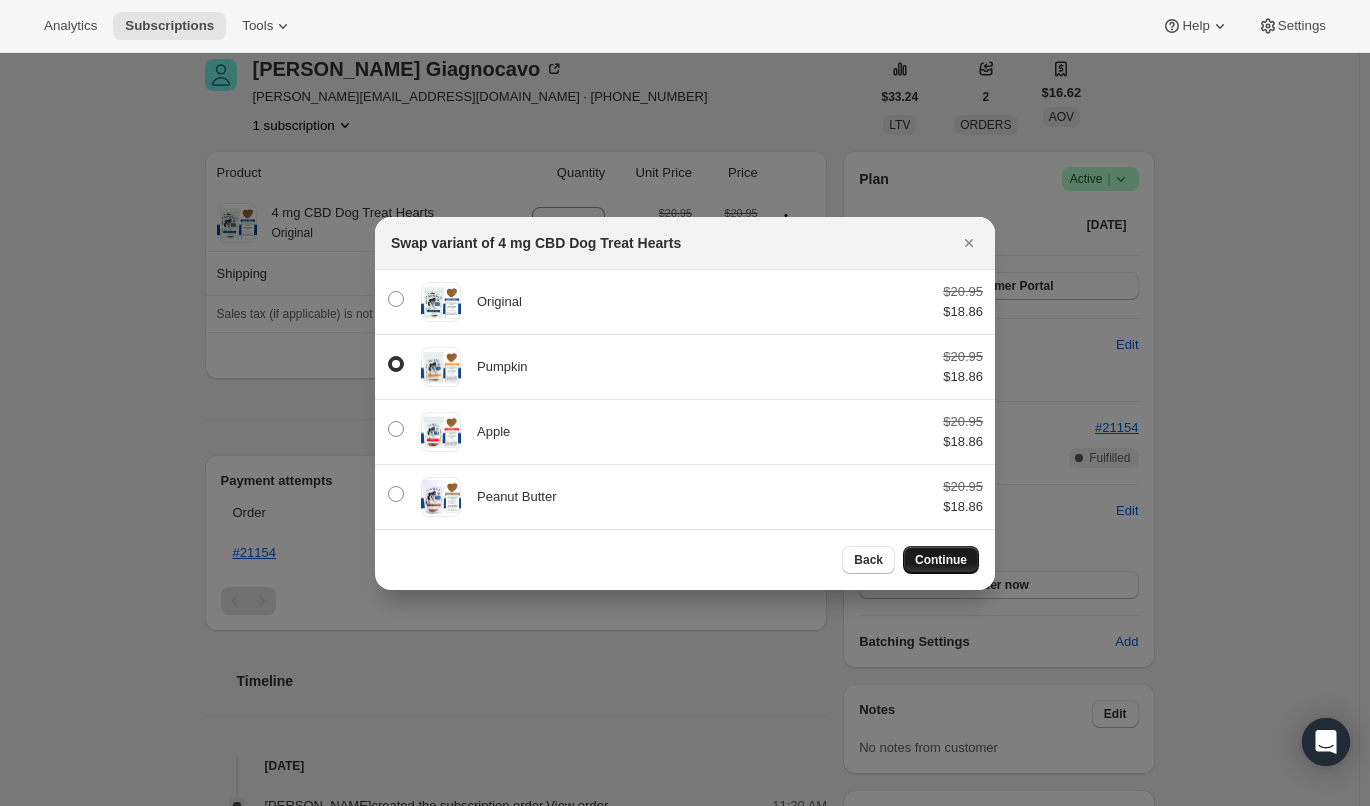 click on "Continue" at bounding box center [941, 560] 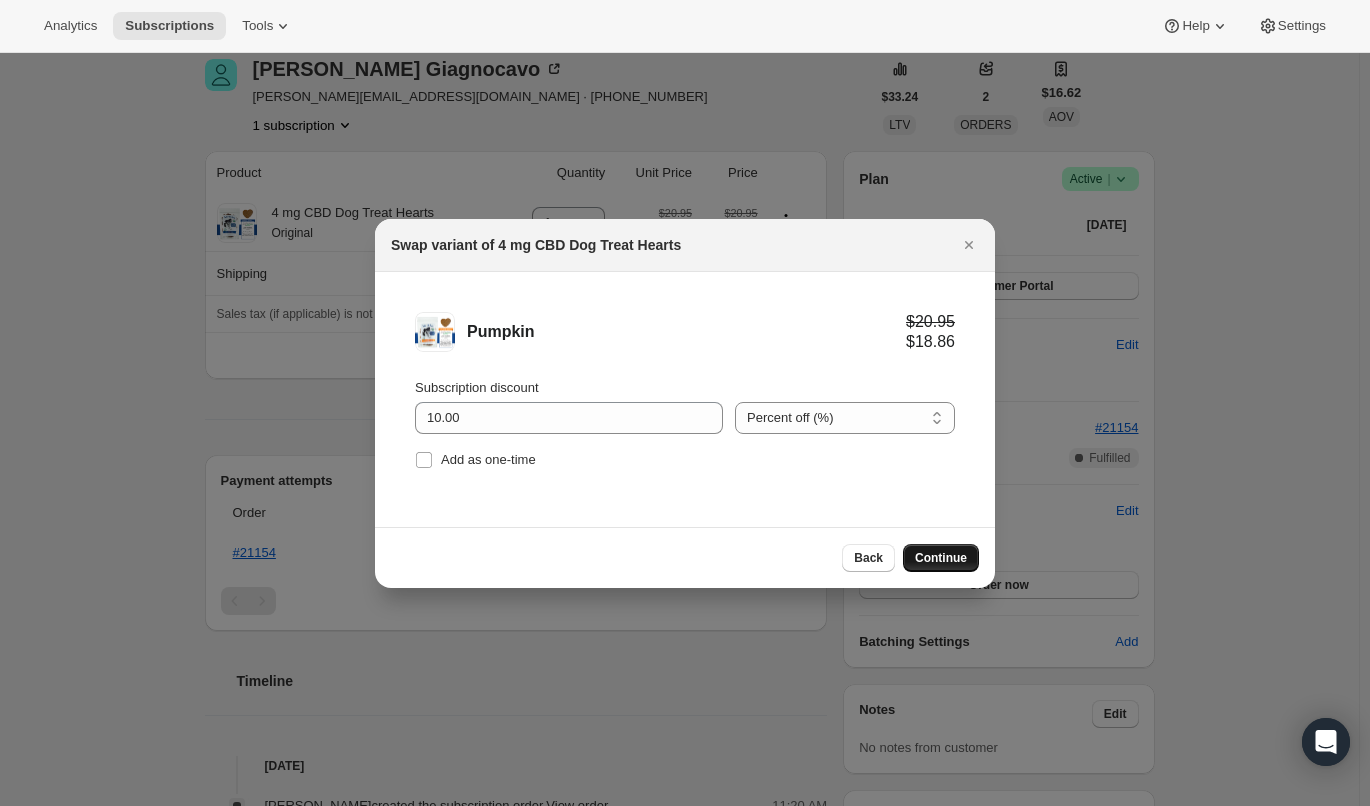 click on "Continue" at bounding box center (941, 558) 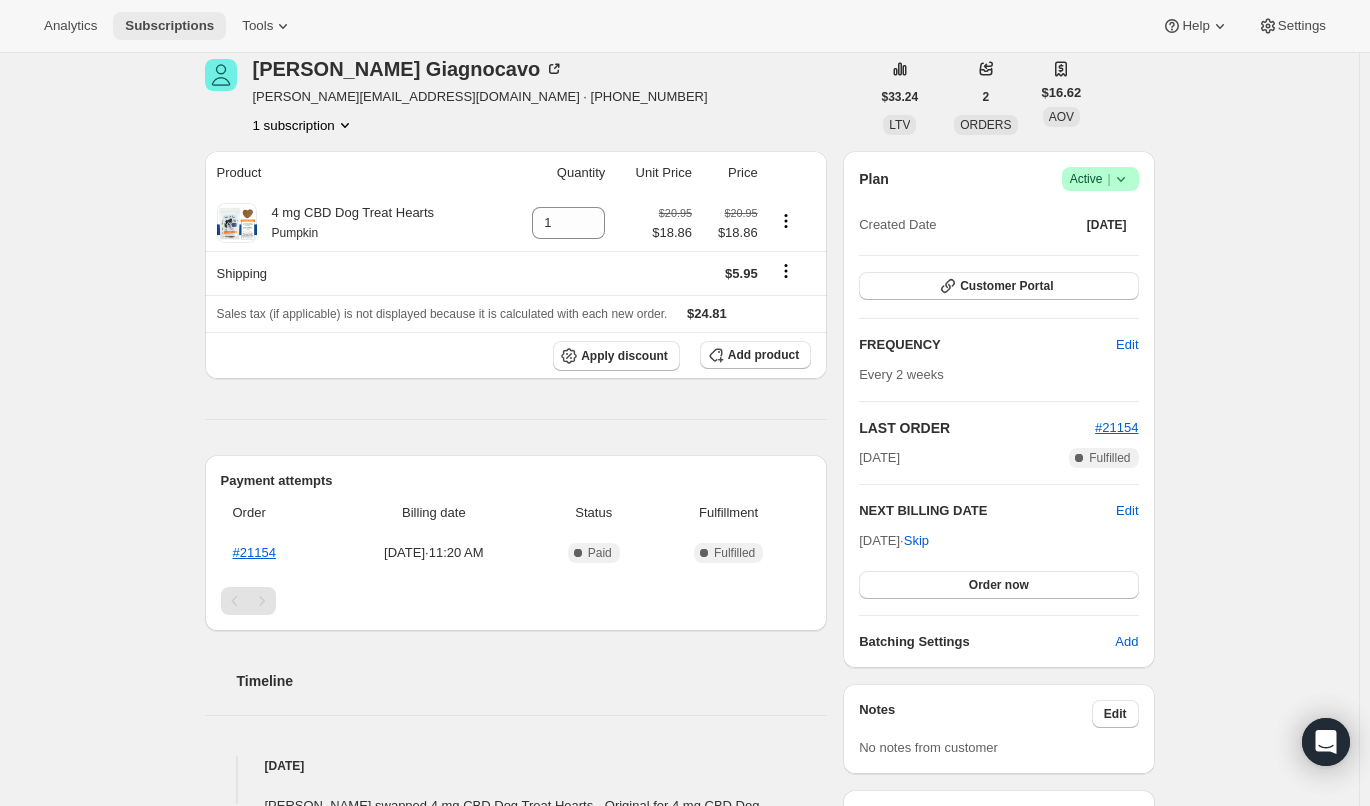 click on "Subscriptions" at bounding box center (169, 26) 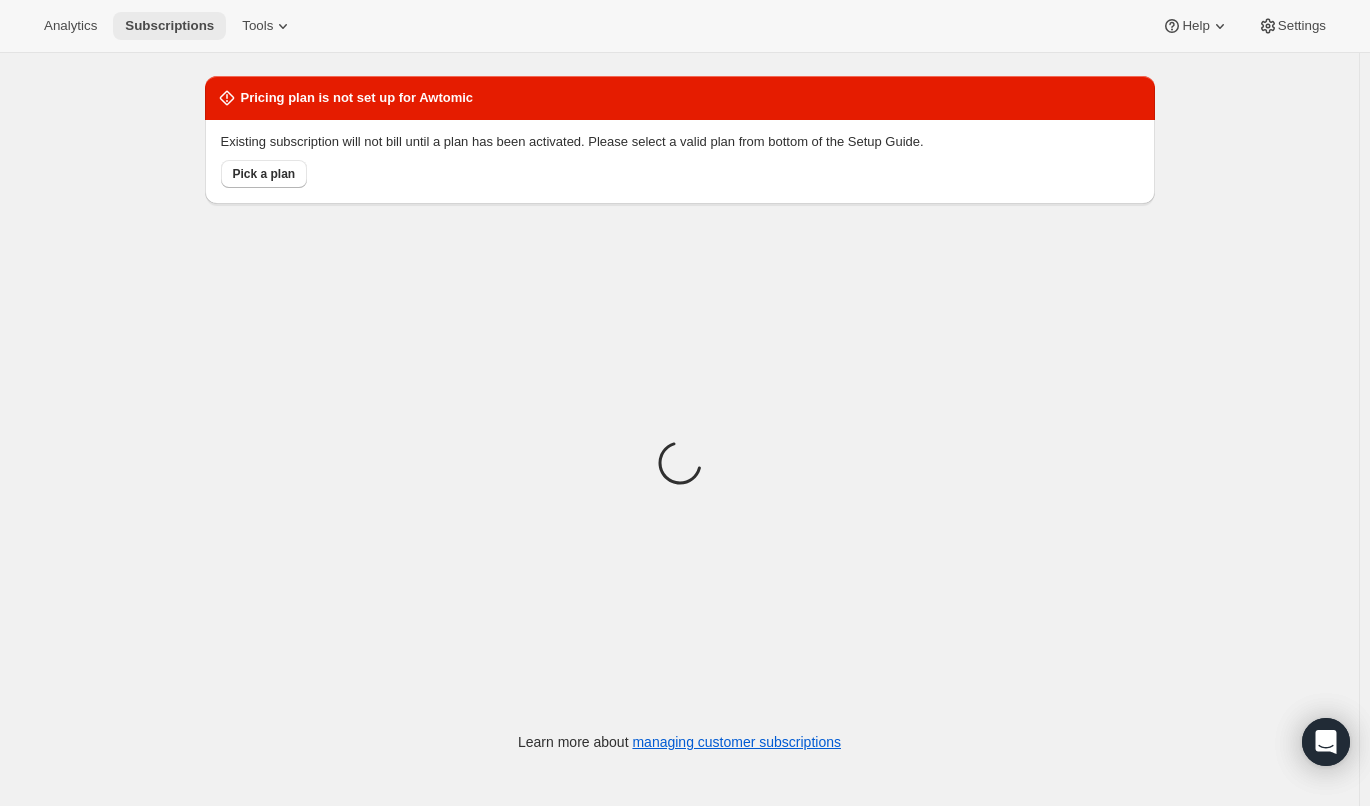 scroll, scrollTop: 0, scrollLeft: 0, axis: both 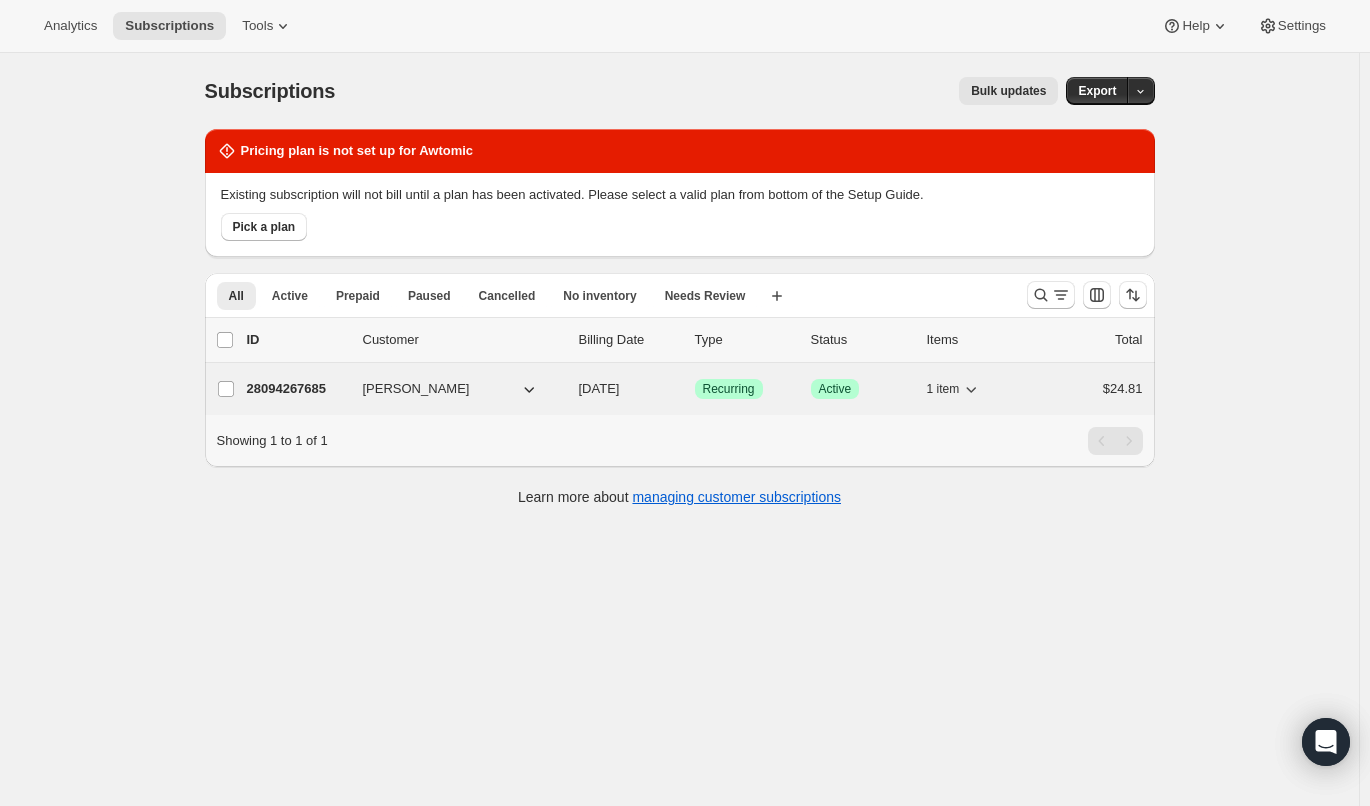 click on "28094267685" at bounding box center (297, 389) 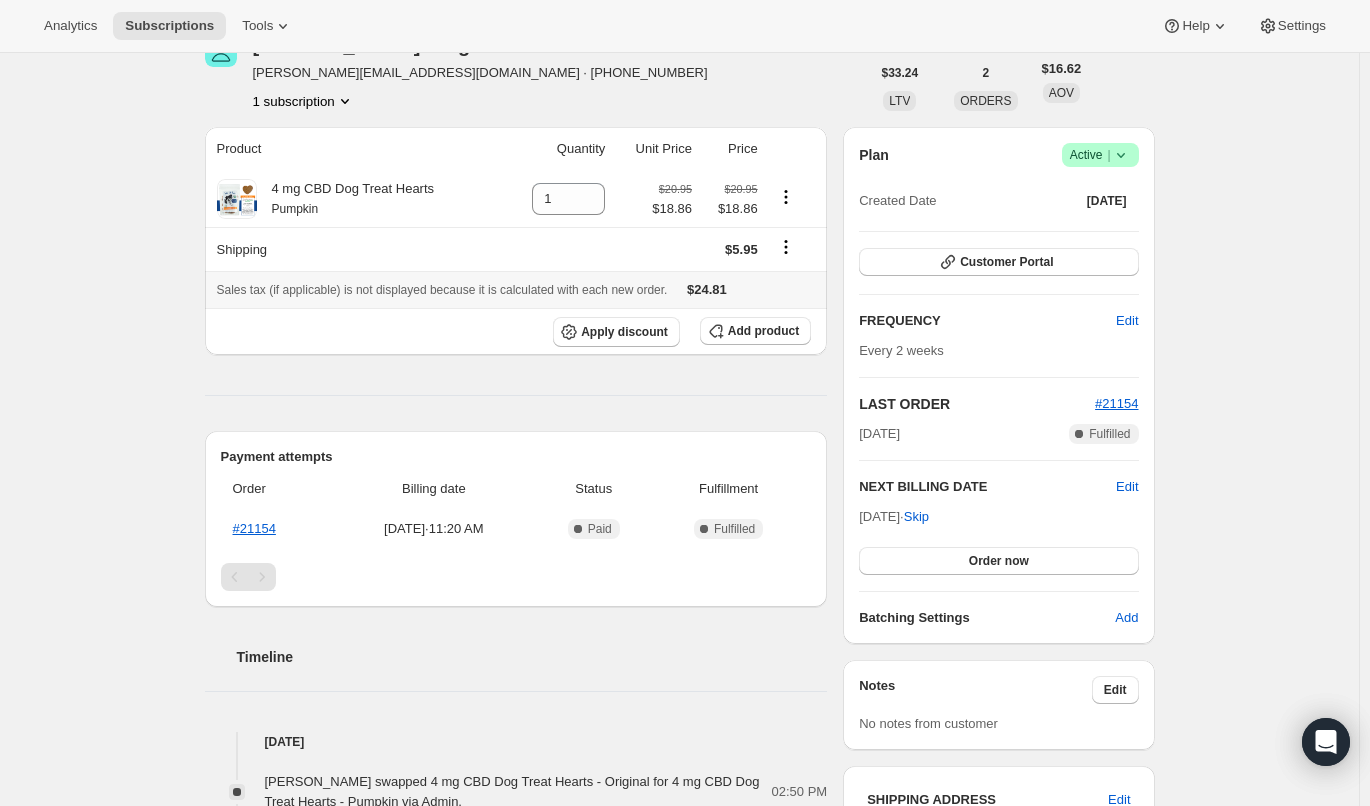 scroll, scrollTop: 114, scrollLeft: 0, axis: vertical 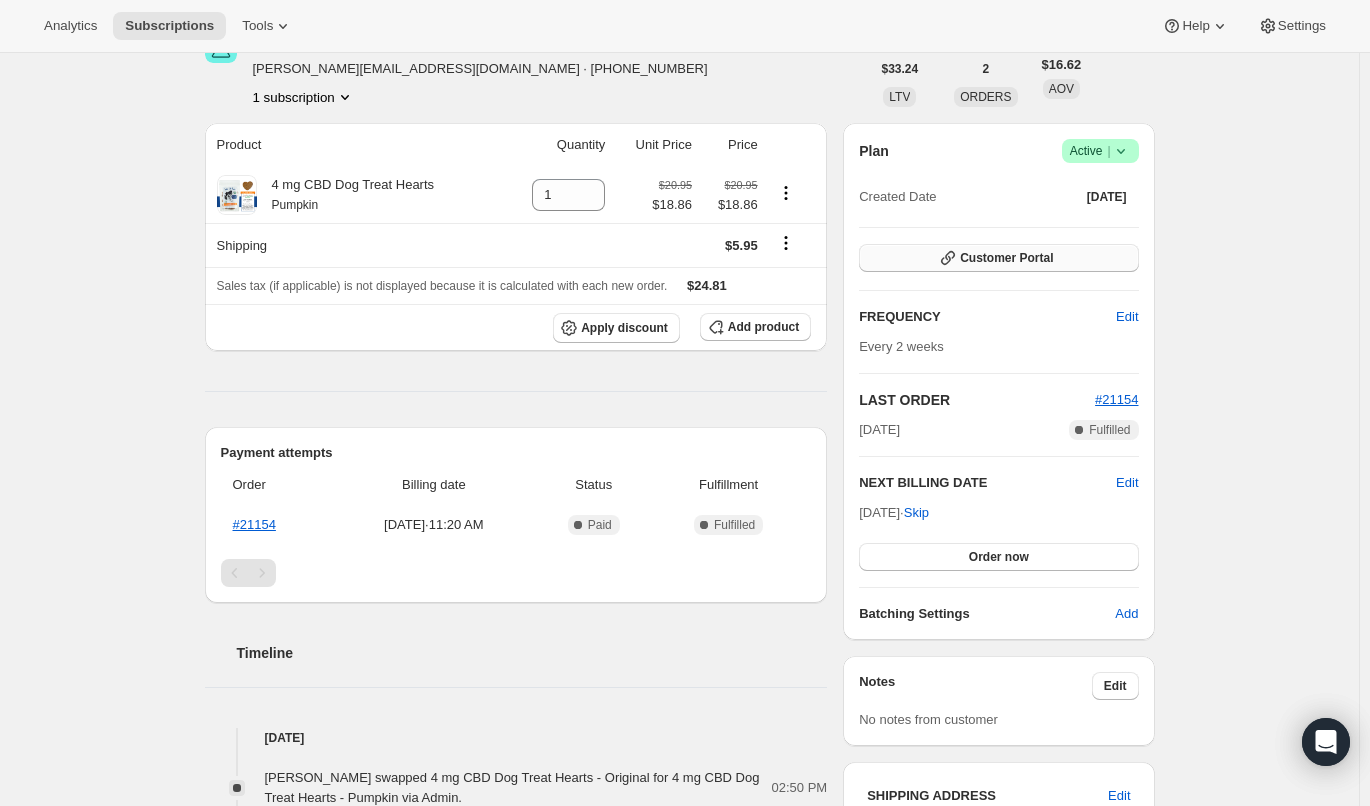 click on "Customer Portal" at bounding box center [1006, 258] 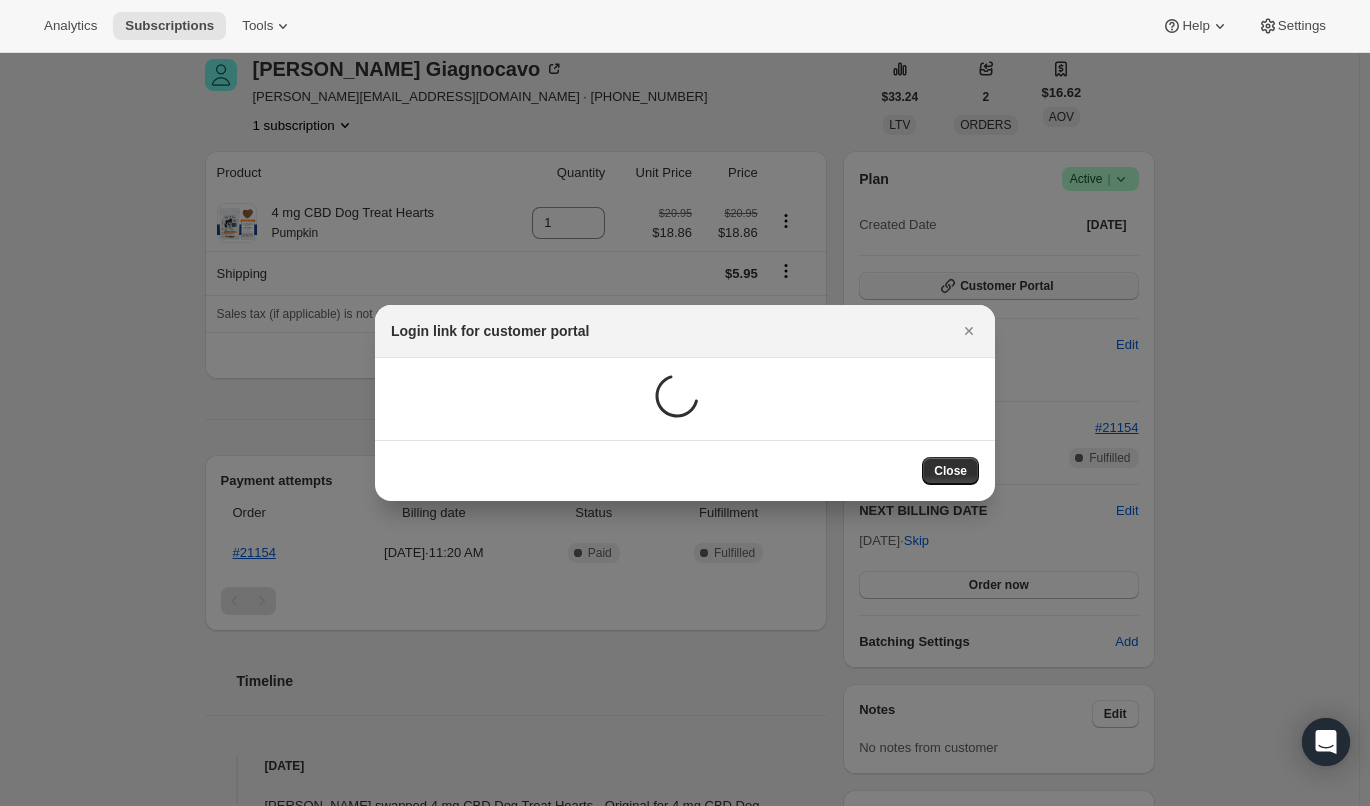 scroll, scrollTop: 0, scrollLeft: 0, axis: both 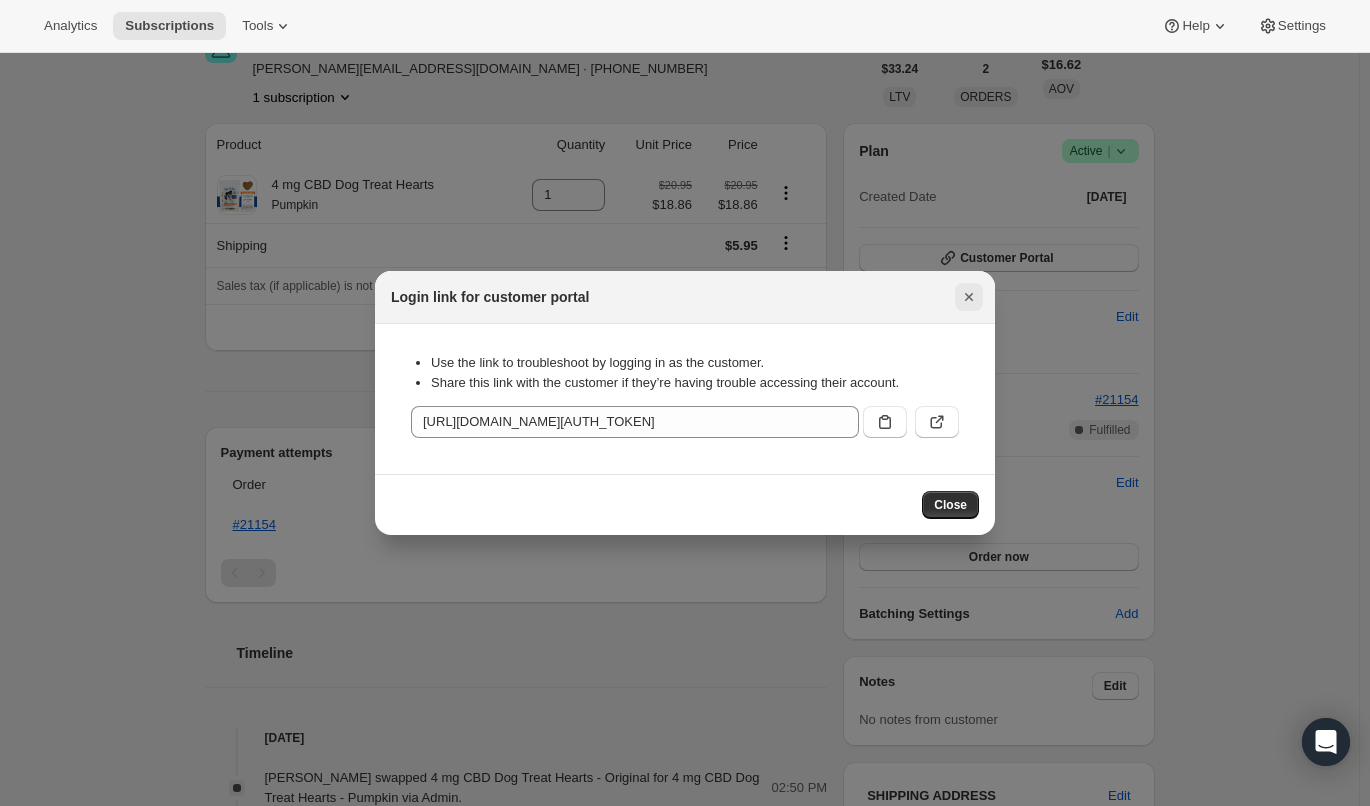 click at bounding box center [969, 297] 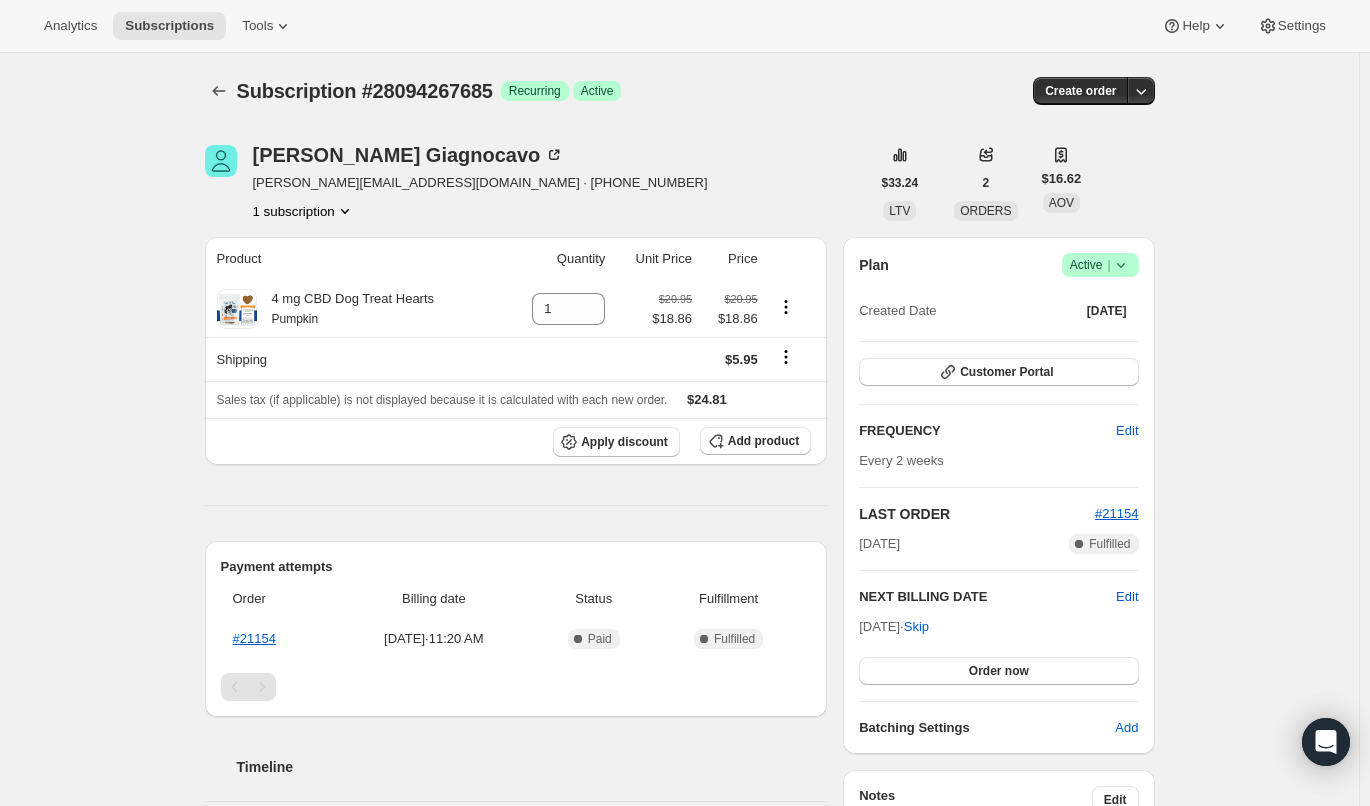 scroll, scrollTop: 114, scrollLeft: 0, axis: vertical 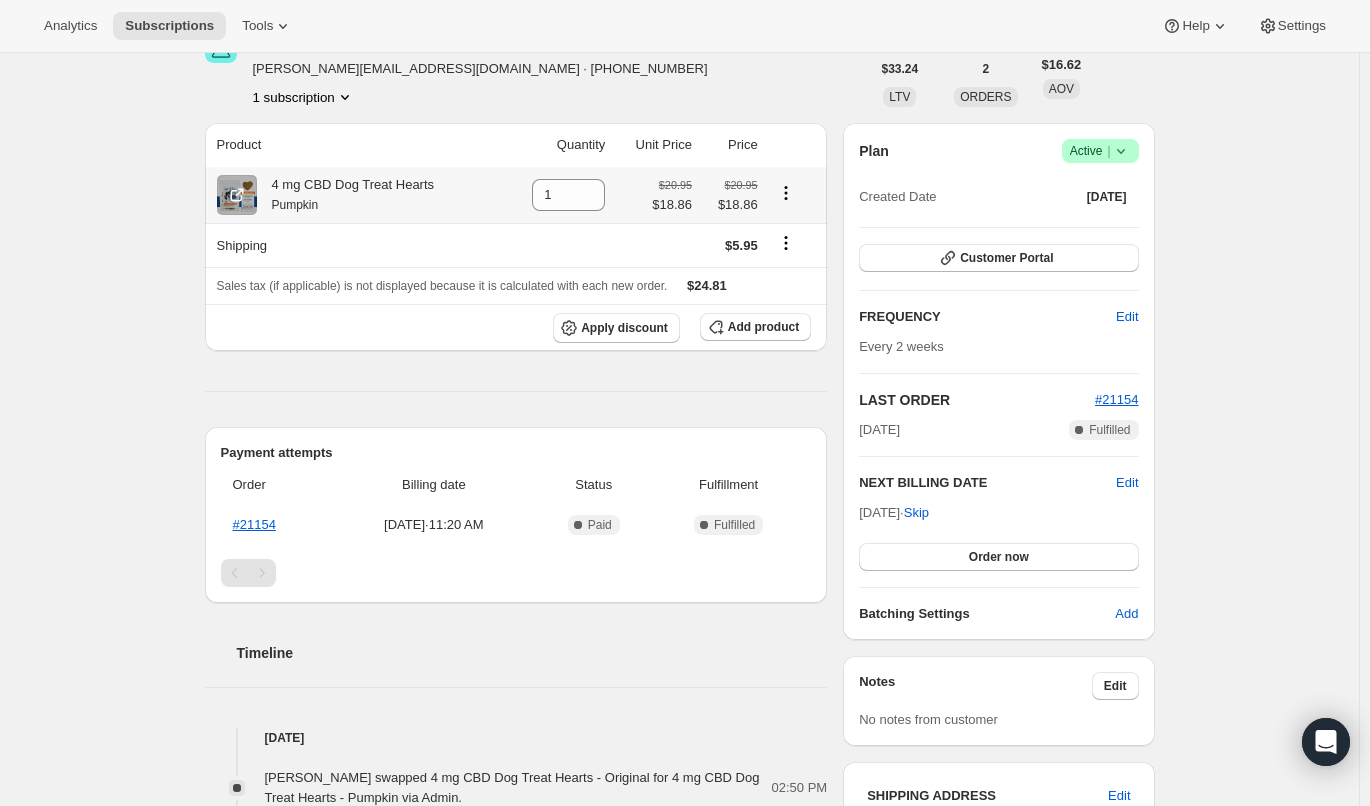 click 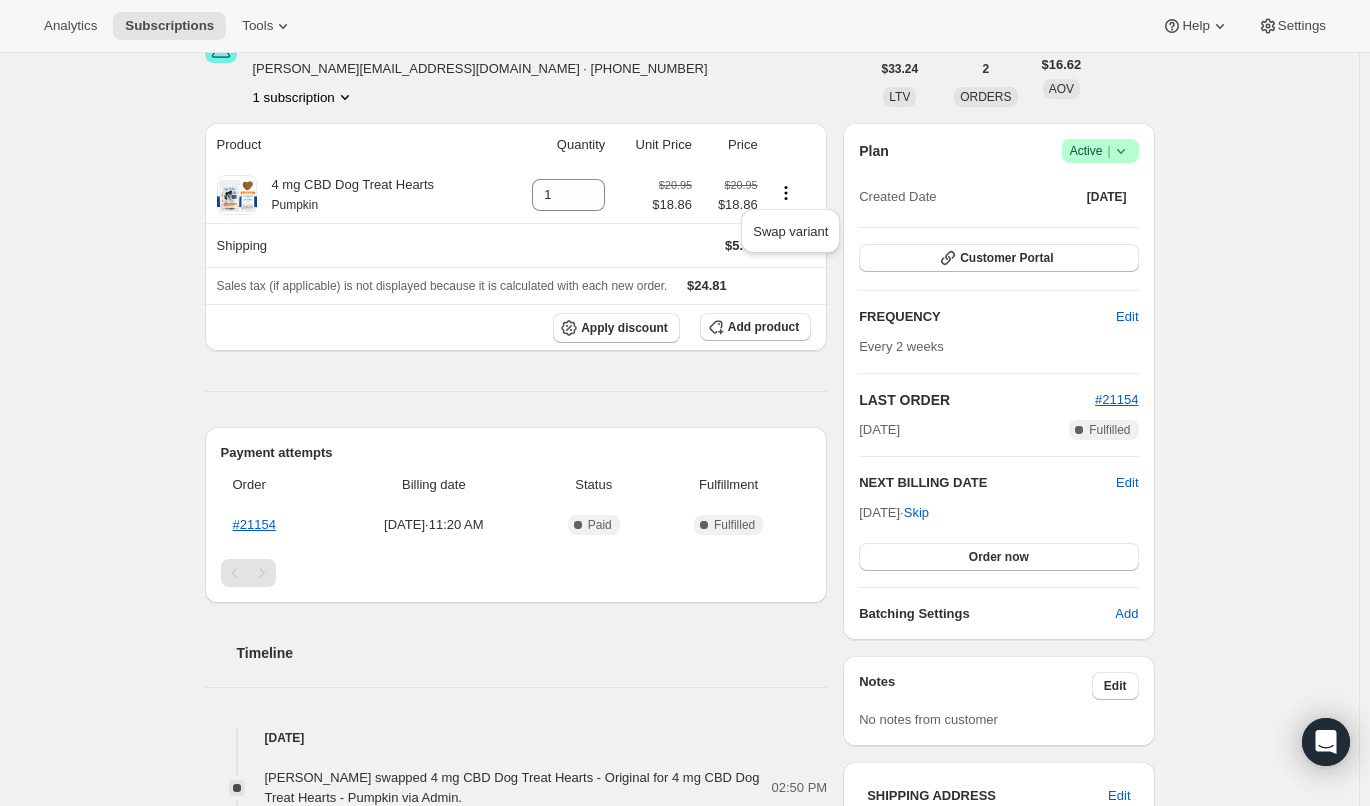 click on "Subscription #28094267685. This page is ready Subscription #28094267685 Success Recurring Success Active Create order Rachel   Giagnocavo rachel@suziespettreats.com · +17205768151 1 subscription $33.24 LTV 2 ORDERS $16.62 AOV Product Quantity Unit Price Price 4 mg CBD Dog Treat Hearts Pumpkin 1 $20.95 $18.86 $20.95 $18.86 Shipping $5.95 Sales tax (if applicable) is not displayed because it is calculated with each new order.   $24.81 Apply discount Add product Payment attempts Order Billing date Status Fulfillment #21154 Jul 24, 2025  ·  11:20 AM  Complete Paid  Complete Fulfilled Timeline Jul 24, 2025 Caleb Gilmore swapped 4 mg CBD Dog Treat Hearts - Original for 4 mg CBD Dog Treat Hearts - Pumpkin via Admin.  02:50 PM Rachel Giagnocavo  created the subscription order.  View order 11:20 AM Plan Success Active | Created Date Jul 24, 2025 Customer Portal FREQUENCY Edit Every 2 weeks LAST ORDER #21154 Jul 24, 2025  Complete Fulfilled NEXT BILLING DATE Edit Aug 7, 2025   ·  Skip Order now Batching Settings" at bounding box center [679, 563] 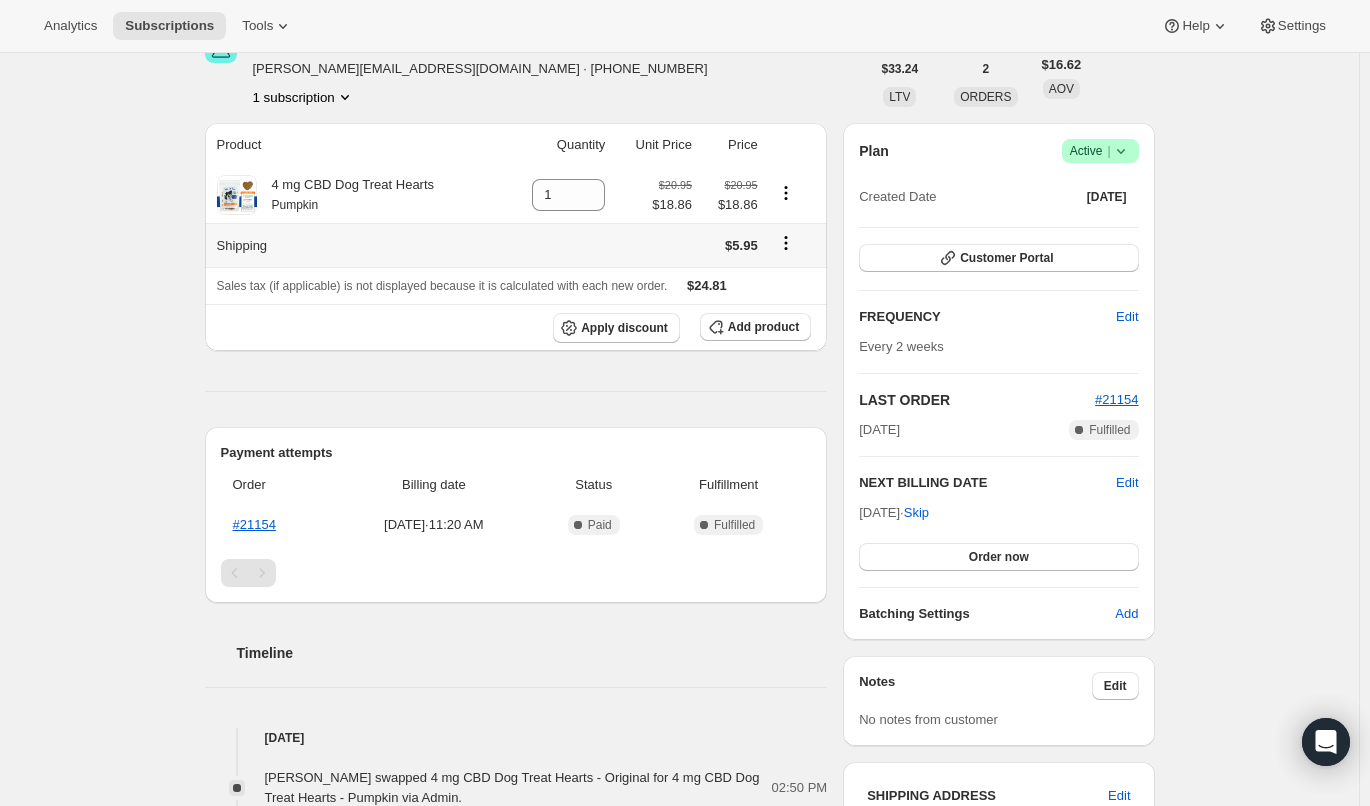 click 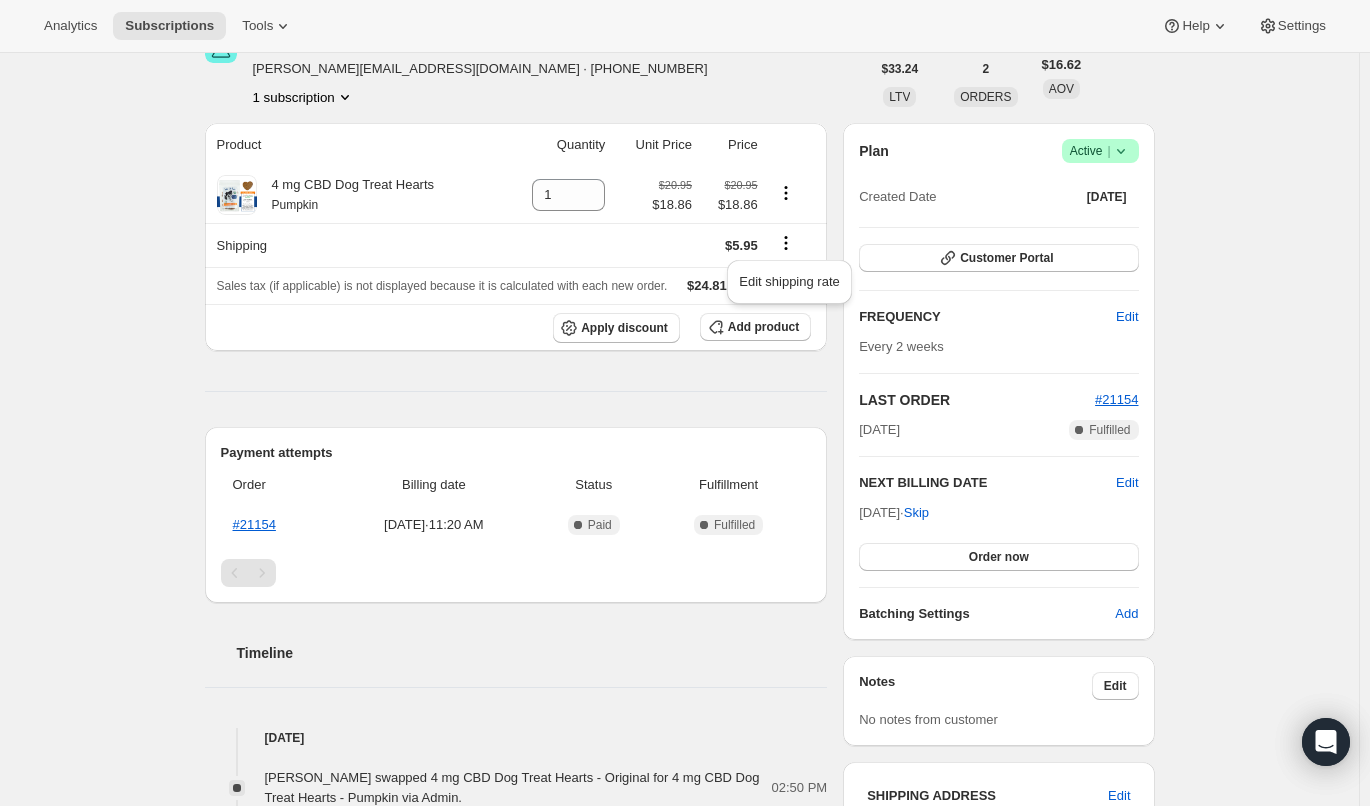 click on "Subscription #28094267685. This page is ready Subscription #28094267685 Success Recurring Success Active Create order Rachel   Giagnocavo rachel@suziespettreats.com · +17205768151 1 subscription $33.24 LTV 2 ORDERS $16.62 AOV Product Quantity Unit Price Price 4 mg CBD Dog Treat Hearts Pumpkin 1 $20.95 $18.86 $20.95 $18.86 Shipping $5.95 Sales tax (if applicable) is not displayed because it is calculated with each new order.   $24.81 Apply discount Add product Payment attempts Order Billing date Status Fulfillment #21154 Jul 24, 2025  ·  11:20 AM  Complete Paid  Complete Fulfilled Timeline Jul 24, 2025 Caleb Gilmore swapped 4 mg CBD Dog Treat Hearts - Original for 4 mg CBD Dog Treat Hearts - Pumpkin via Admin.  02:50 PM Rachel Giagnocavo  created the subscription order.  View order 11:20 AM Plan Success Active | Created Date Jul 24, 2025 Customer Portal FREQUENCY Edit Every 2 weeks LAST ORDER #21154 Jul 24, 2025  Complete Fulfilled NEXT BILLING DATE Edit Aug 7, 2025   ·  Skip Order now Batching Settings" at bounding box center (679, 563) 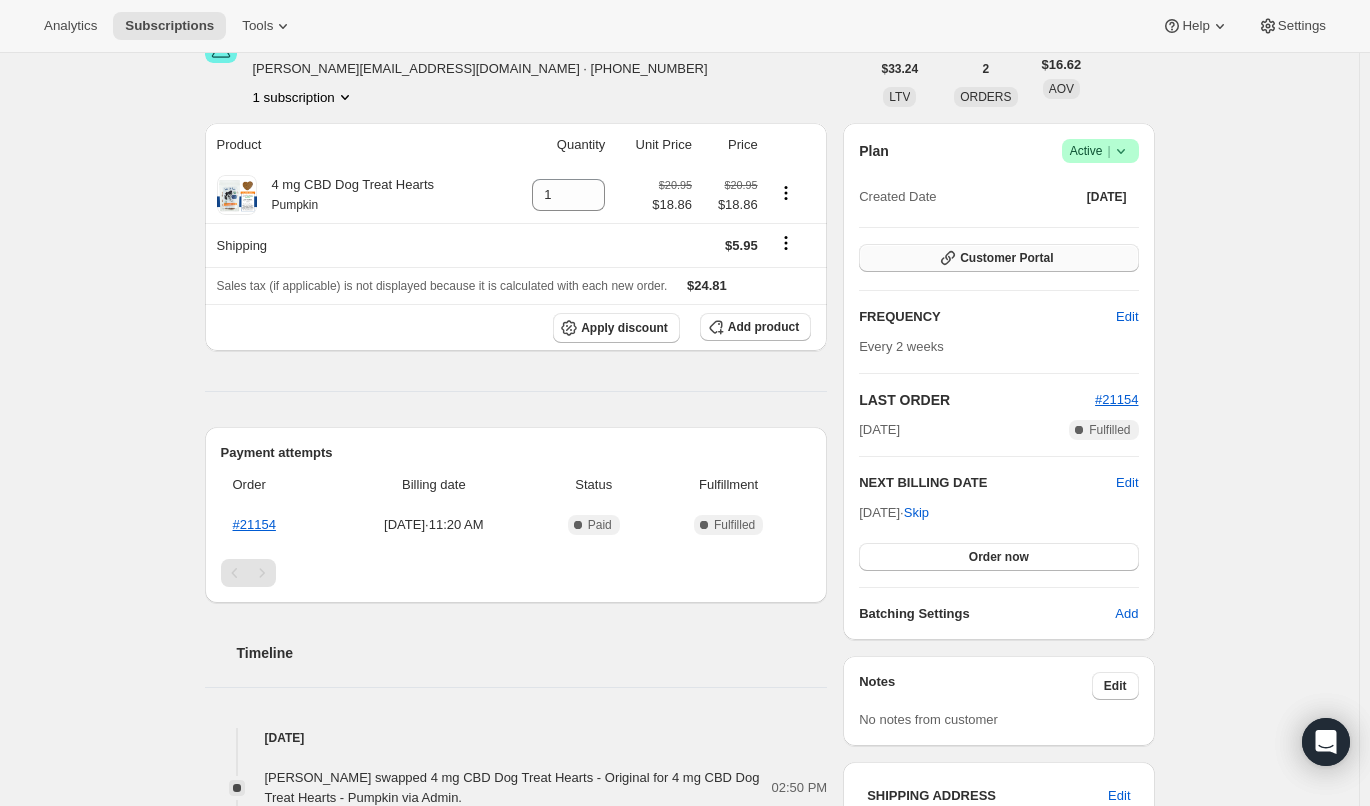 click 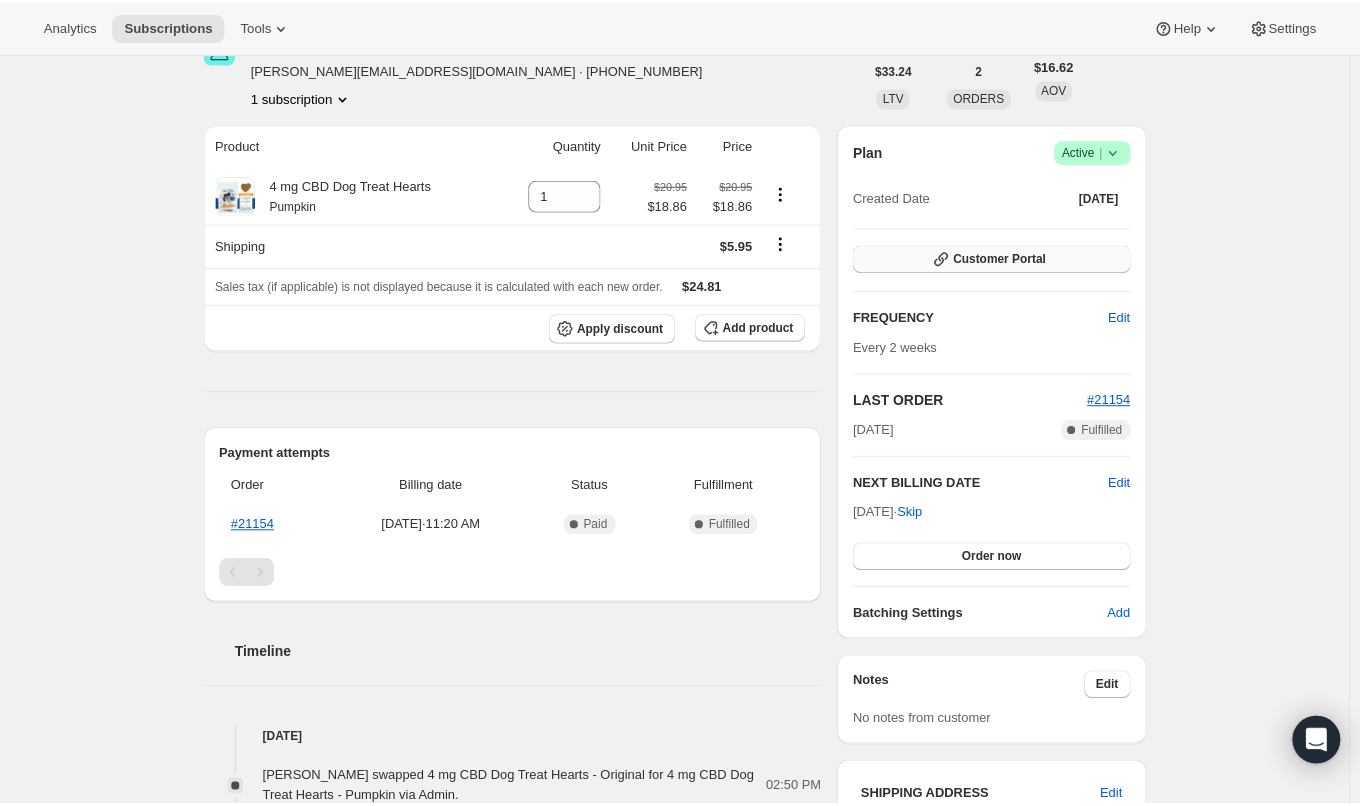 scroll, scrollTop: 0, scrollLeft: 0, axis: both 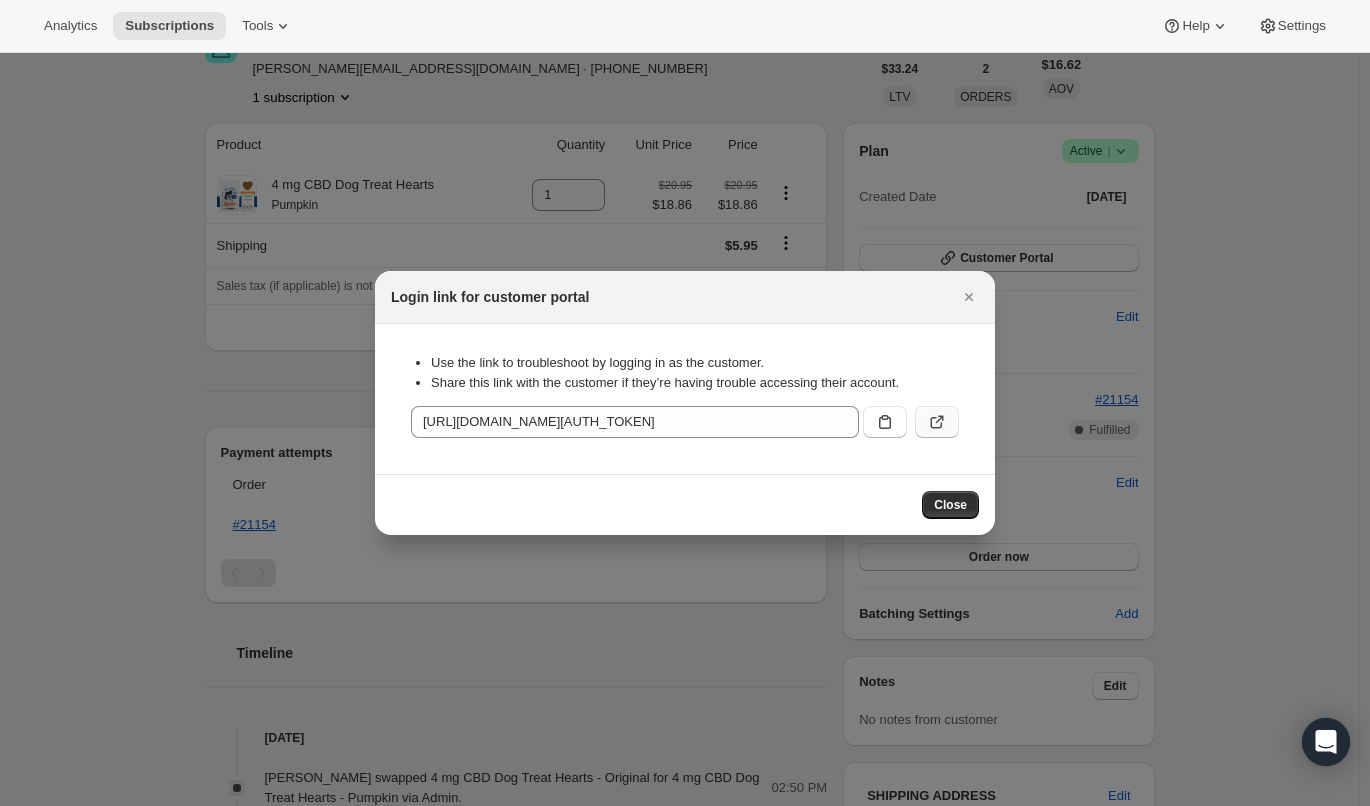 click 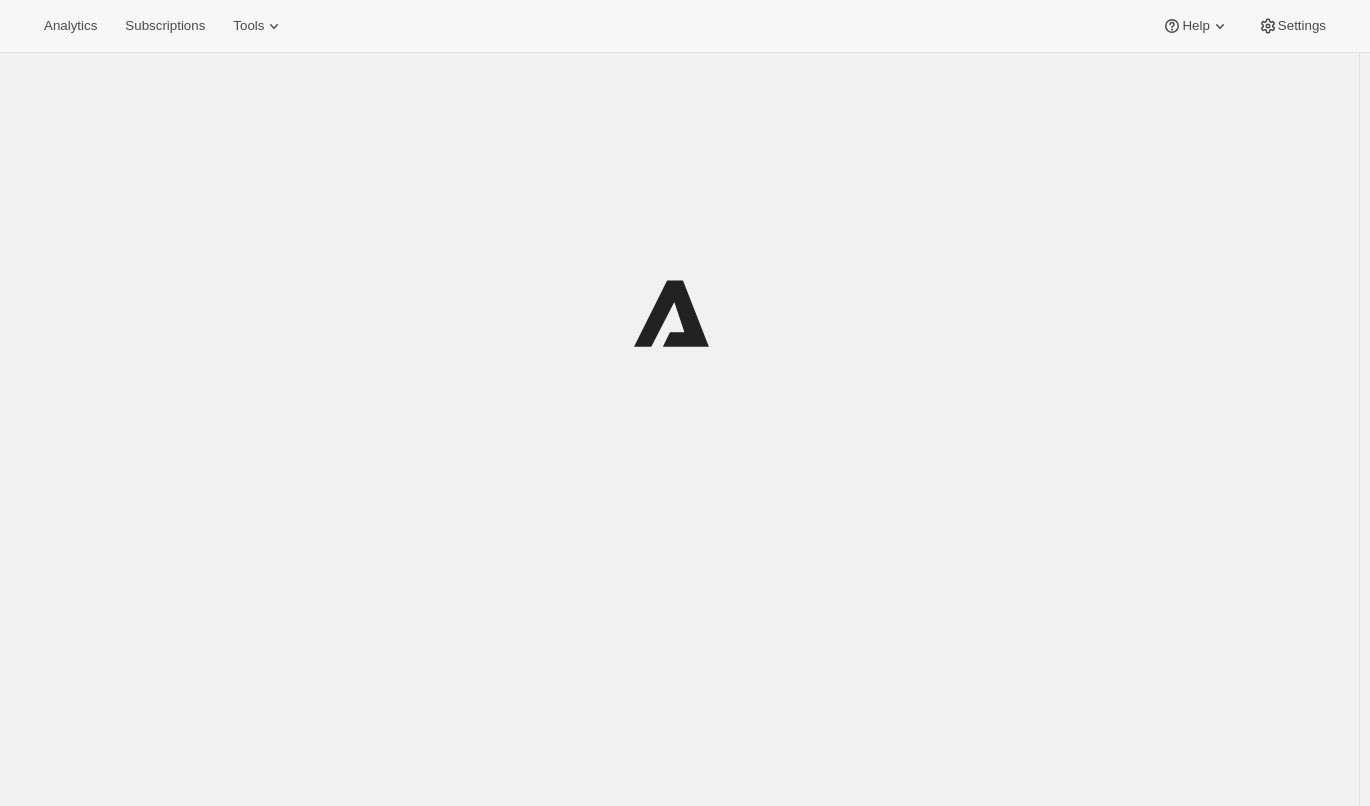 scroll, scrollTop: 0, scrollLeft: 0, axis: both 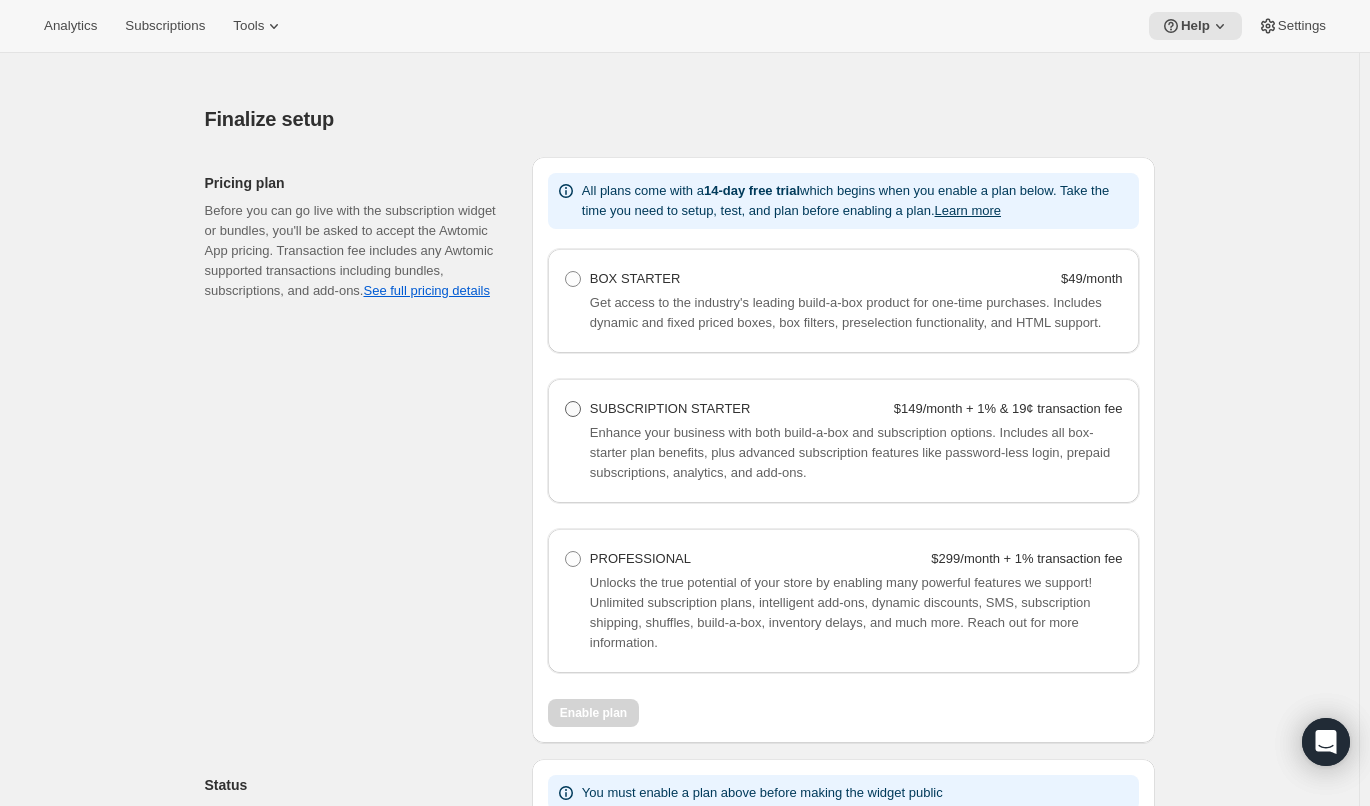 click at bounding box center (573, 409) 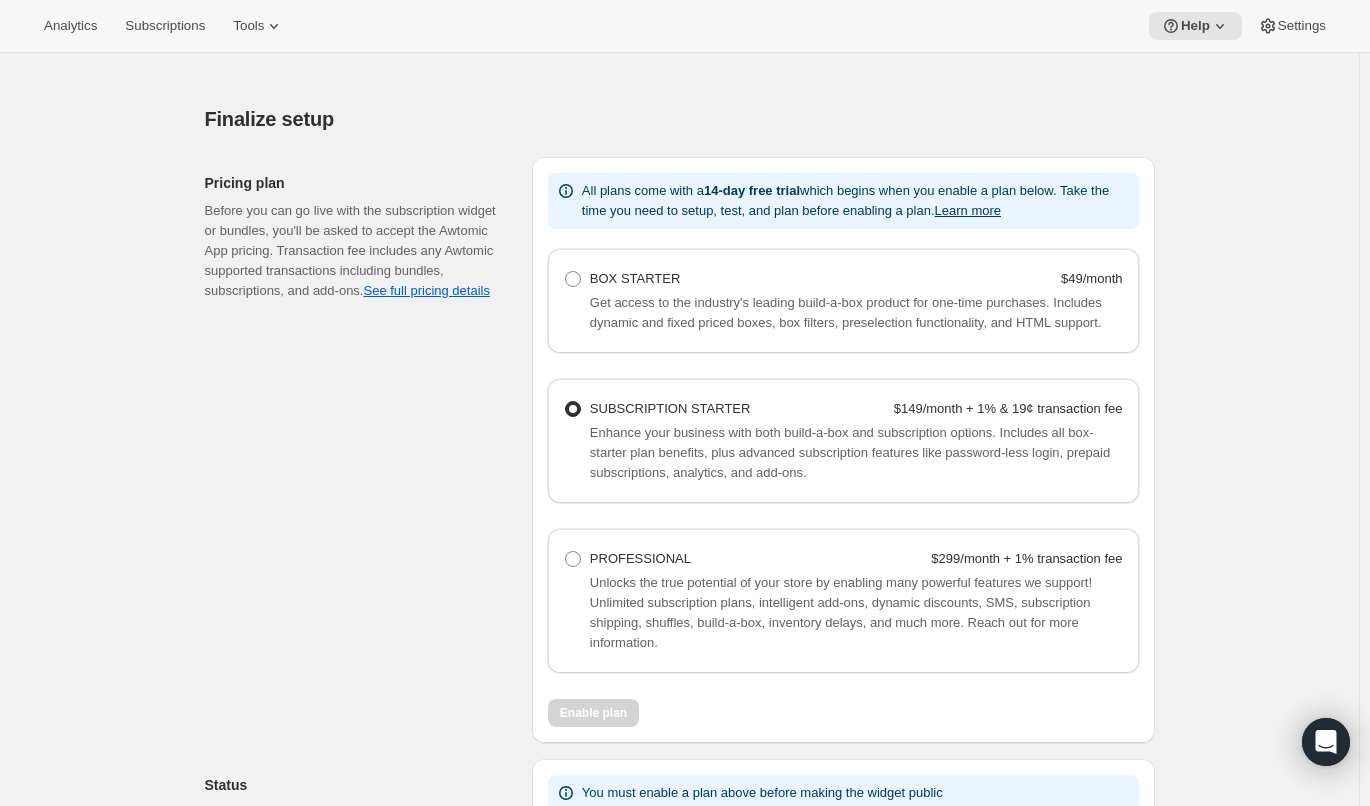 radio on "true" 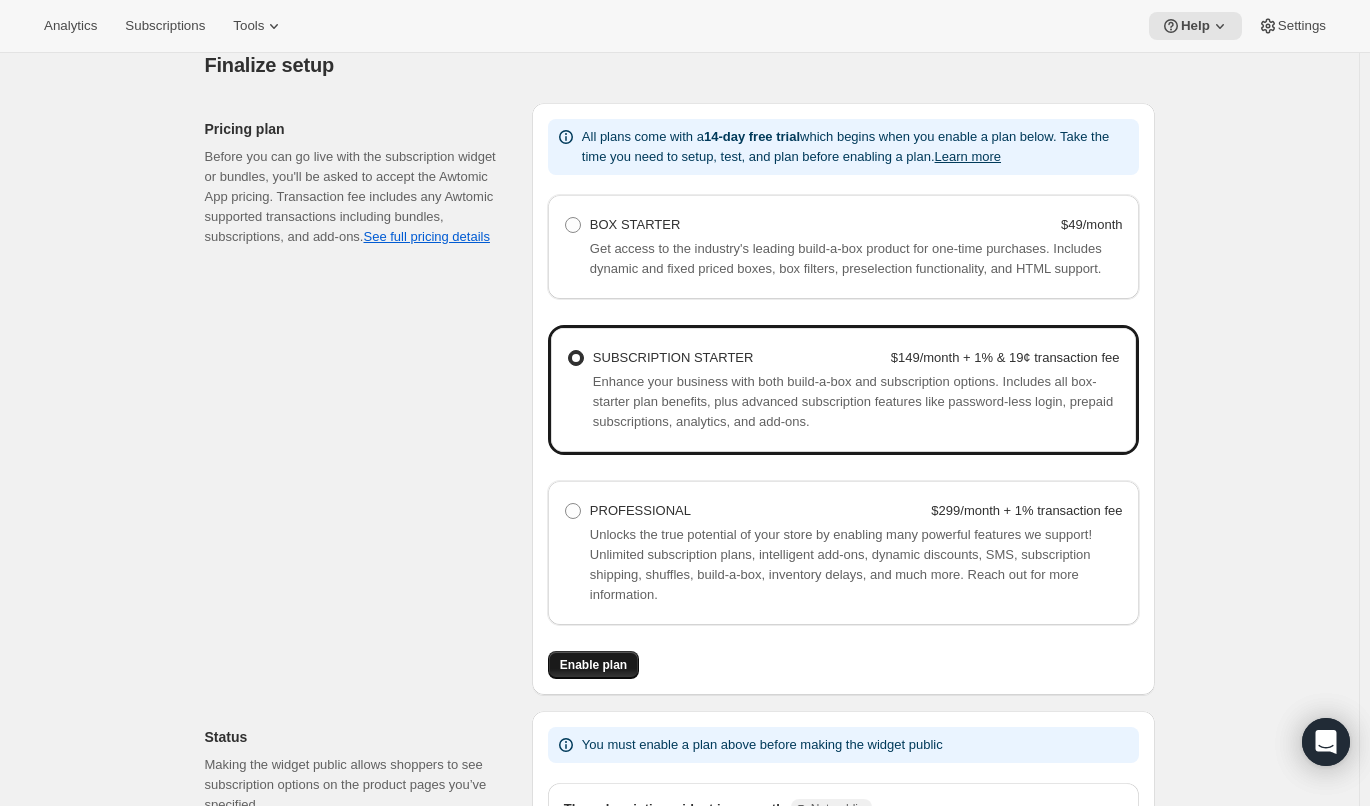 scroll, scrollTop: 1236, scrollLeft: 0, axis: vertical 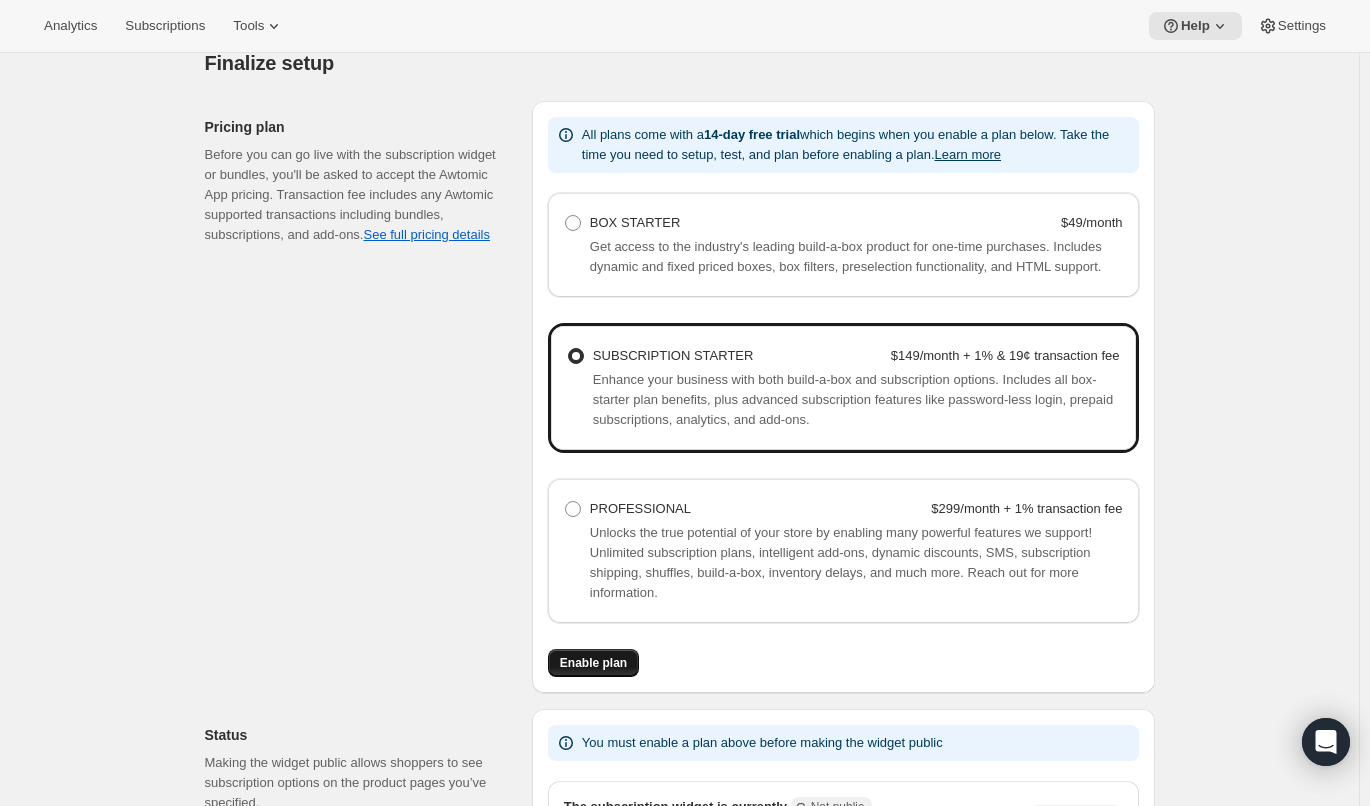 click on "Enable plan" at bounding box center [593, 663] 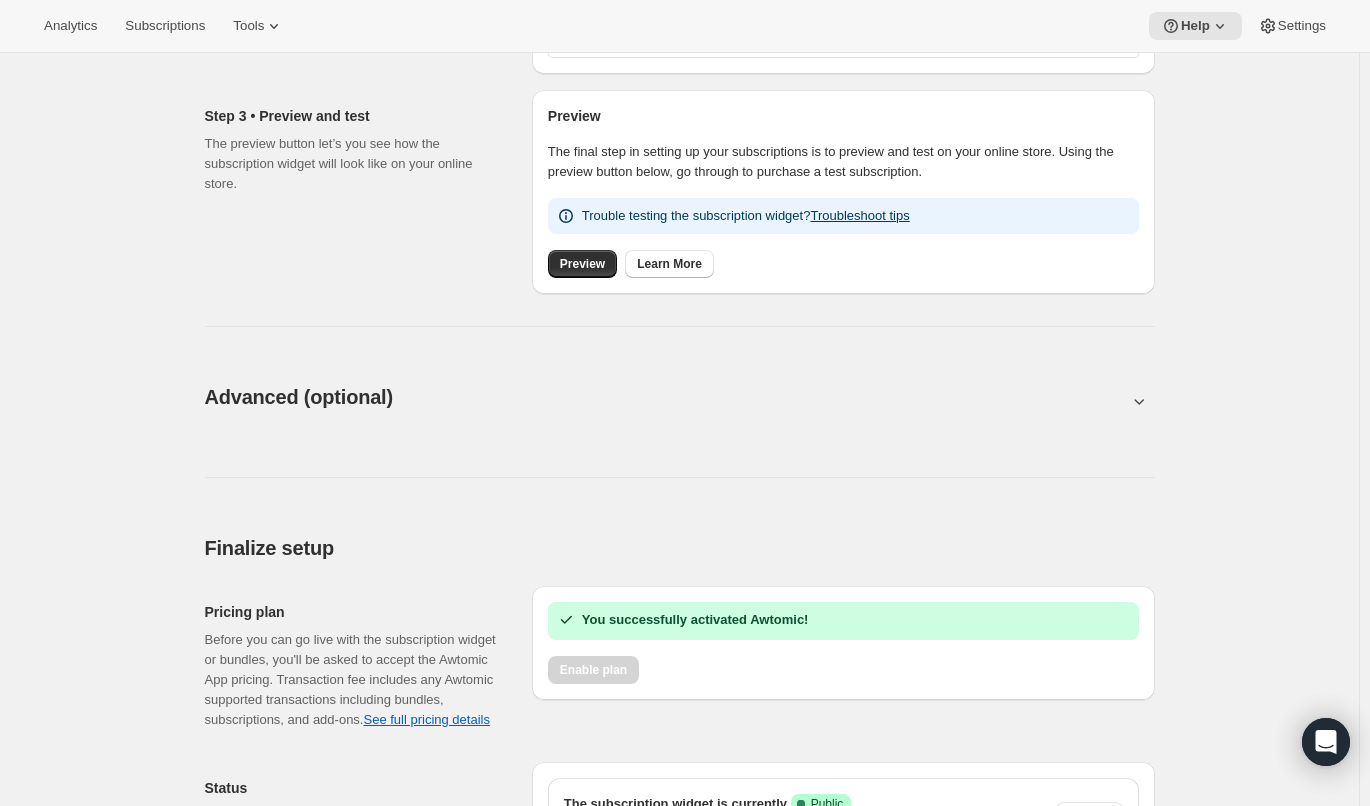 scroll, scrollTop: 957, scrollLeft: 0, axis: vertical 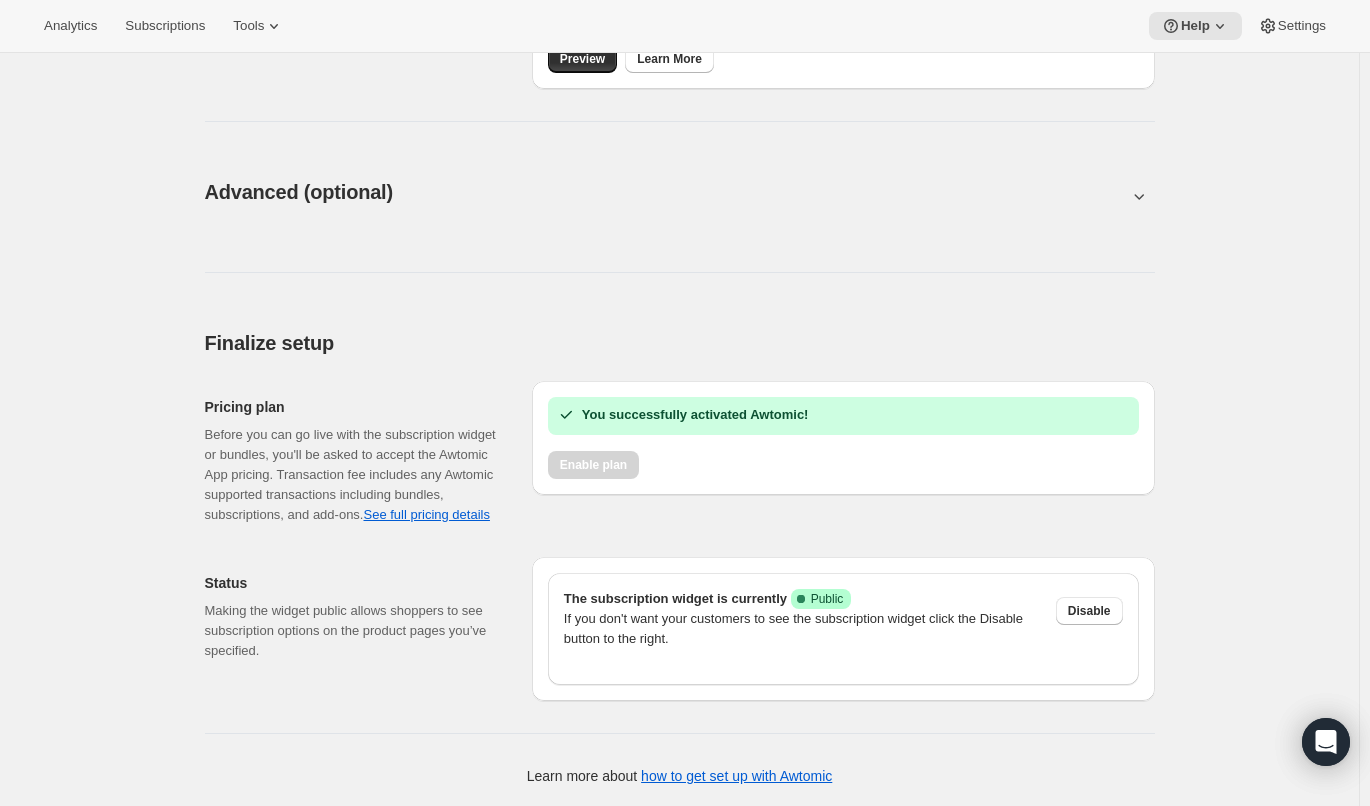 click on "Finalize setup. This page is ready Finalize setup" at bounding box center [680, 343] 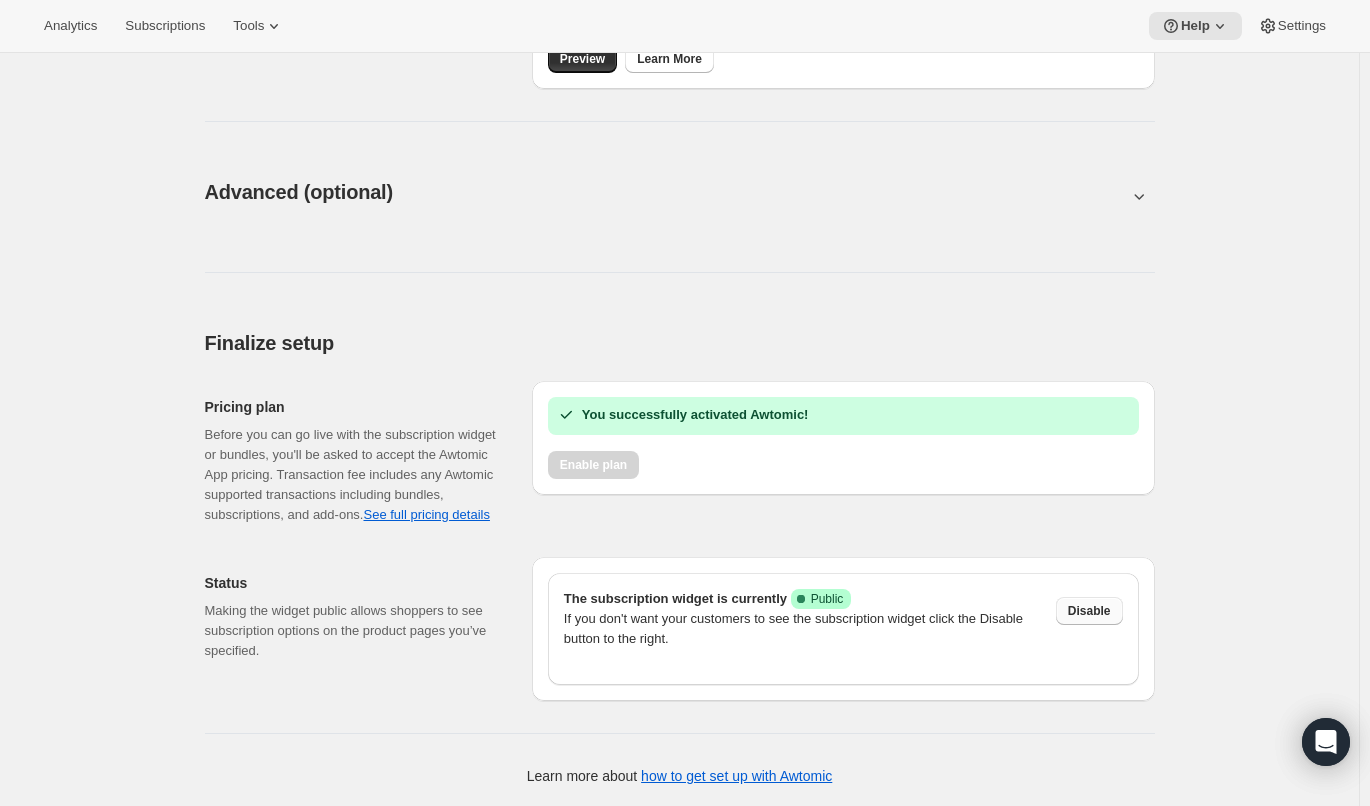 click on "Disable" at bounding box center [1089, 611] 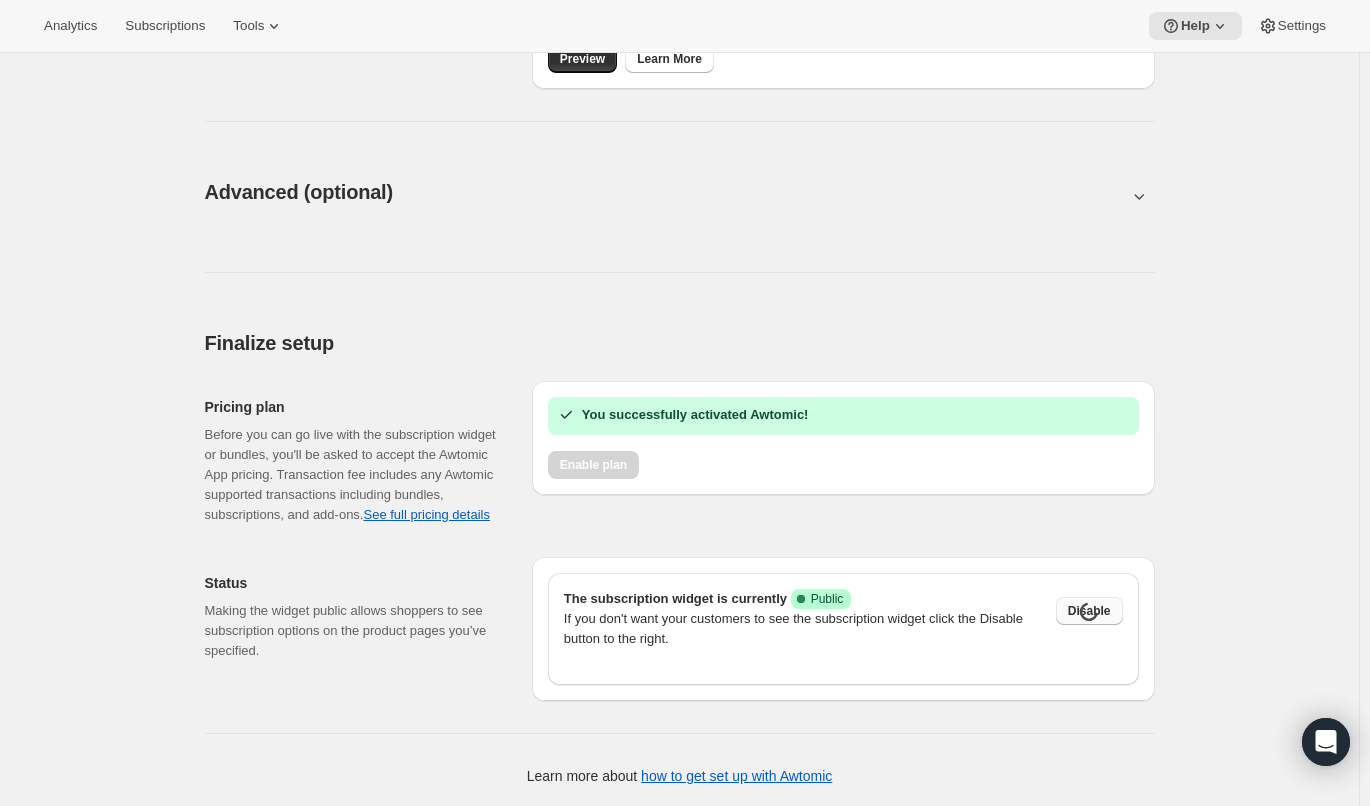 scroll, scrollTop: 937, scrollLeft: 0, axis: vertical 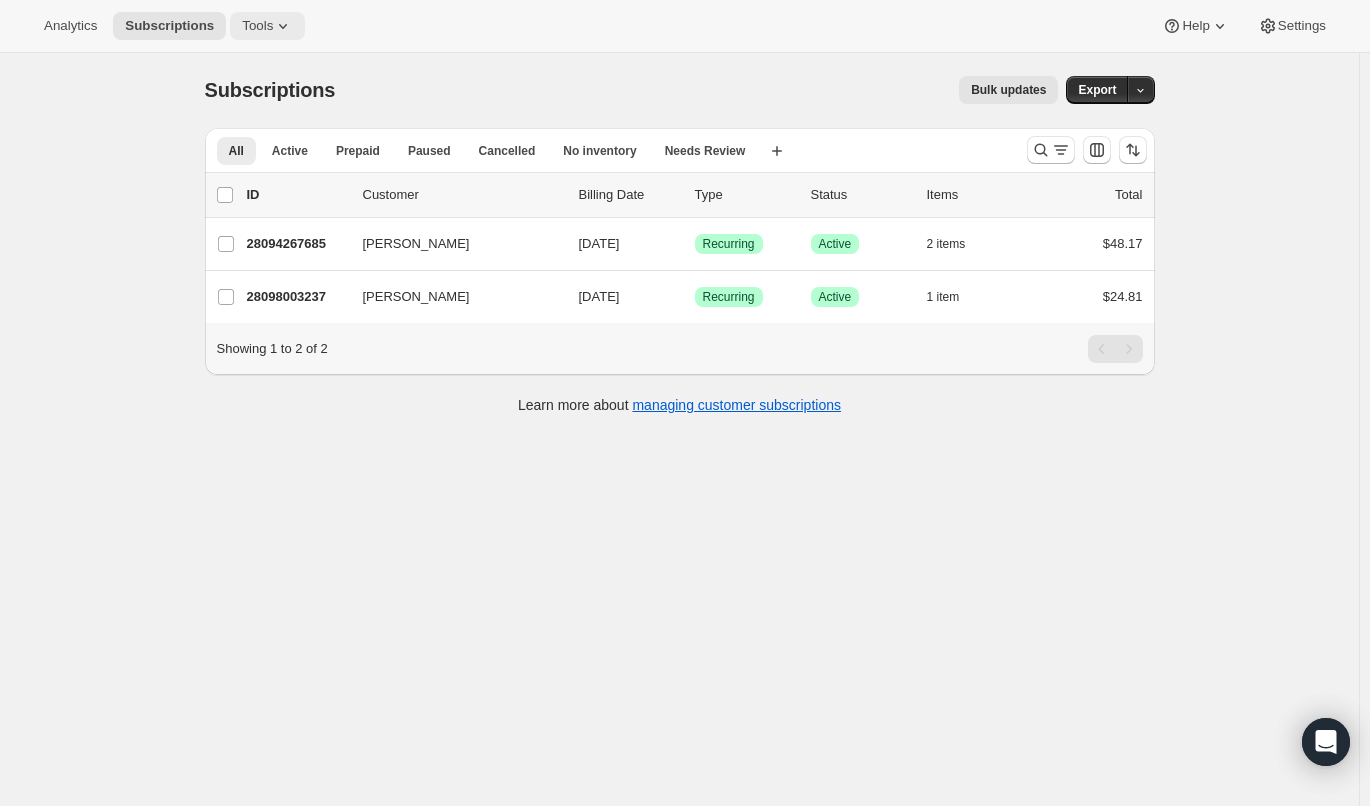 click on "Tools" at bounding box center [257, 26] 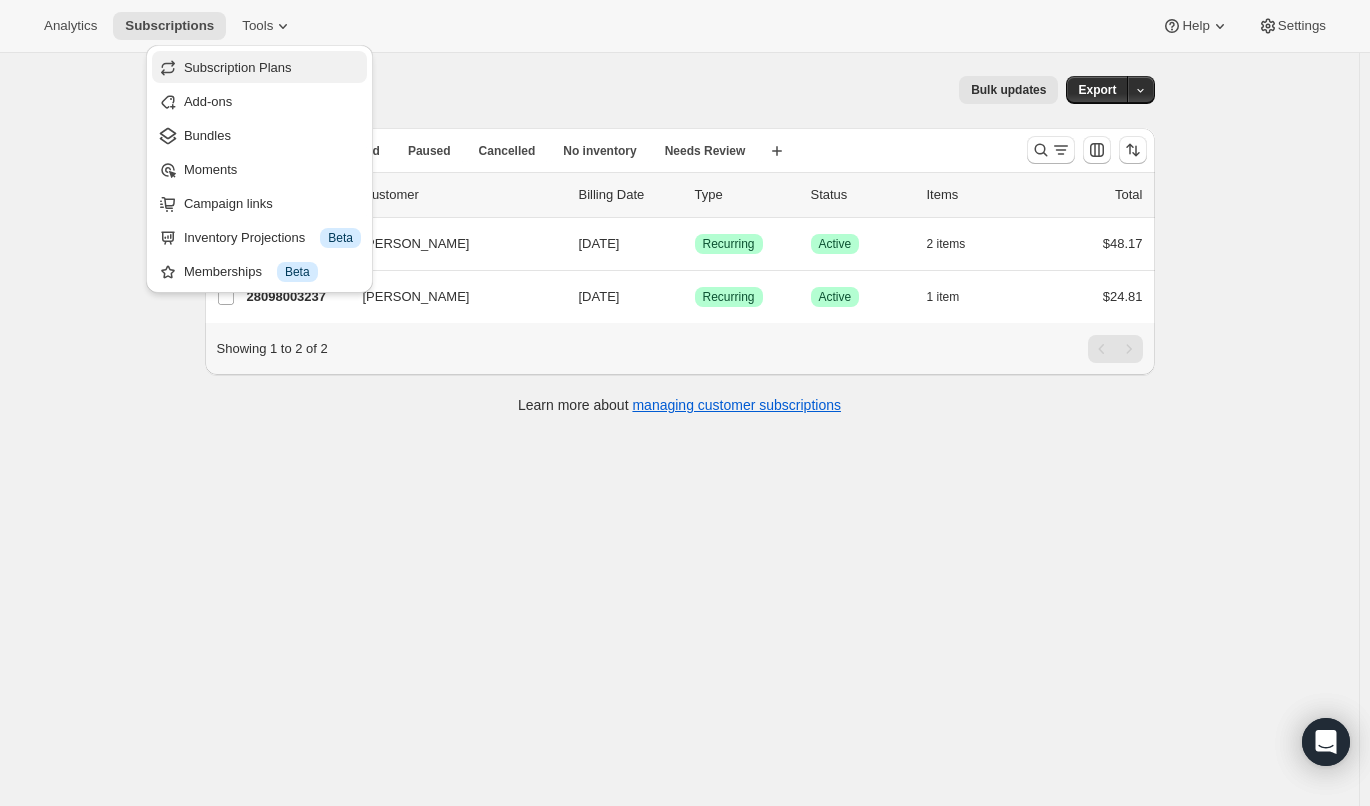 click on "Subscription Plans" at bounding box center [238, 67] 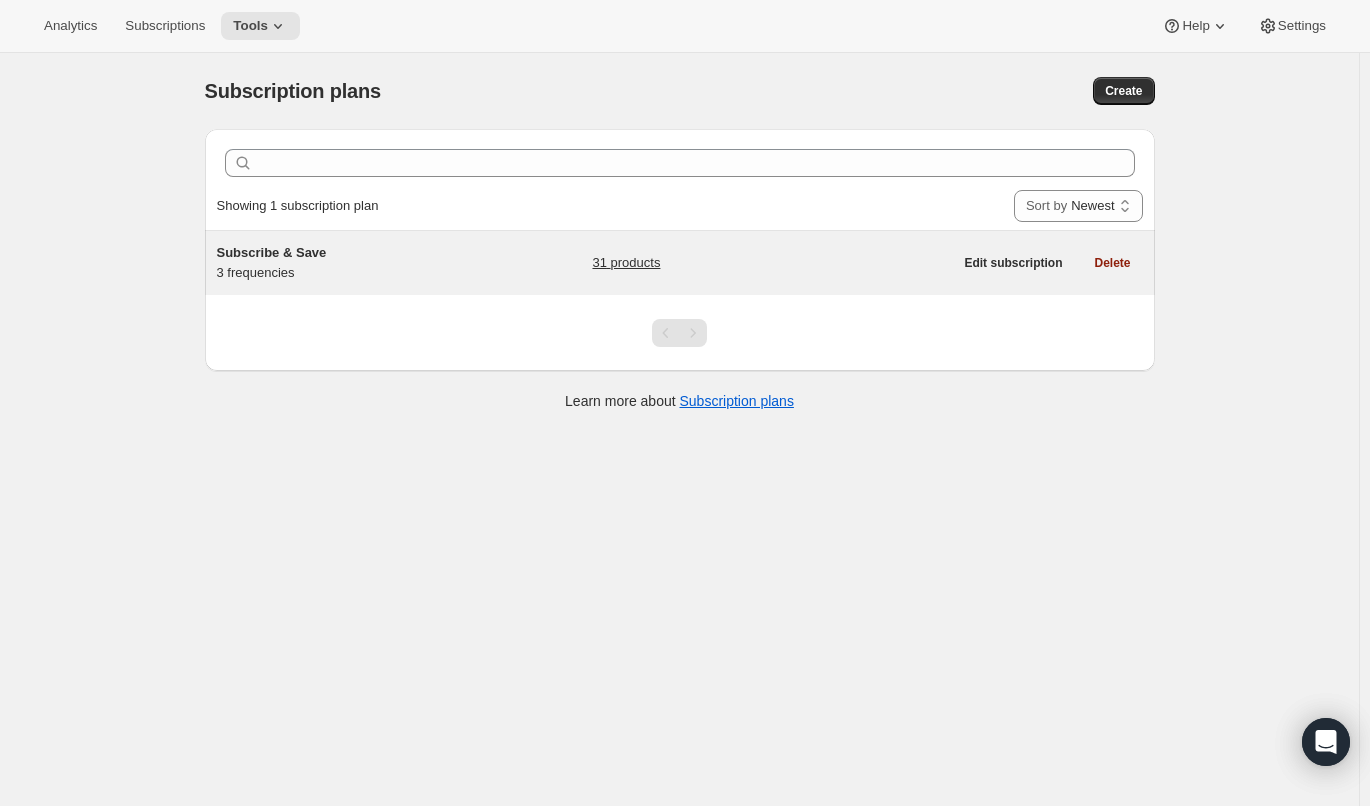 scroll, scrollTop: 53, scrollLeft: 0, axis: vertical 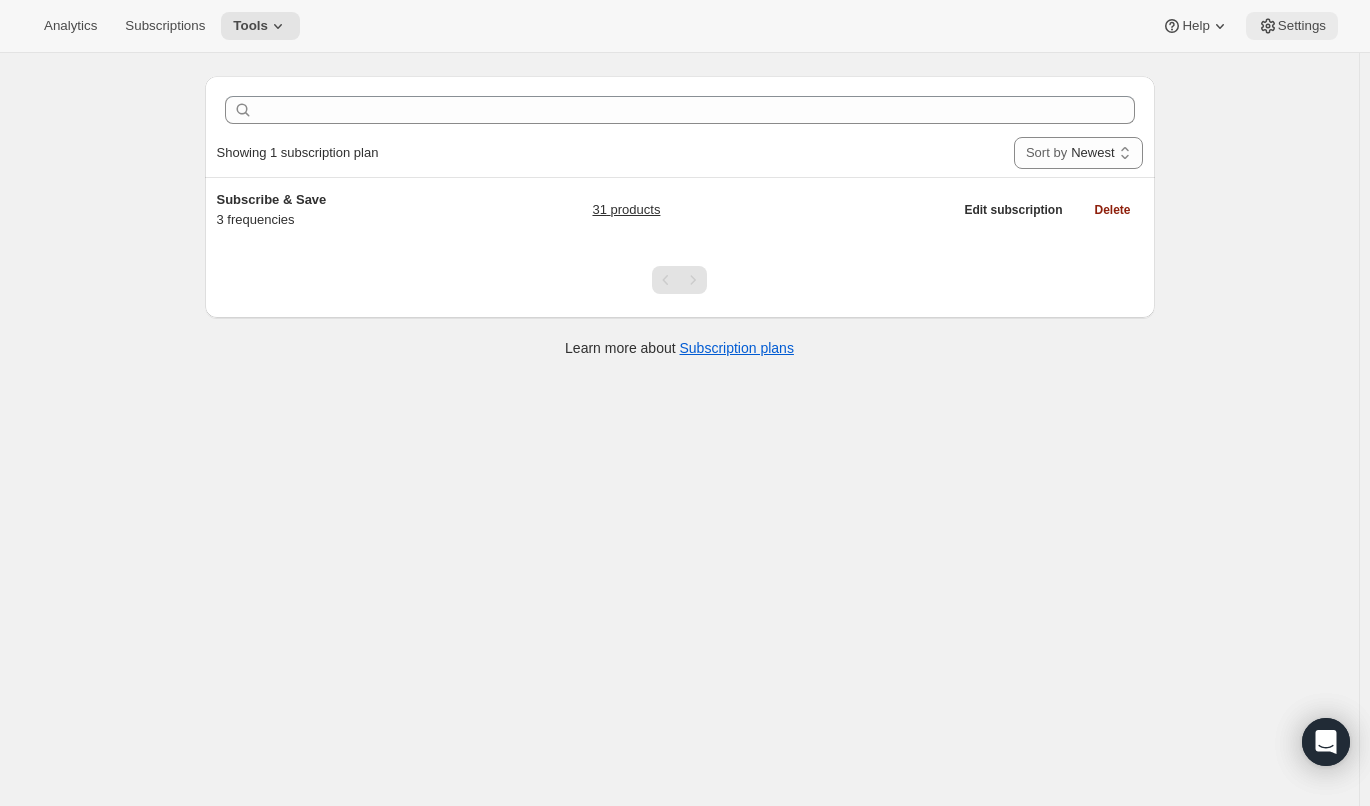 click on "Settings" at bounding box center [1302, 26] 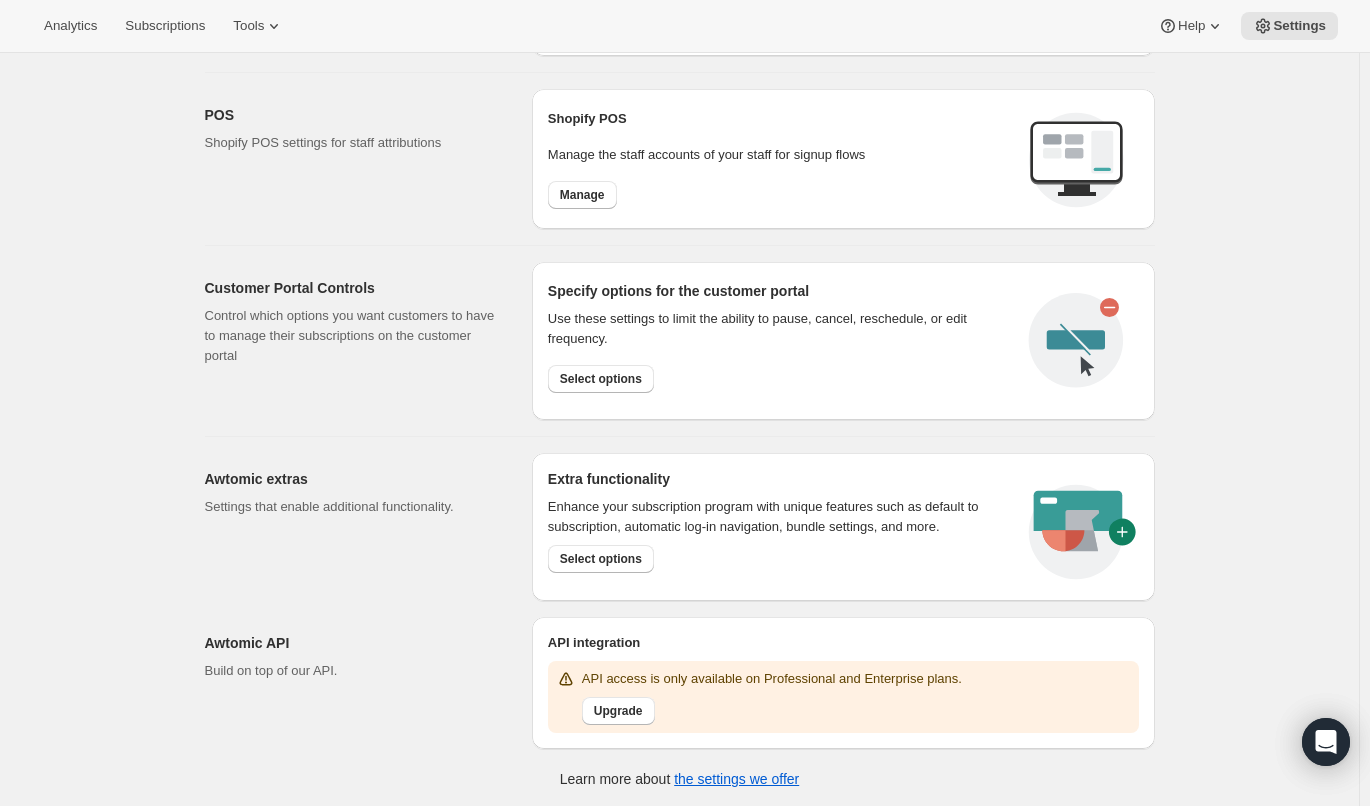scroll, scrollTop: 0, scrollLeft: 0, axis: both 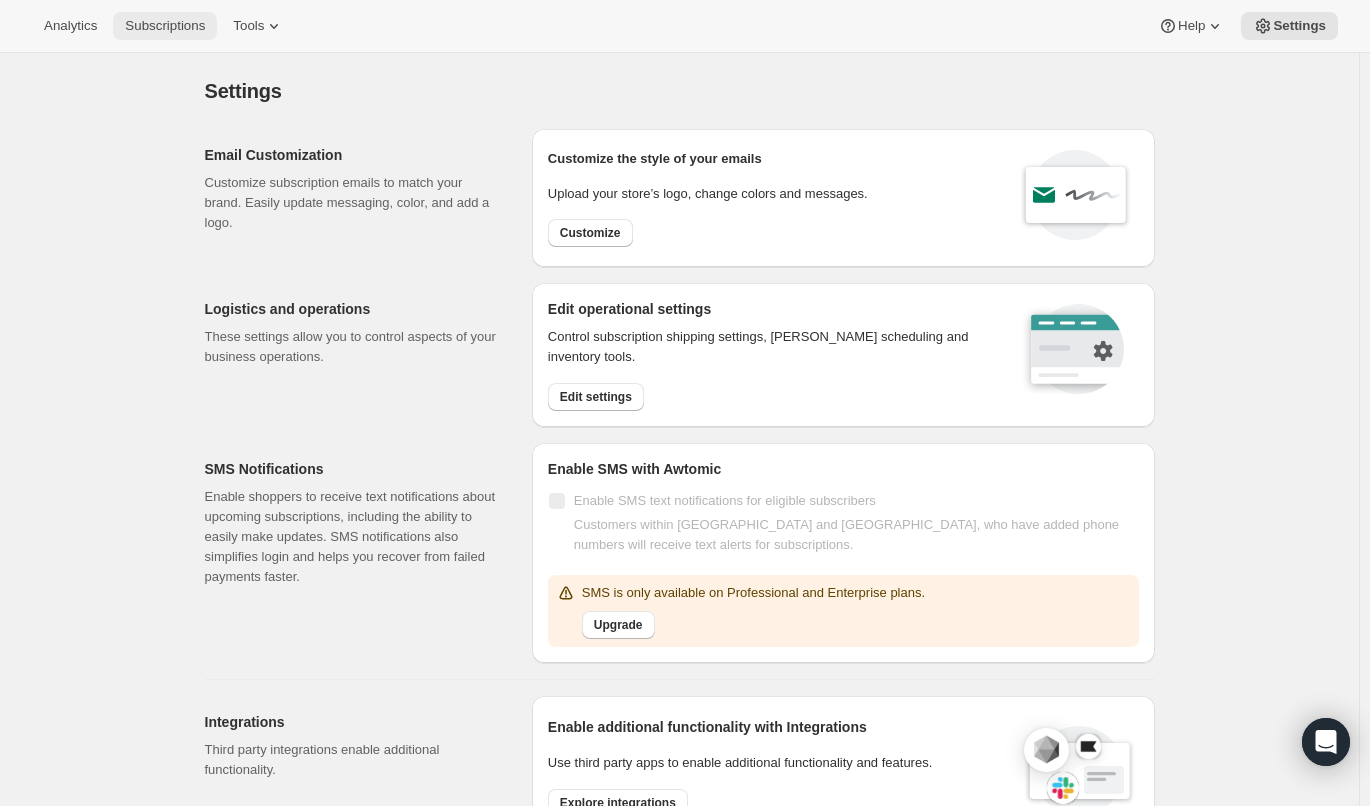 click on "Subscriptions" at bounding box center [165, 26] 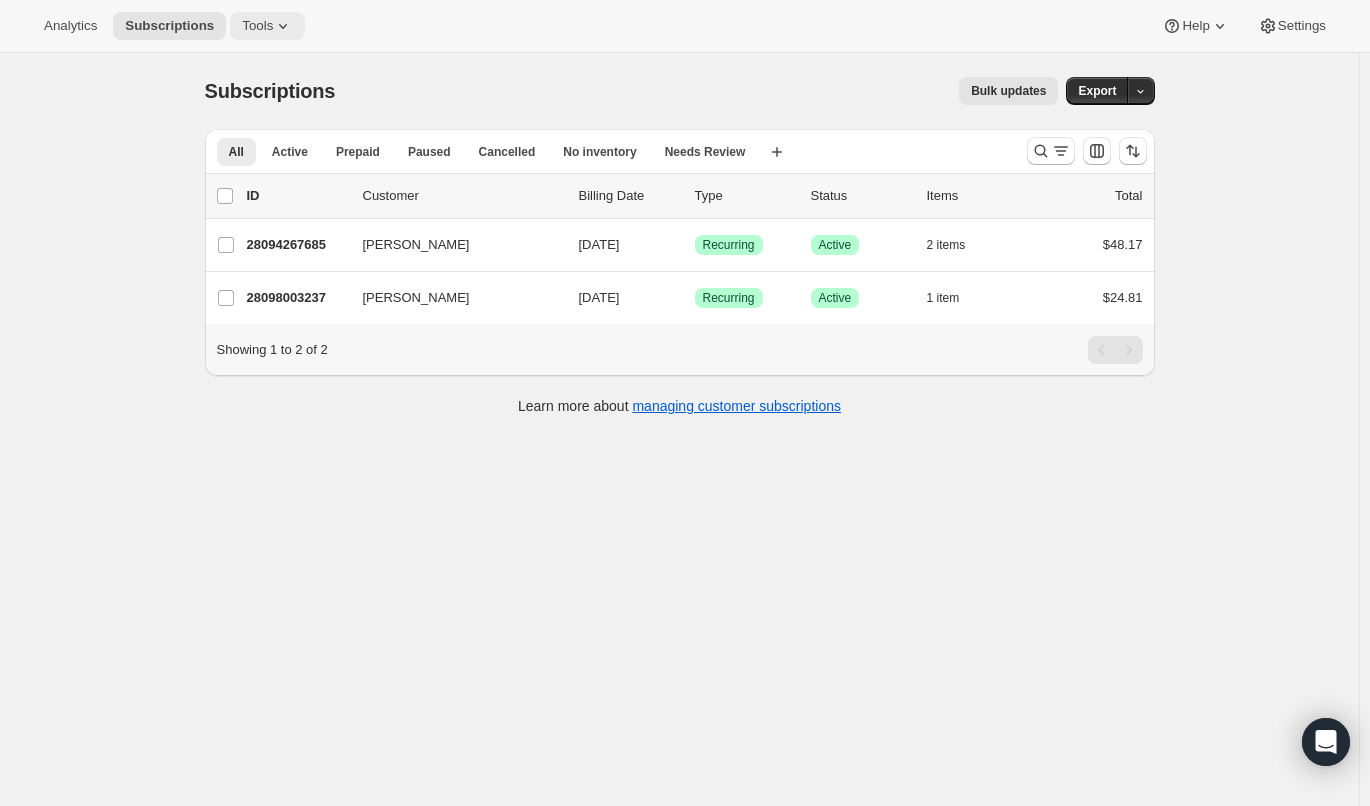 click 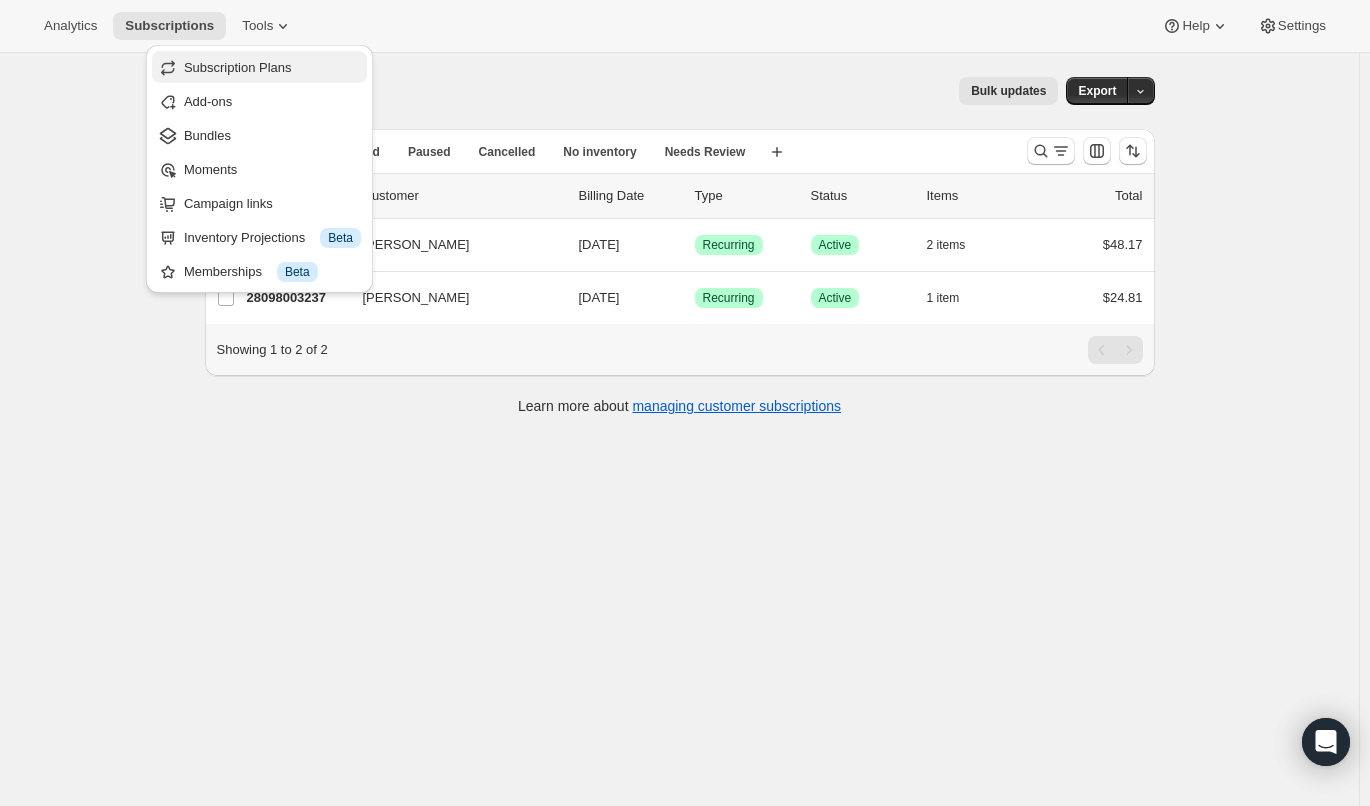 click on "Subscription Plans" at bounding box center (259, 67) 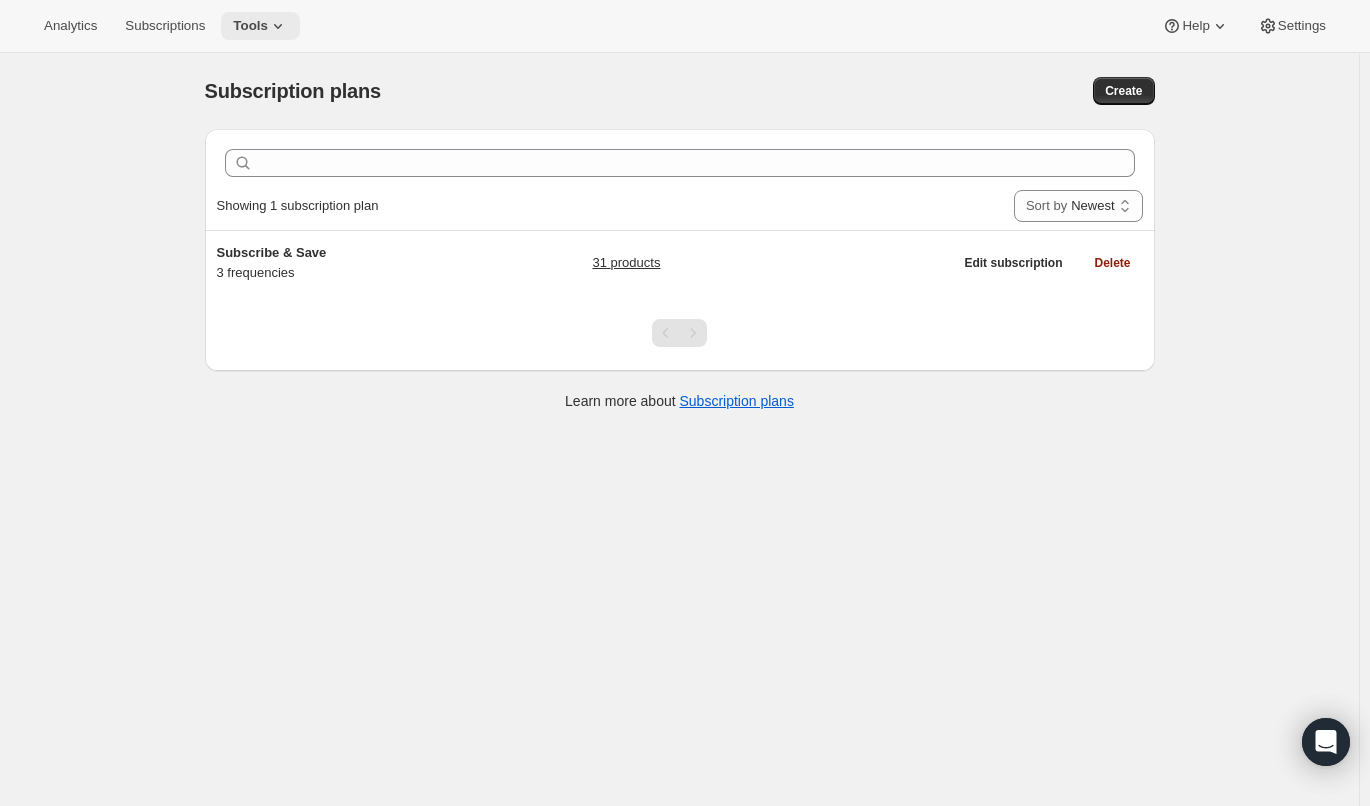 click on "Tools" at bounding box center [260, 26] 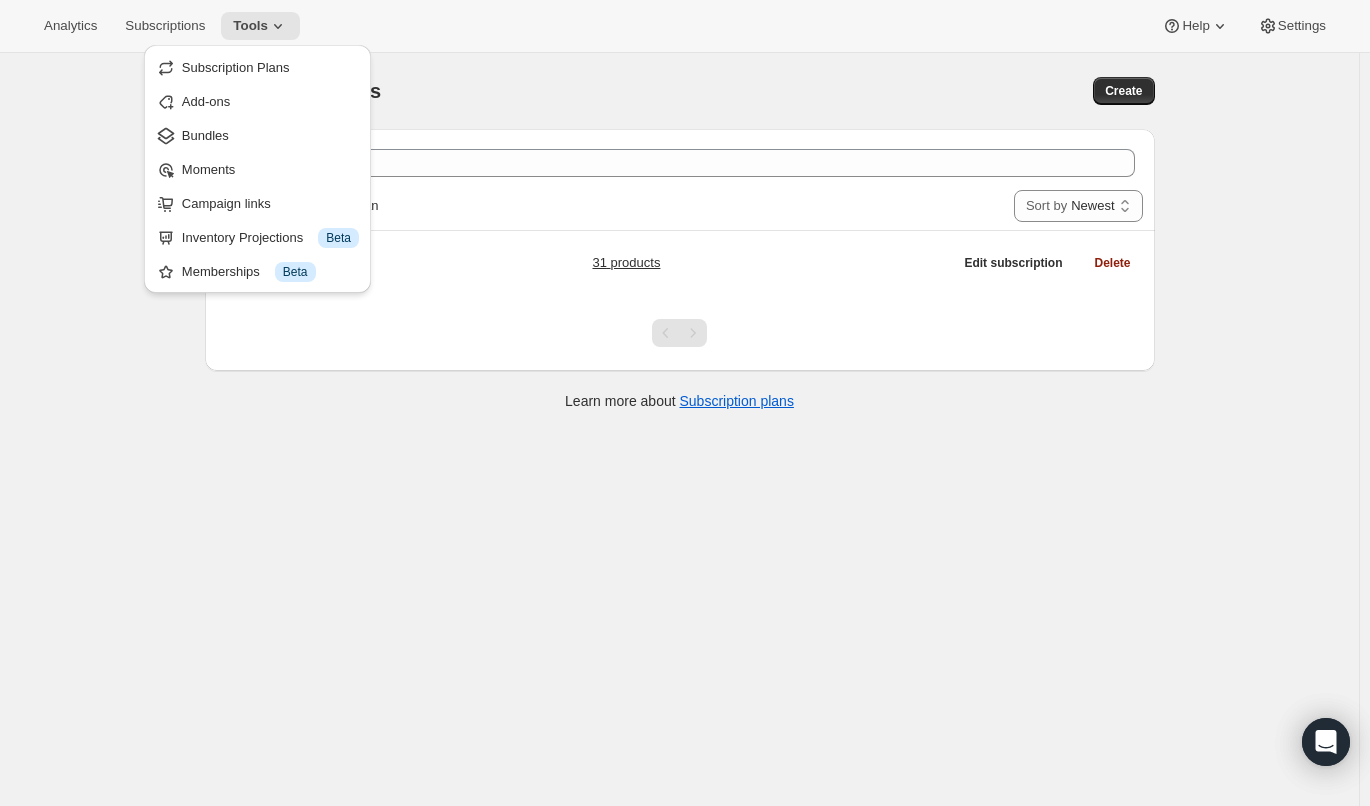 click on "Analytics Subscriptions Tools Help Settings" at bounding box center [685, 26] 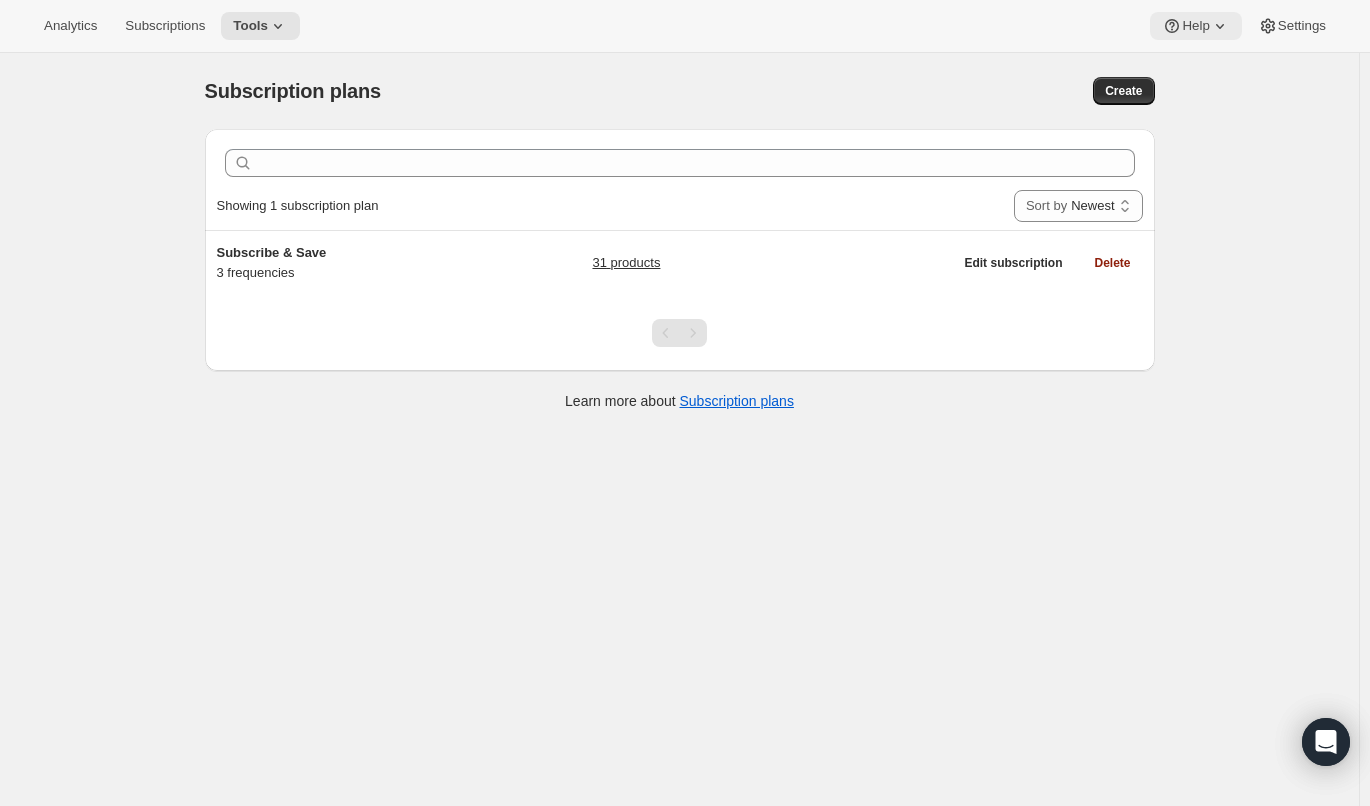 click 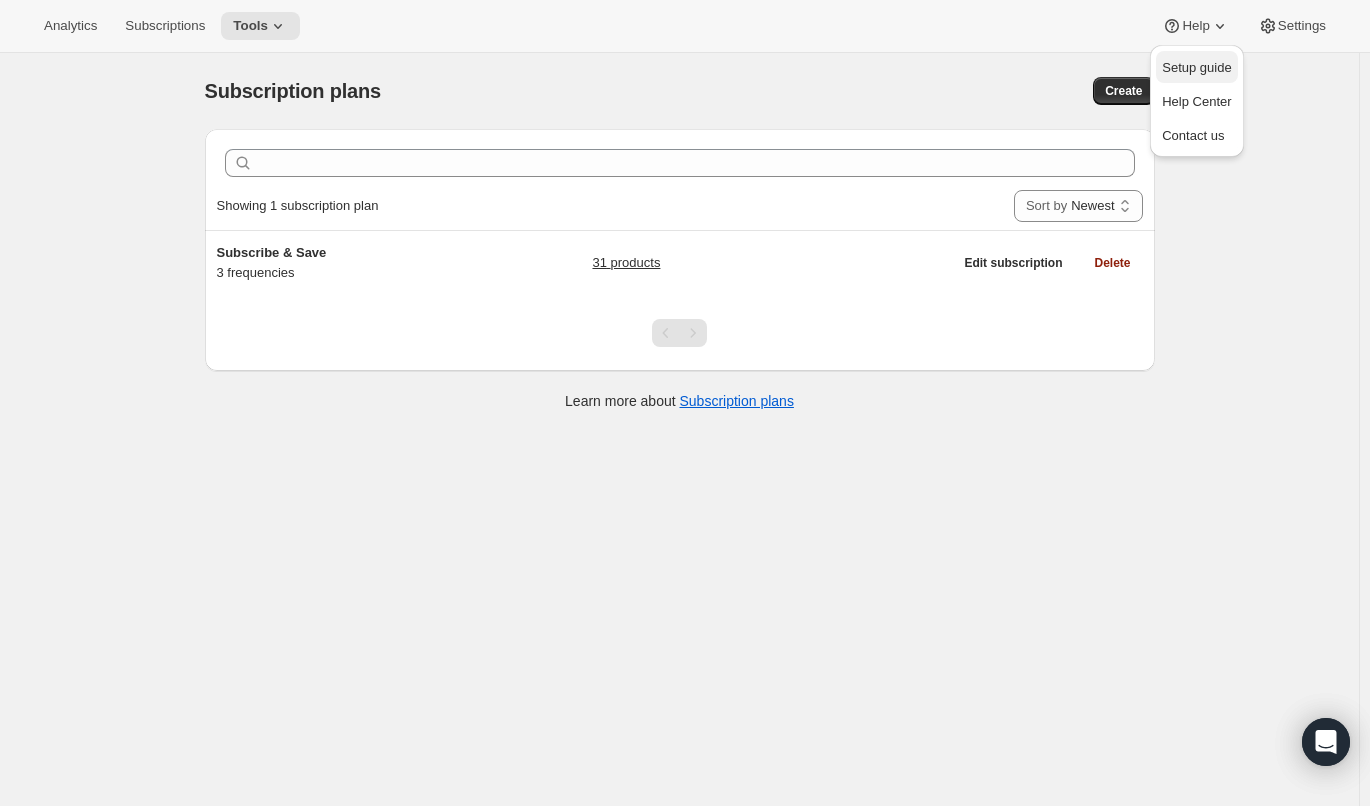 click on "Setup guide" at bounding box center [1196, 67] 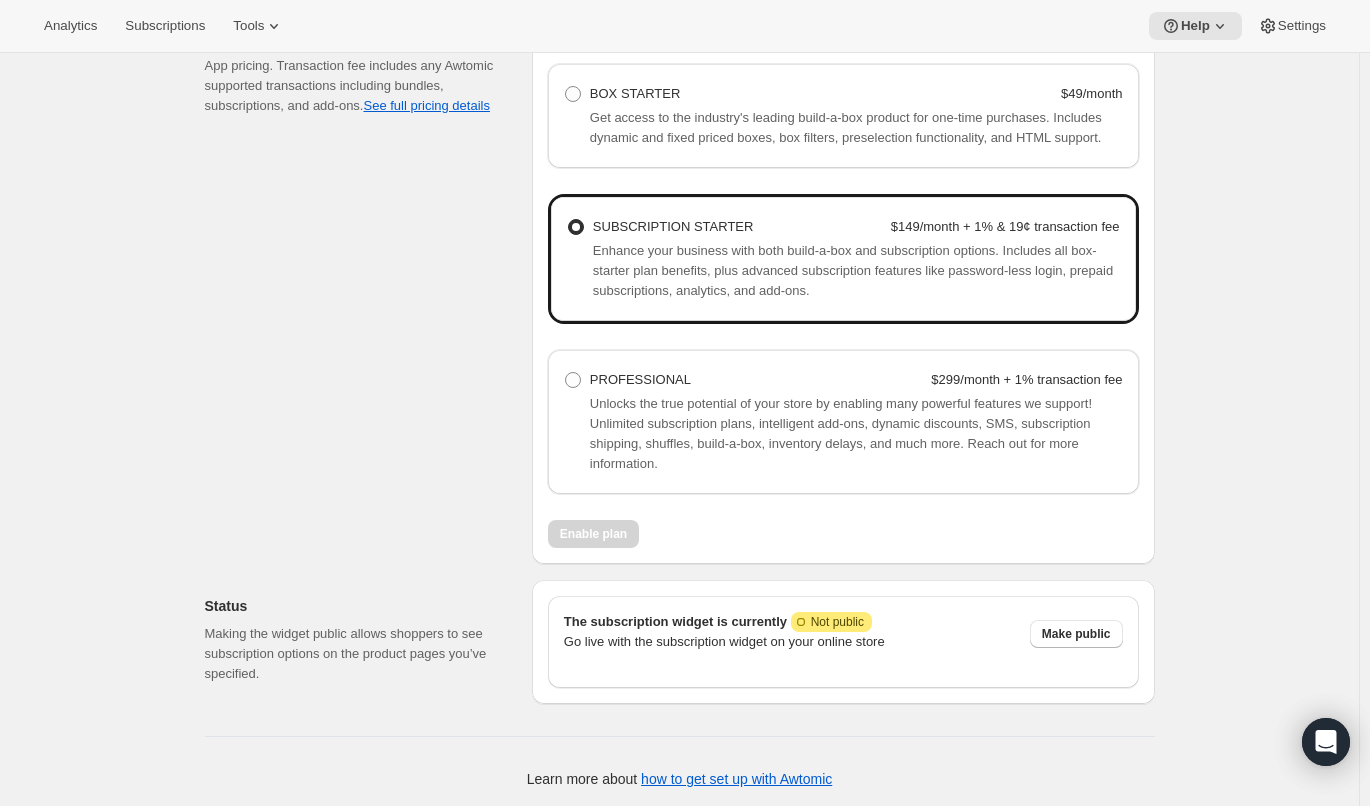 scroll, scrollTop: 1369, scrollLeft: 0, axis: vertical 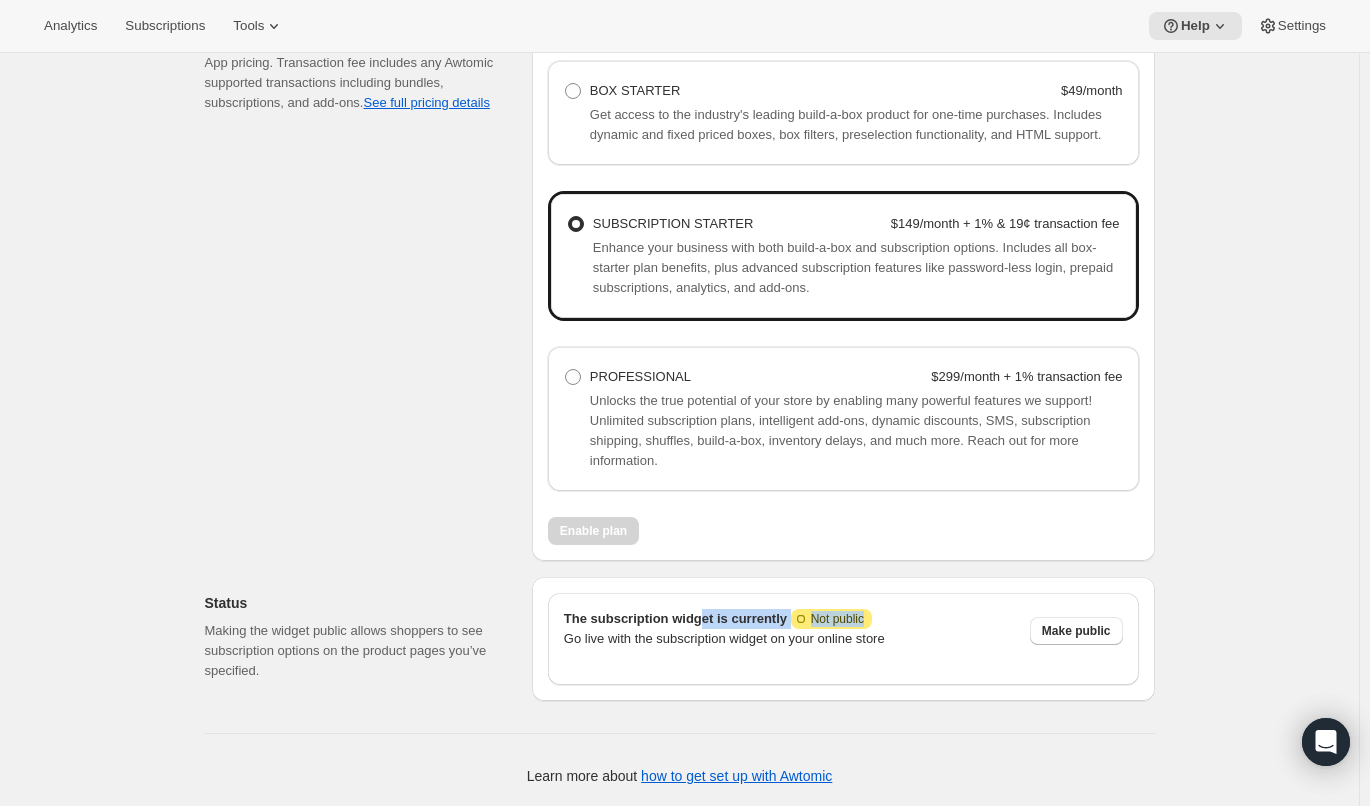 drag, startPoint x: 702, startPoint y: 602, endPoint x: 910, endPoint y: 618, distance: 208.61447 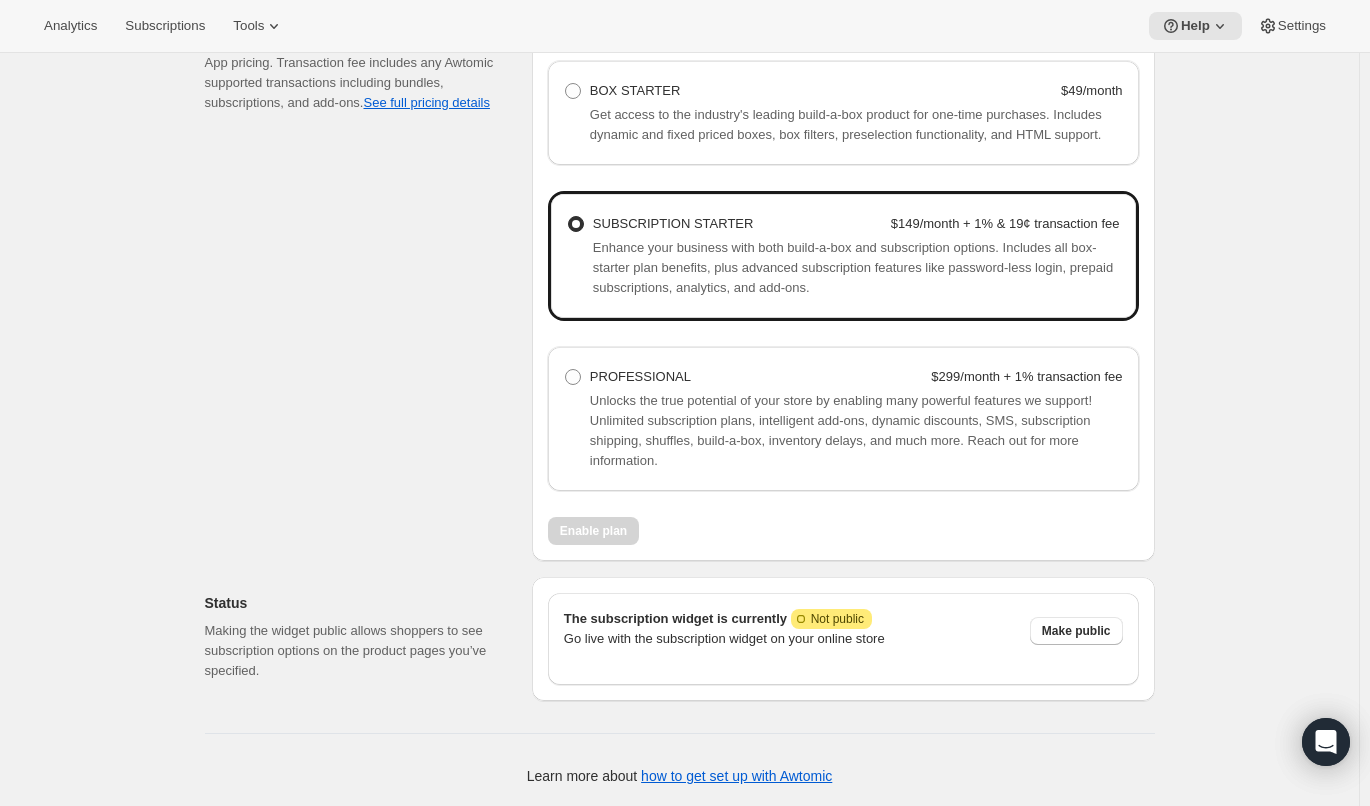 click on "Making the widget public allows shoppers to see subscription options on the product pages you’ve specified." at bounding box center (352, 651) 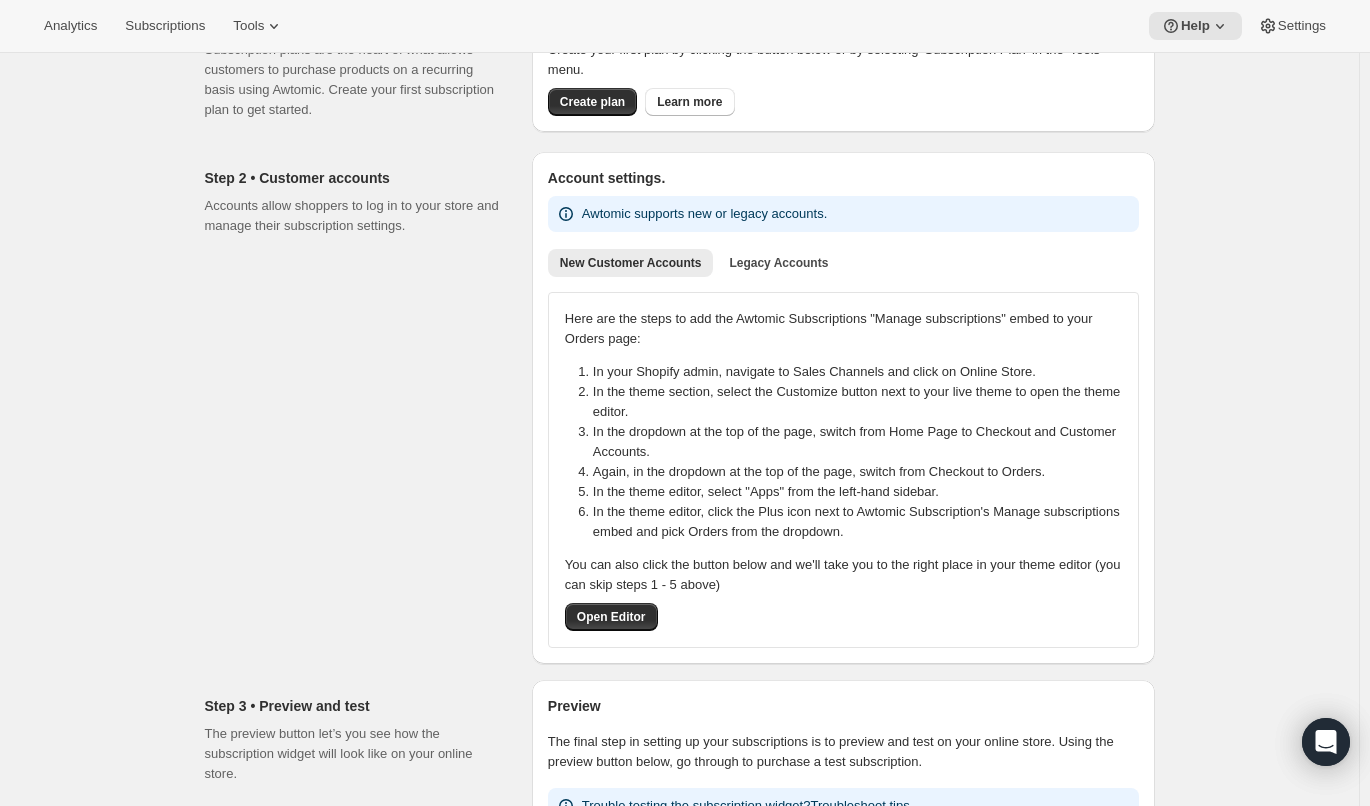 scroll, scrollTop: 0, scrollLeft: 0, axis: both 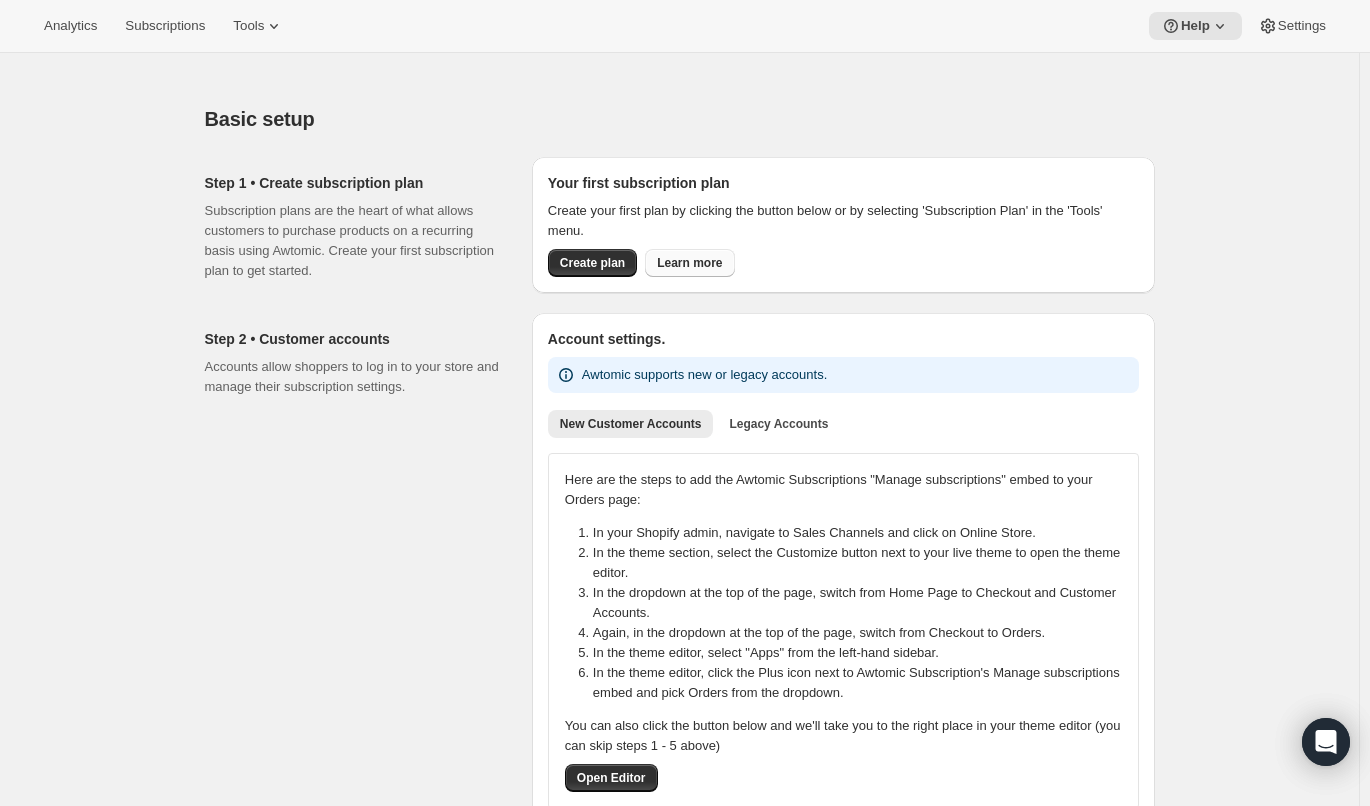 click on "Learn more" at bounding box center (689, 263) 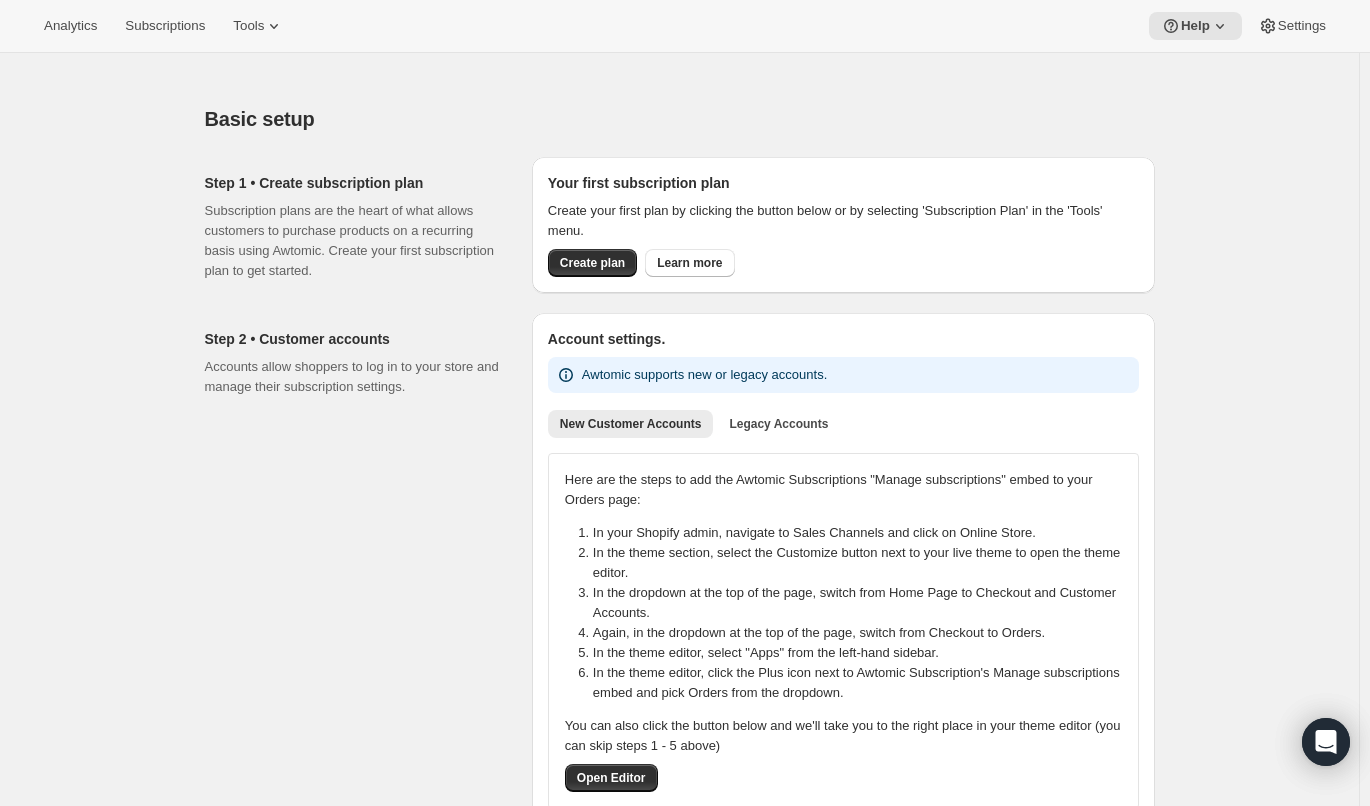 click on "Basic setup. This page is ready Basic setup Step 1 • Create subscription plan Subscription plans are the heart of what allows customers to purchase products on a recurring basis using Awtomic. Create your first subscription plan to get started. Your first subscription plan Create your first plan by clicking the button below or by selecting 'Subscription Plan' in the 'Tools' menu. Create plan Learn more Step 2 • Customer accounts Accounts allow shoppers to log in to your store and manage their subscription settings. Account settings. Awtomic supports new or legacy accounts. New Customer Accounts Legacy Accounts More views New Customer Accounts Legacy Accounts More views Here are the steps to add the Awtomic Subscriptions "Manage subscriptions" embed to your Orders page: In your Shopify admin, navigate to Sales Channels and click on Online Store. In the theme section, select the Customize button next to your live theme to open the theme editor. In the theme editor, select "Apps" from the left-hand sidebar." at bounding box center [679, 1113] 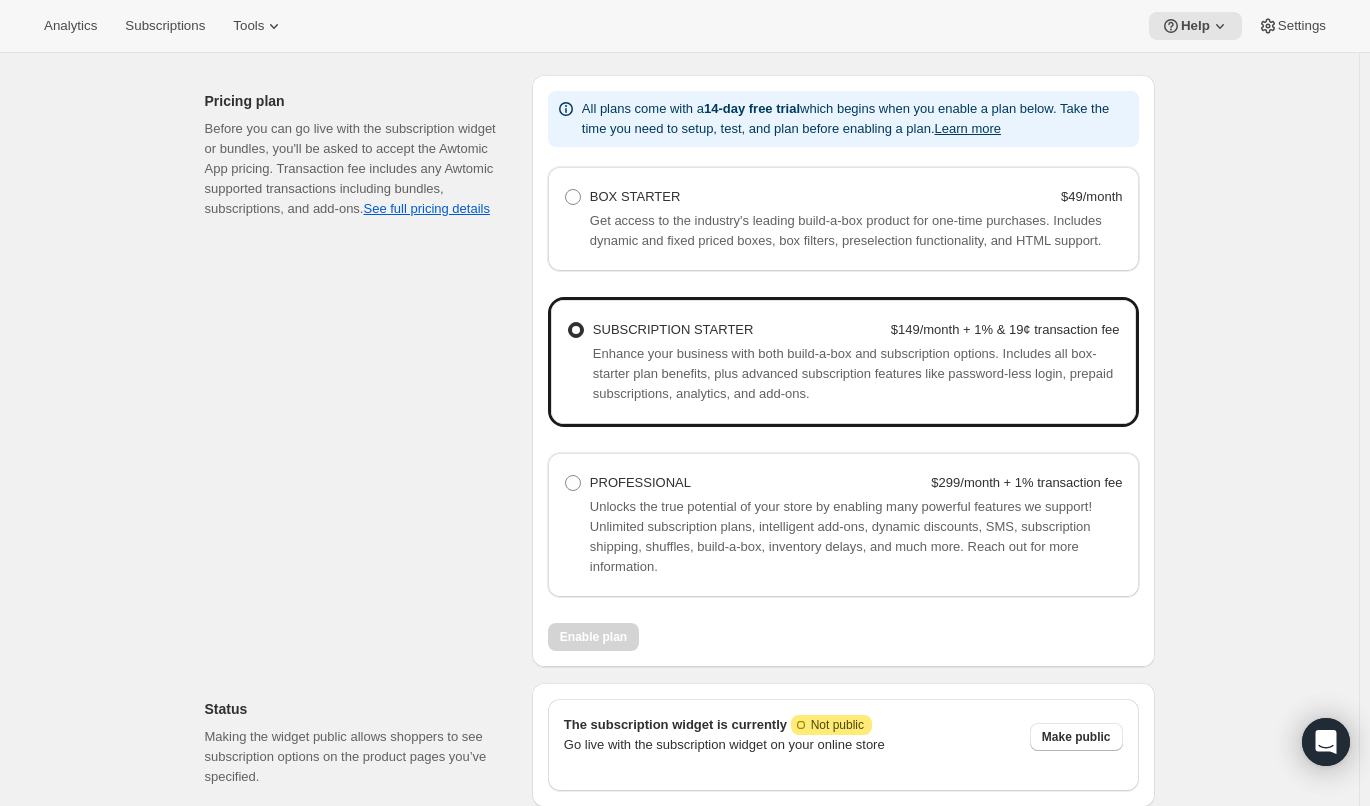 scroll, scrollTop: 1369, scrollLeft: 0, axis: vertical 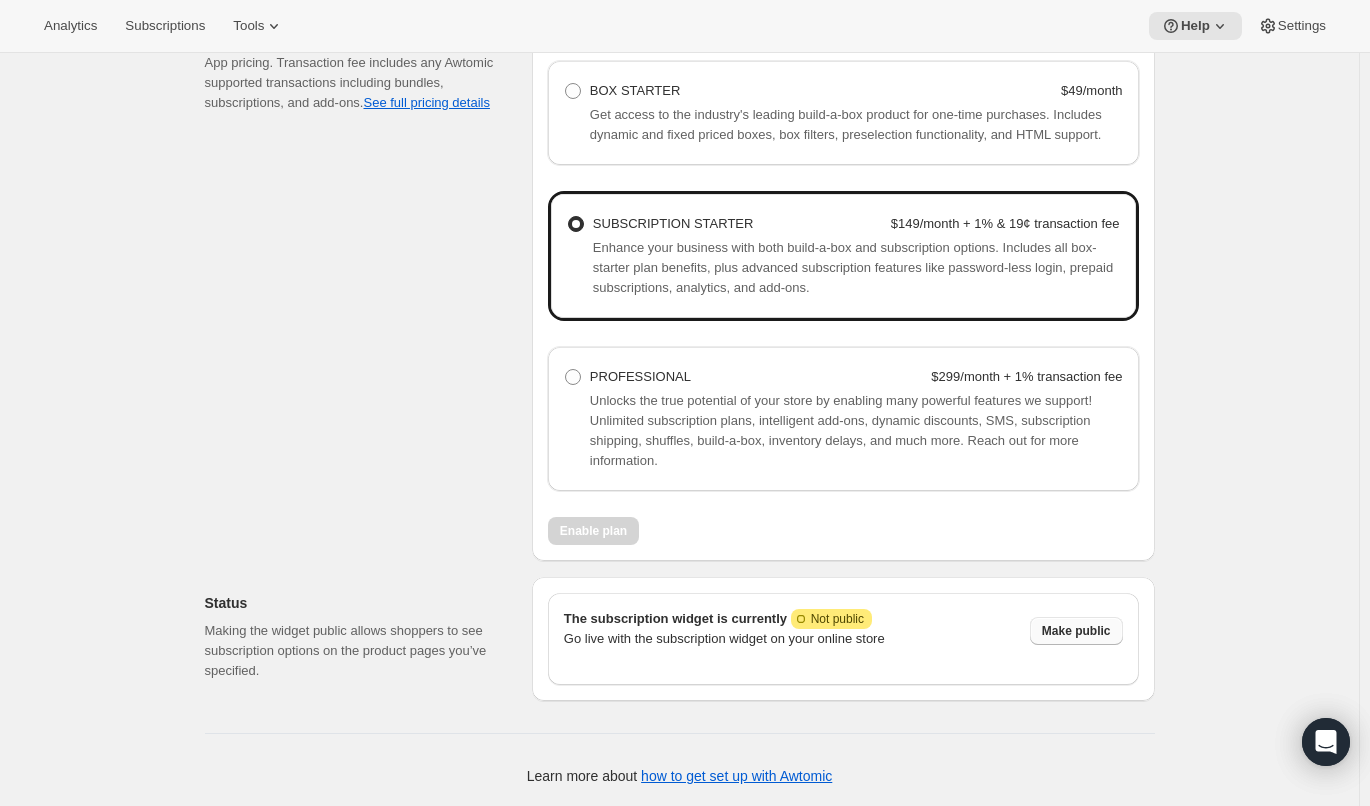 click on "Make public" at bounding box center (1076, 631) 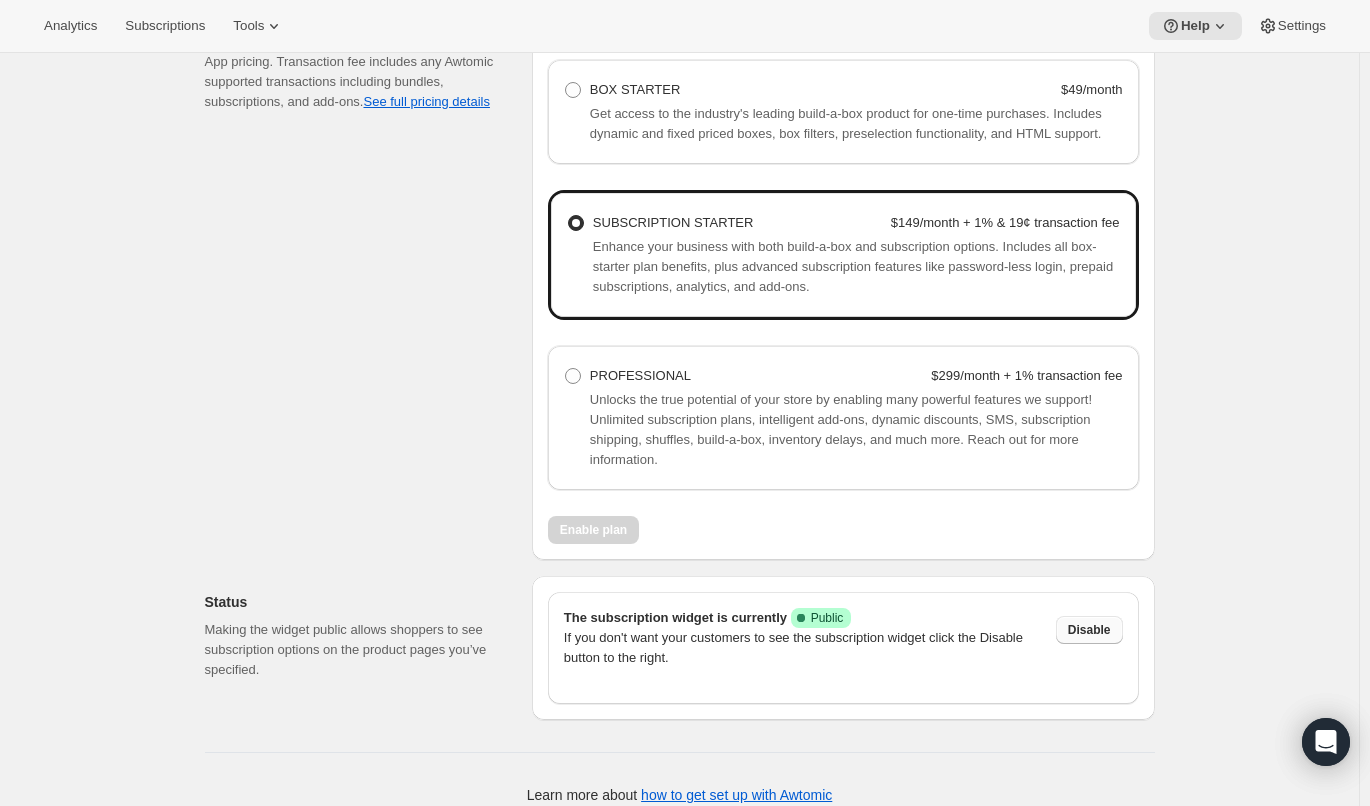 click on "Status Making the widget public allows shoppers to see subscription options on the product pages you’ve specified." at bounding box center [360, 648] 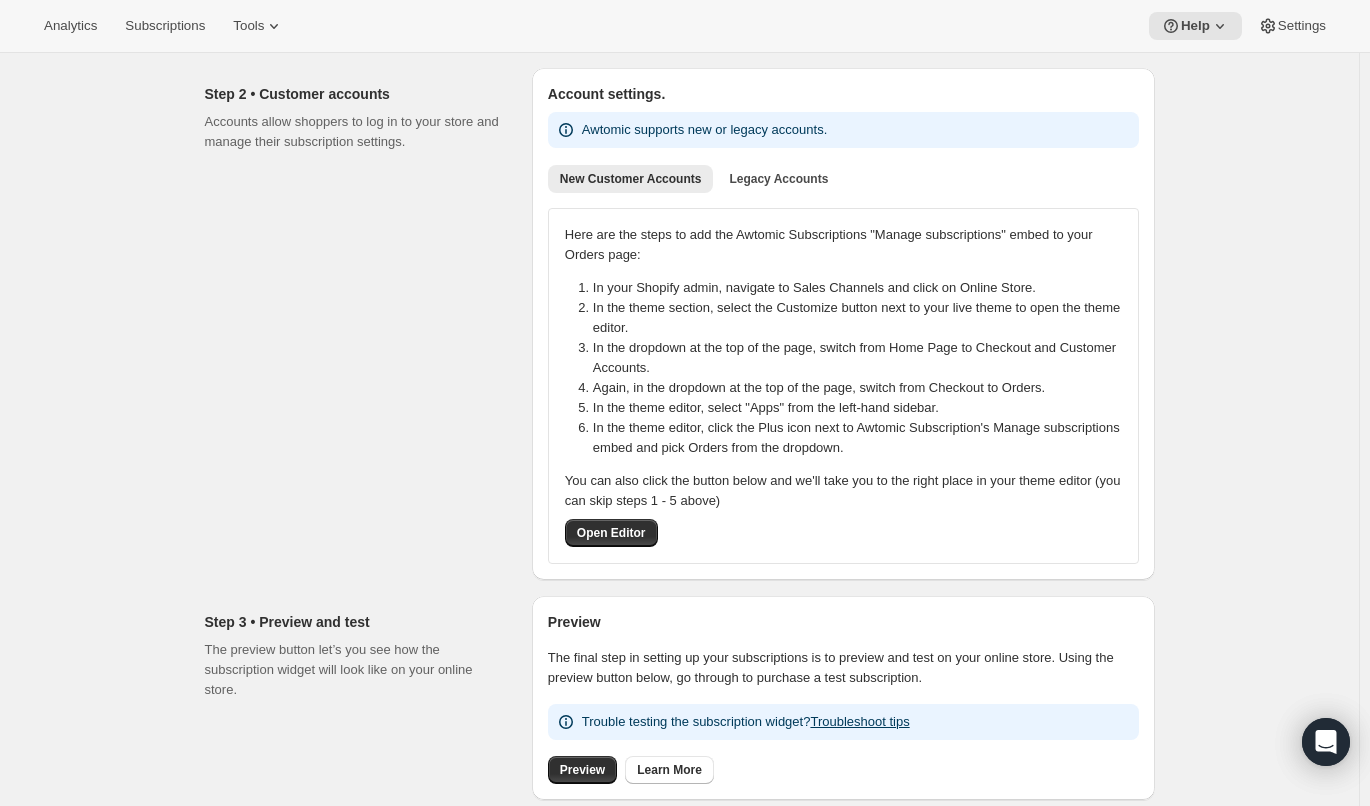 scroll, scrollTop: 0, scrollLeft: 0, axis: both 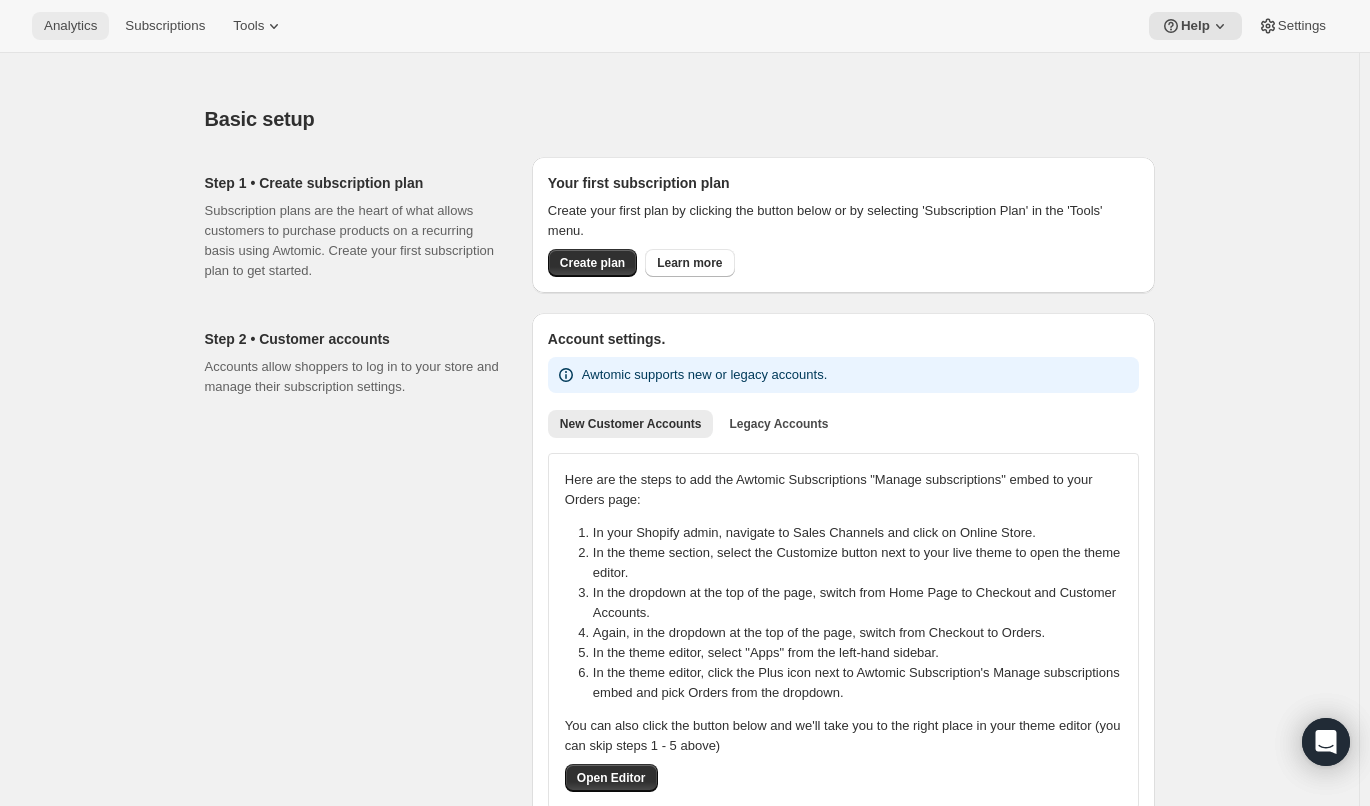 click on "Analytics" at bounding box center (70, 26) 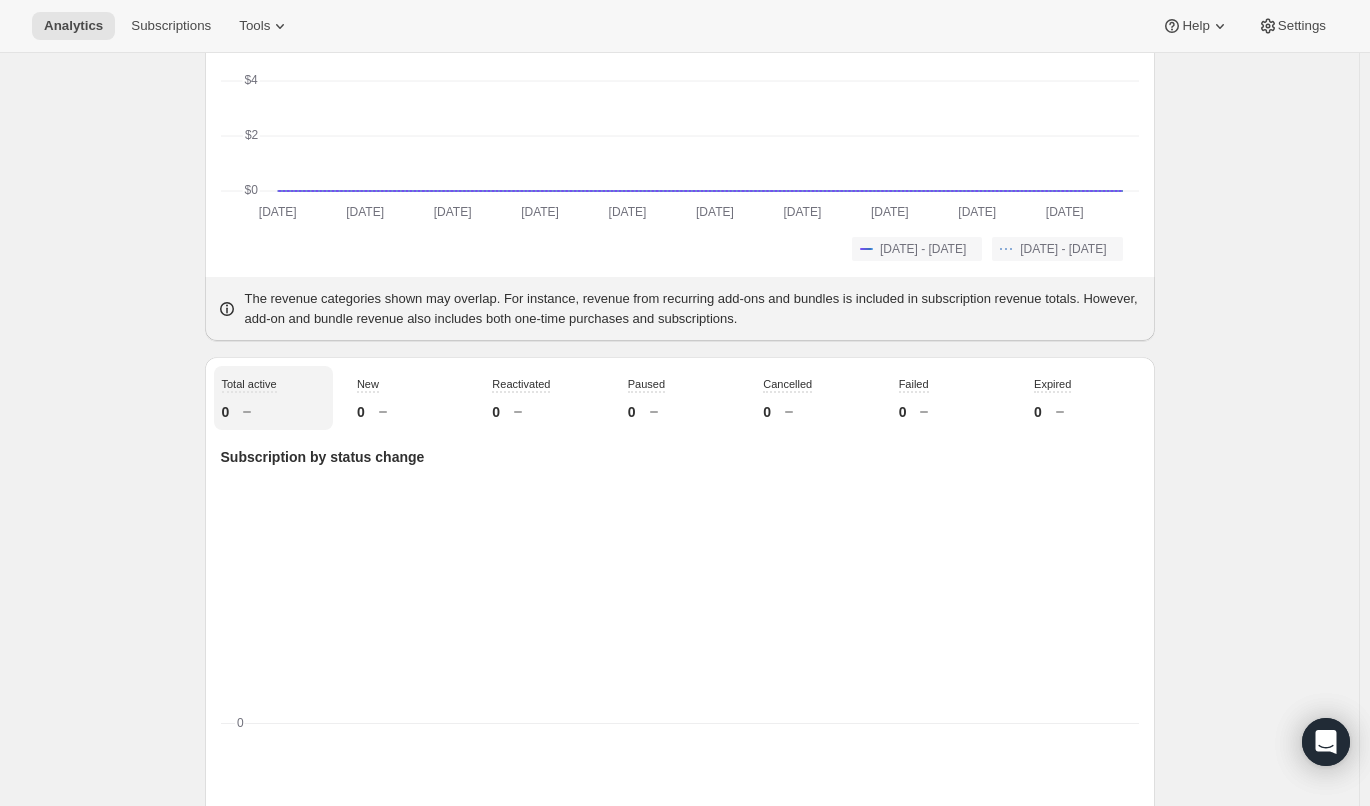 click on "Analytics. This page is ready Analytics Overview Products Bundles Customers Churn More views Overview Products Bundles Customers Churn More views Last 30 days Compare to: May 25, 2025 - Jun 23, 2025 Daily Total revenue $0.00 Recurring revenue $0.00 New subscription revenue $0.00 Add-on revenue $0.00 Bundle revenue $0.00 2025-06-24 2025-06-24 2025-06-27 2025-06-27 2025-06-30 2025-06-30 2025-07-03 2025-07-03 2025-07-06 2025-07-06 2025-07-09 2025-07-09 2025-07-12 2025-07-12 2025-07-15 2025-07-15 2025-07-18 2025-07-18 2025-07-21 2025-07-21 $0 $0 $2 $2 $4 $4 $6 $6 $8 $8 $10 $10 2025-06-24 2025-06-25 2025-06-26 2025-06-27 2025-06-28 2025-06-29 2025-06-30 2025-07-01 2025-07-02 2025-07-03 2025-07-04 2025-07-05 2025-07-06 2025-07-07 2025-07-08 2025-07-09 2025-07-10 2025-07-11 2025-07-12 2025-07-13 2025-07-14 2025-07-15 2025-07-16 2025-07-17 2025-07-18 2025-07-19 2025-07-20 2025-07-21 2025-07-22 2025-07-23 Jun 24, 2025 - Jul 23, 2025 $0 $0 $0 $0 $0 $0 $0 $0 $0 $0 $0 $0 $0 $0 $0 $0 $0 $0 $0 $0 $0 $0 $0 $0 $0 $0 $0 $0 $0" at bounding box center (679, 1298) 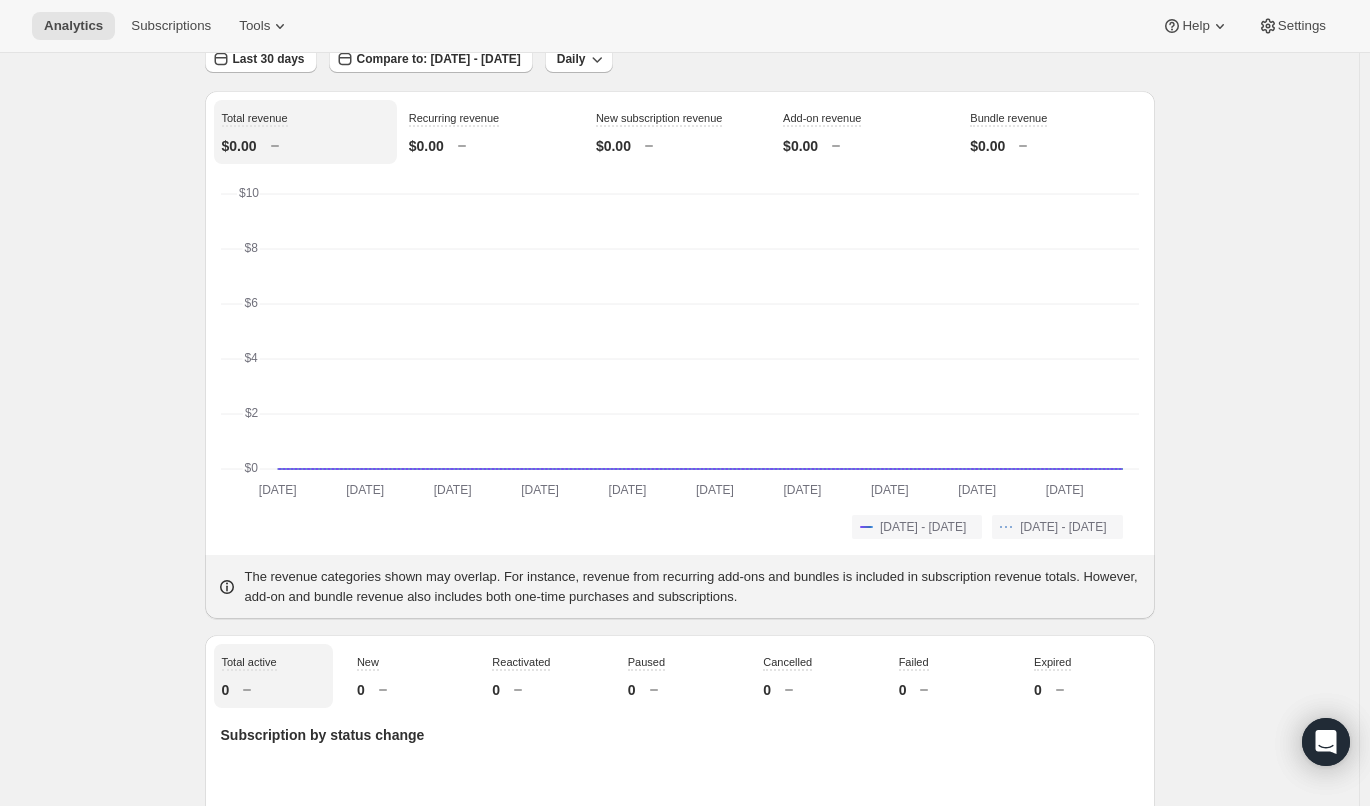 scroll, scrollTop: 0, scrollLeft: 0, axis: both 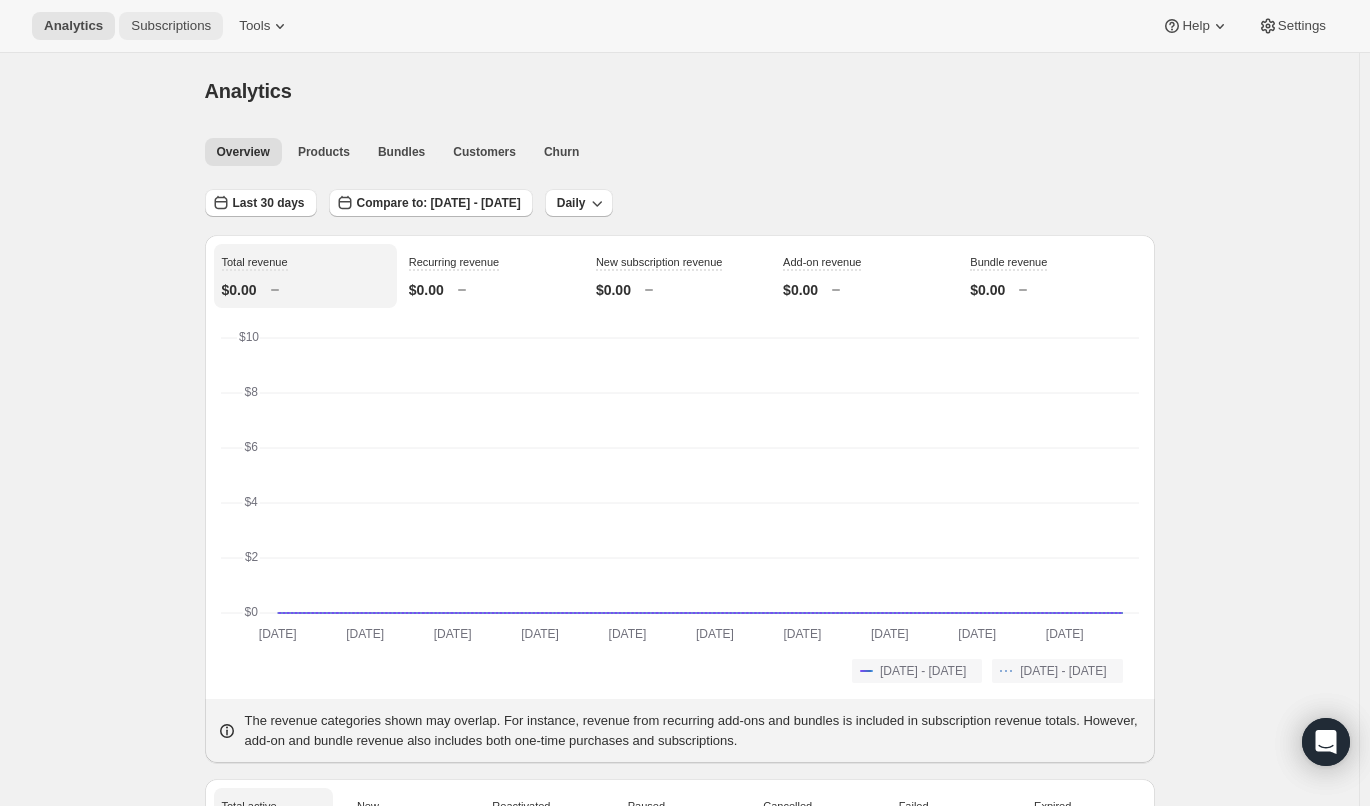 click on "Subscriptions" at bounding box center [171, 26] 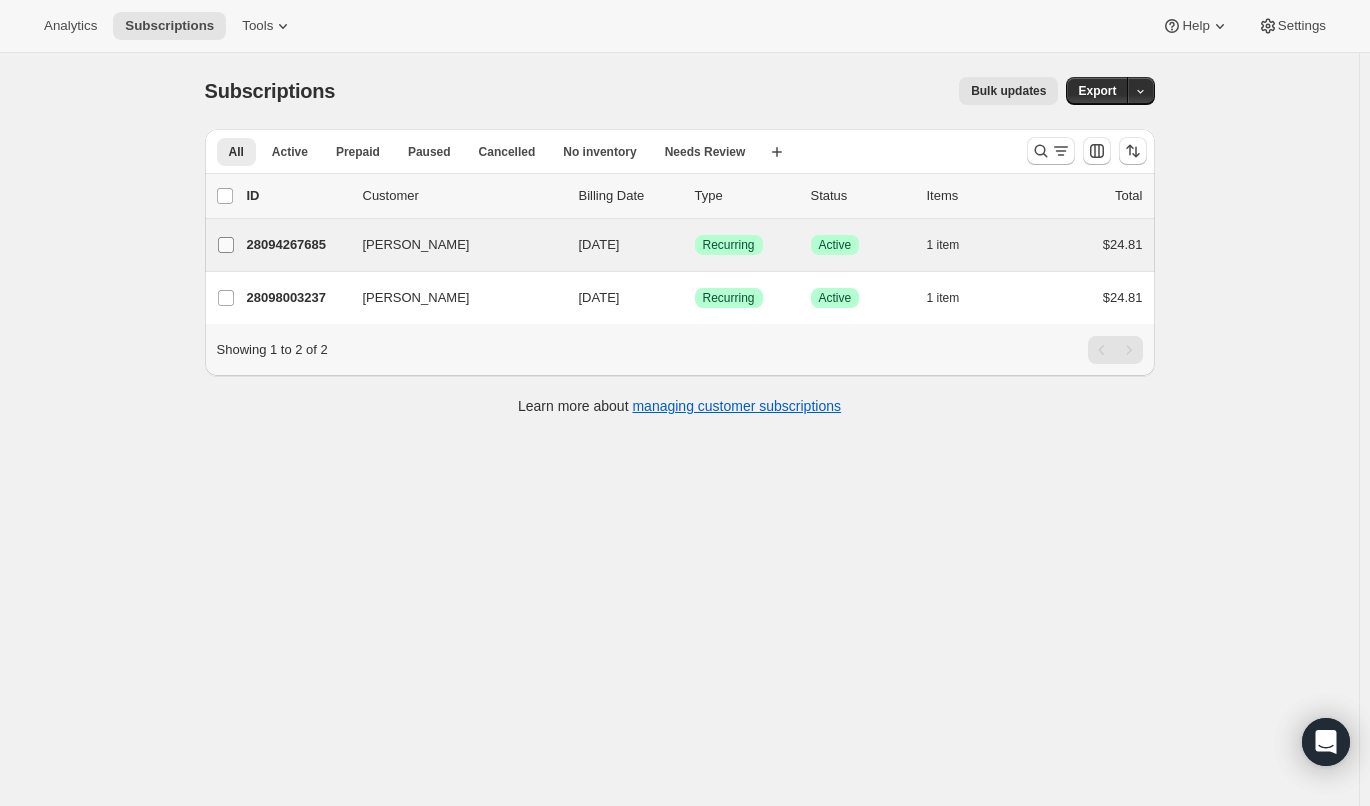 click on "[PERSON_NAME]" at bounding box center [226, 245] 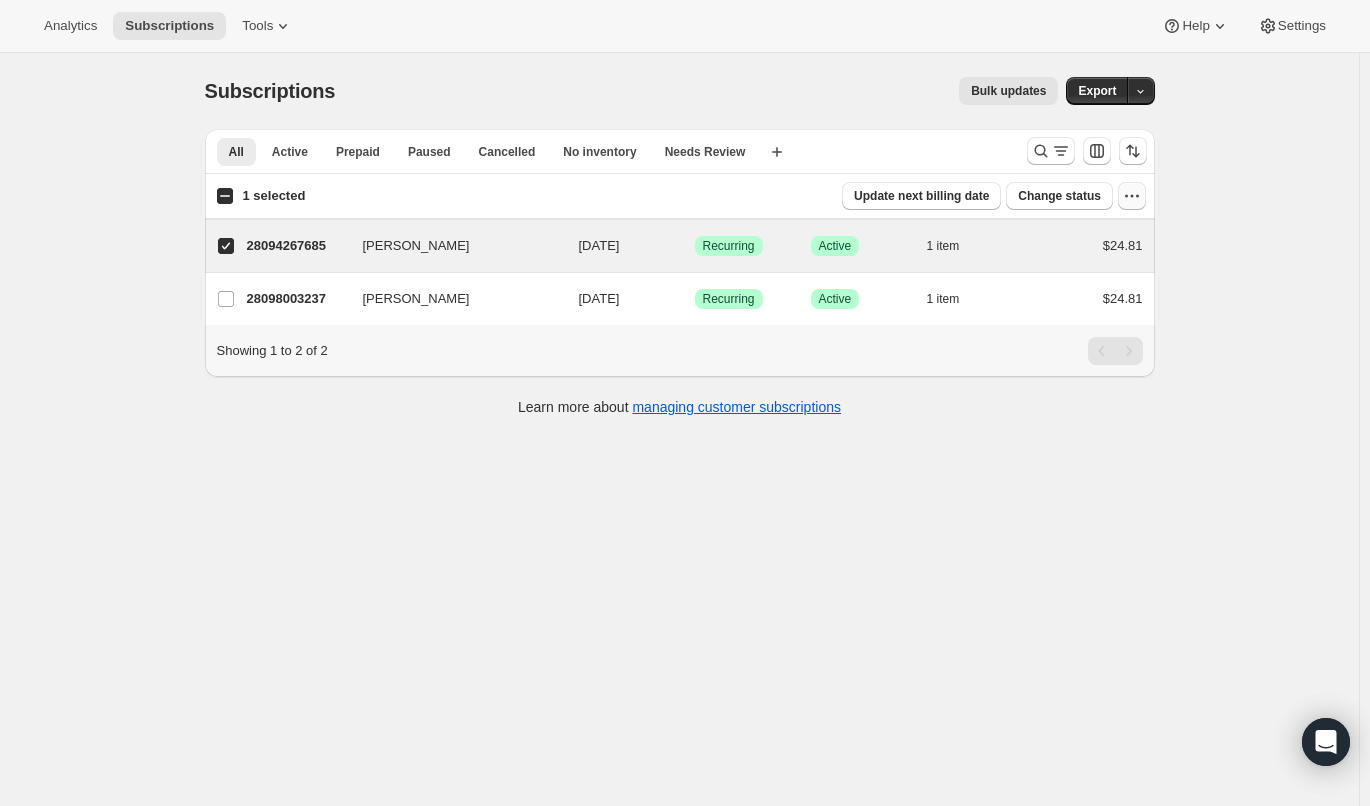 click at bounding box center [1132, 196] 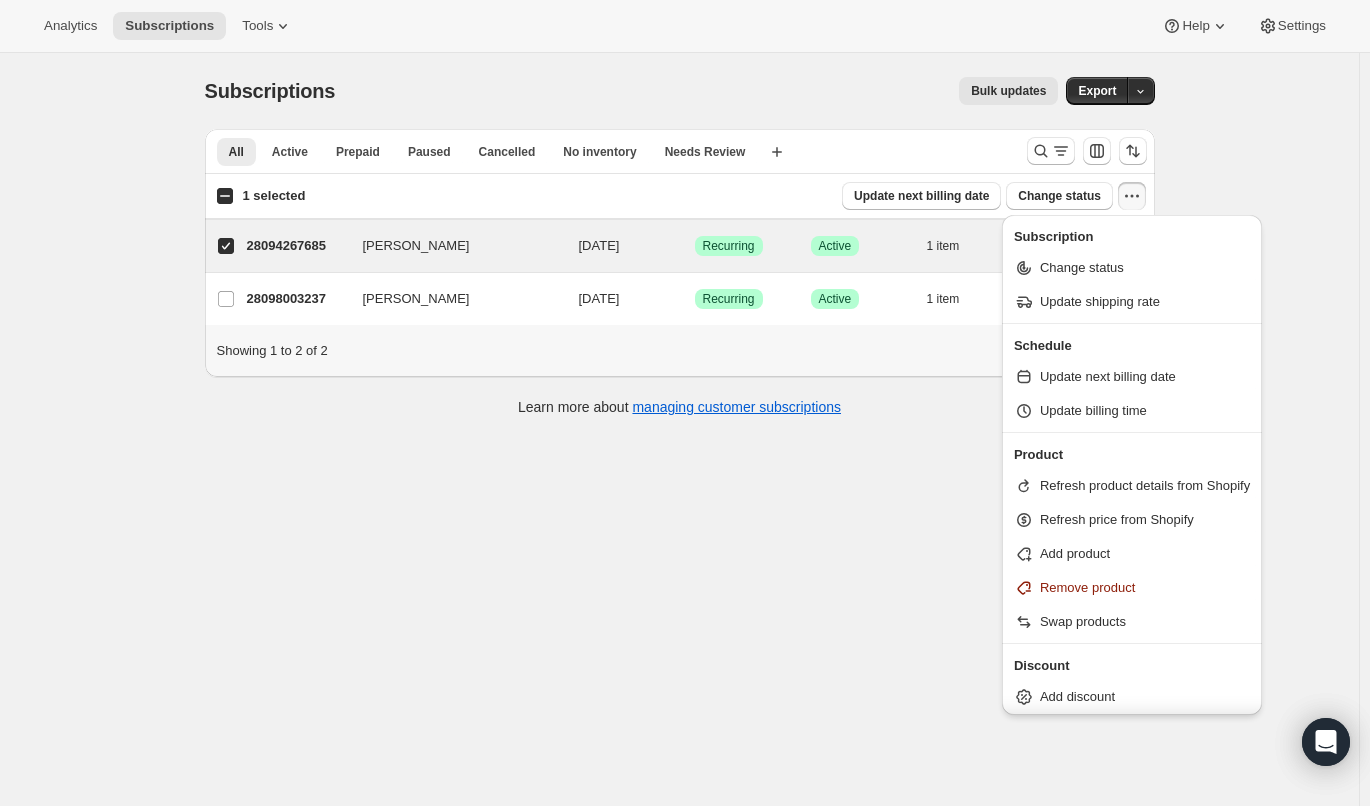 click on "Subscriptions. This page is ready Subscriptions Bulk updates More actions Bulk updates Export All Active Prepaid Paused Cancelled No inventory Needs Review More views All Active Prepaid Paused Cancelled No inventory Needs Review More views Create new view 1 selected Update next billing date Change status Showing 3 subscriptions Select all 3 subscriptions Showing 3 subscriptions Select Select all 3 subscriptions 1 selected list header ID Customer Billing Date Type Status Items Total Rachel Giagnocavo 28094267685 Rachel Giagnocavo 08/07/2025 Success Recurring Success Active 1   item $24.81 Caleb Gilmore 28098003237 Caleb Gilmore 09/04/2025 Success Recurring Success Active 1   item $24.81 Showing 1 to 2 of 2 Learn more about   managing customer subscriptions" at bounding box center [679, 456] 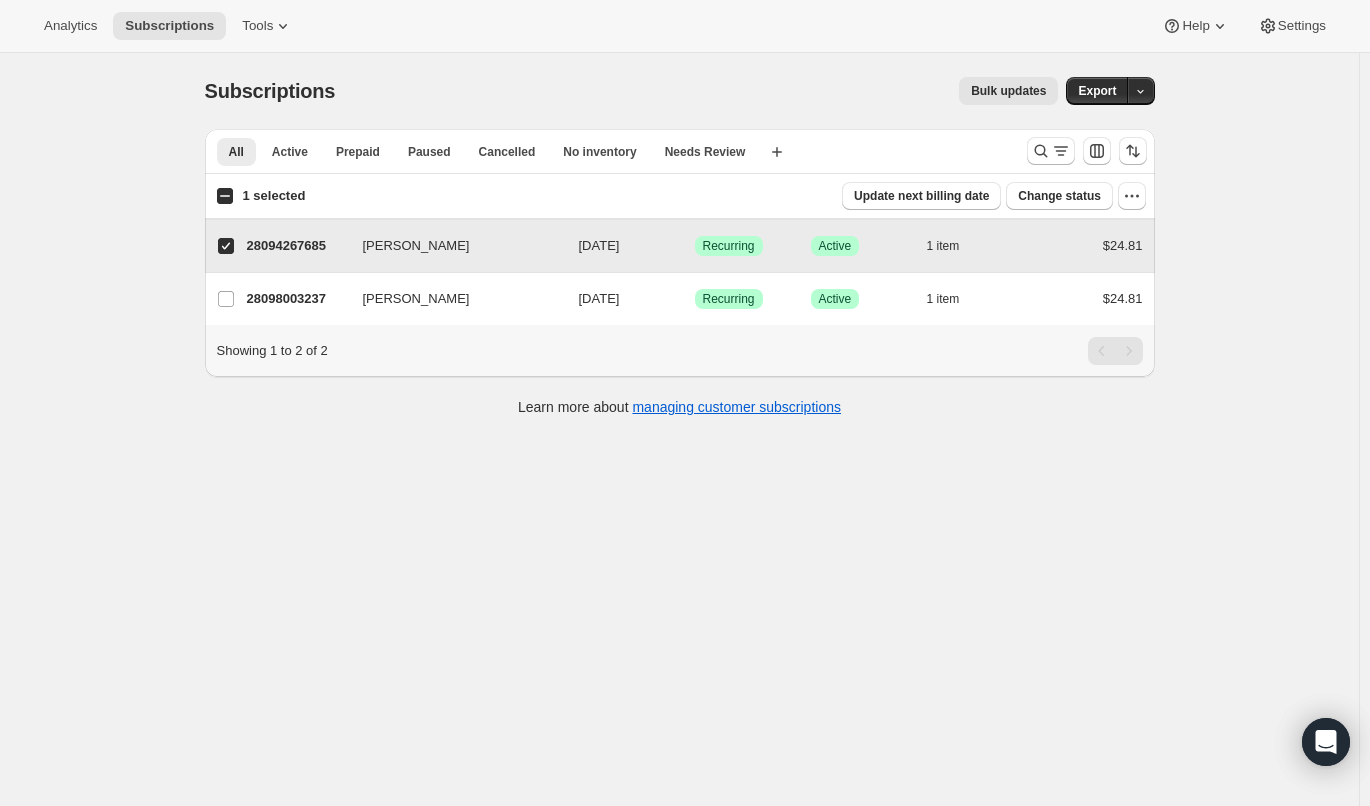click on "[PERSON_NAME]" at bounding box center (226, 246) 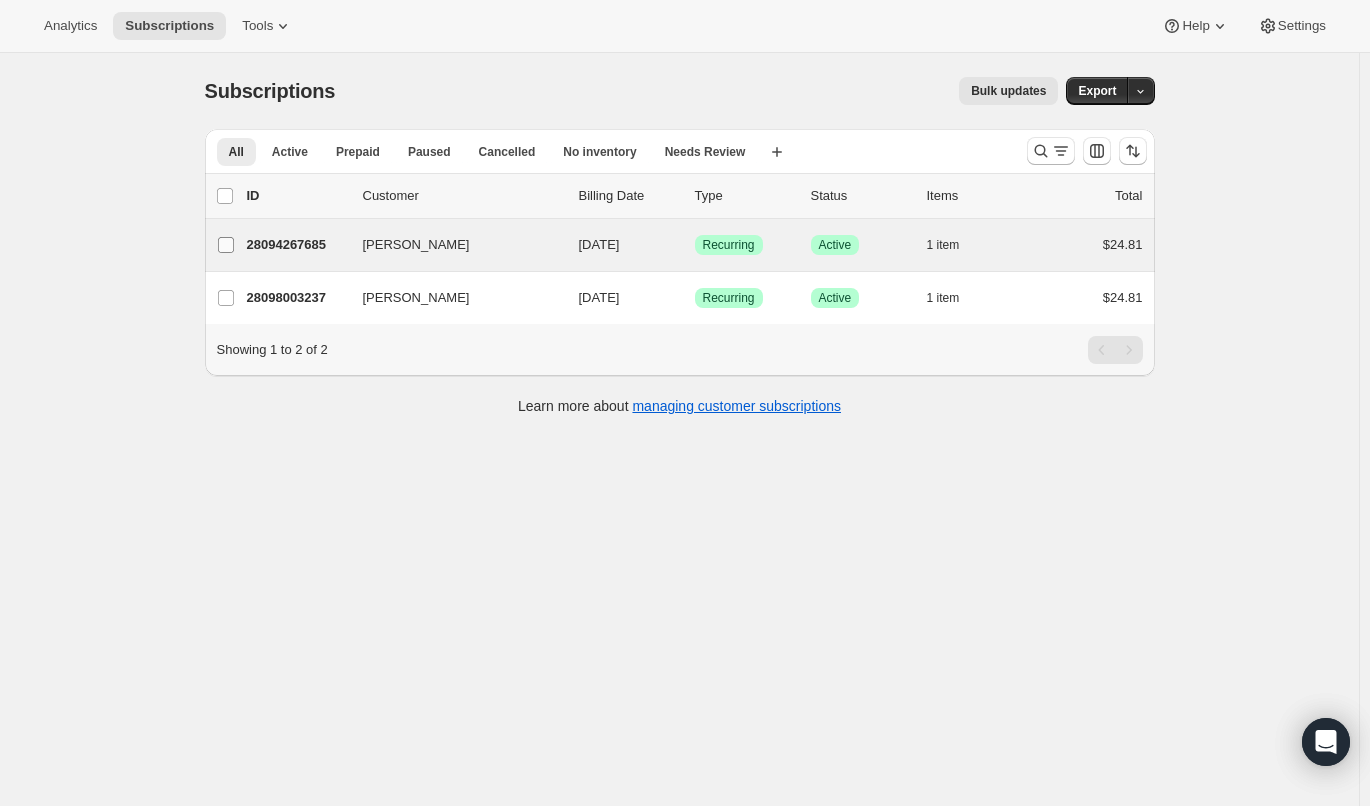 click on "[PERSON_NAME]" at bounding box center [226, 245] 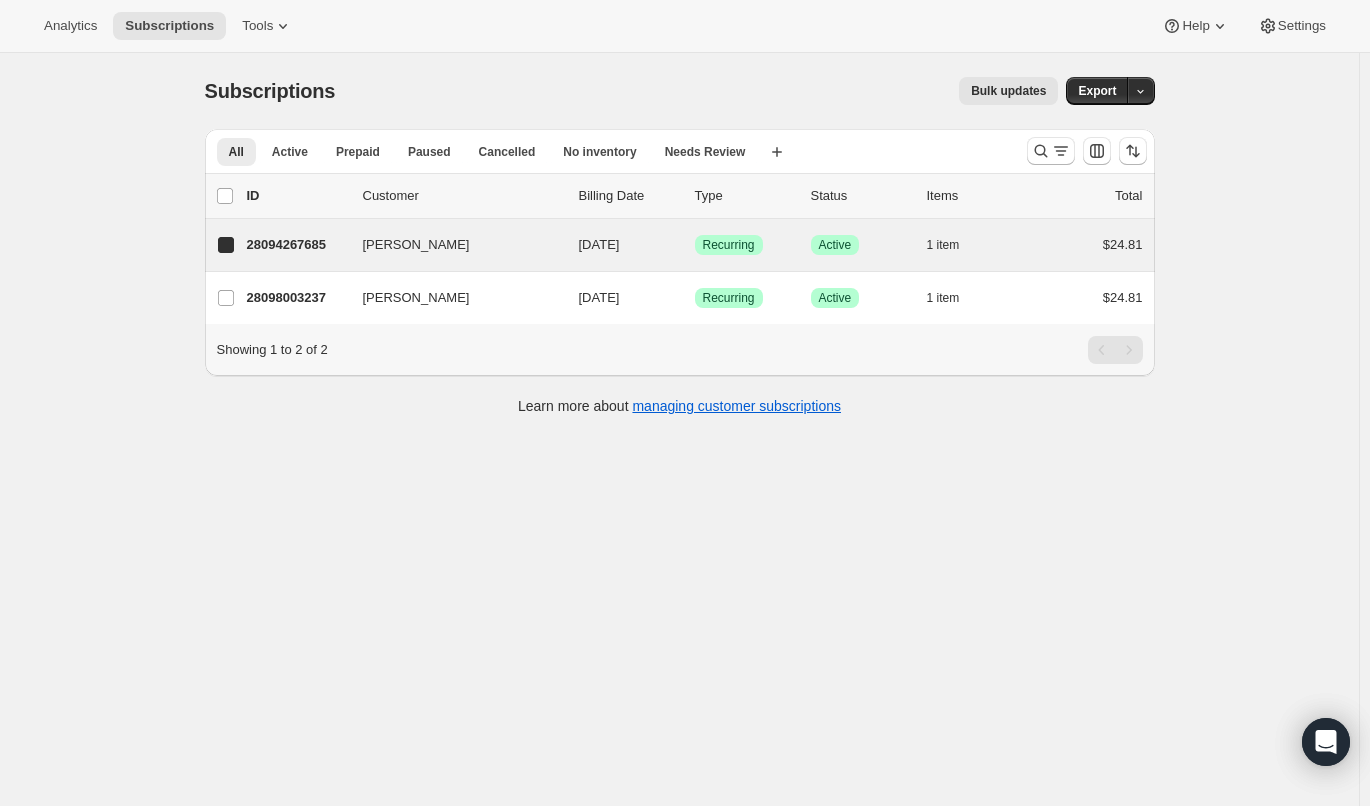checkbox on "true" 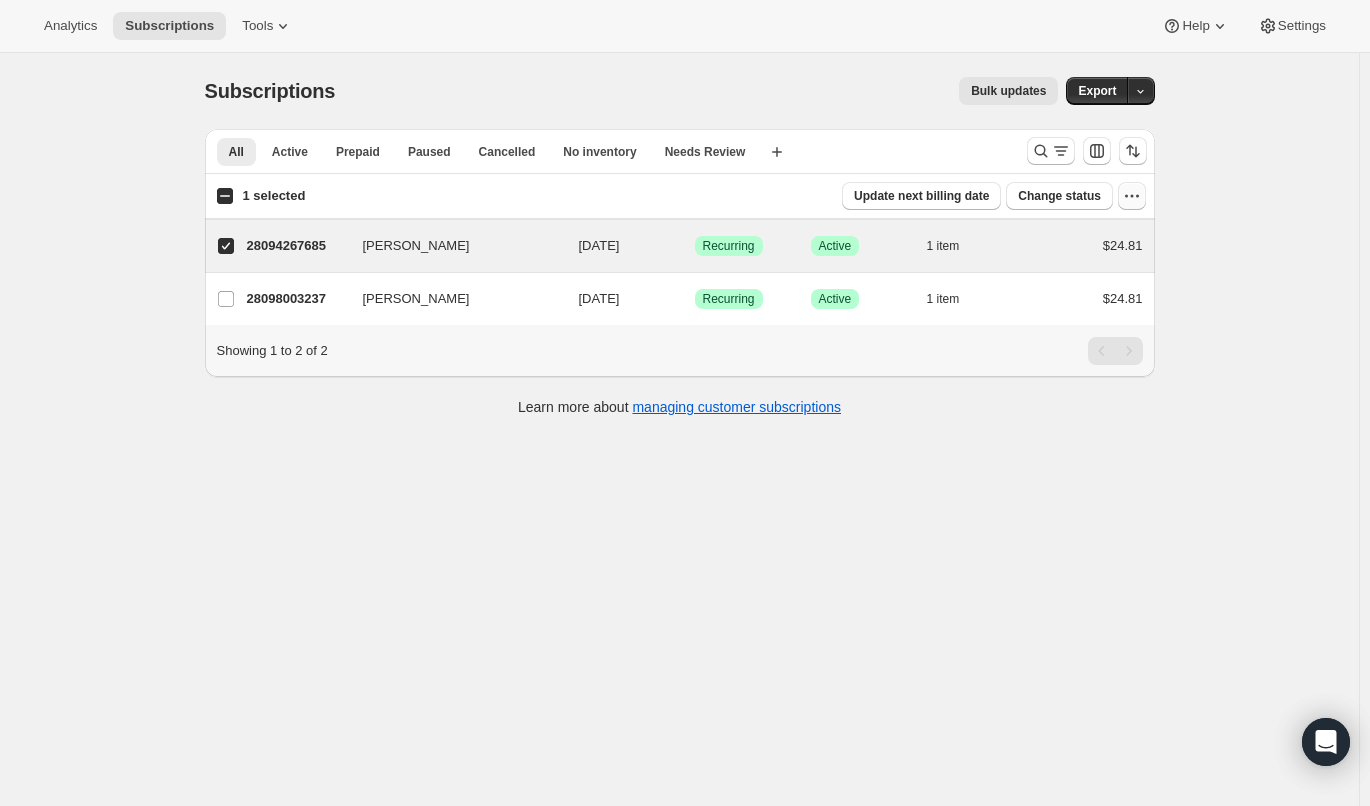 click 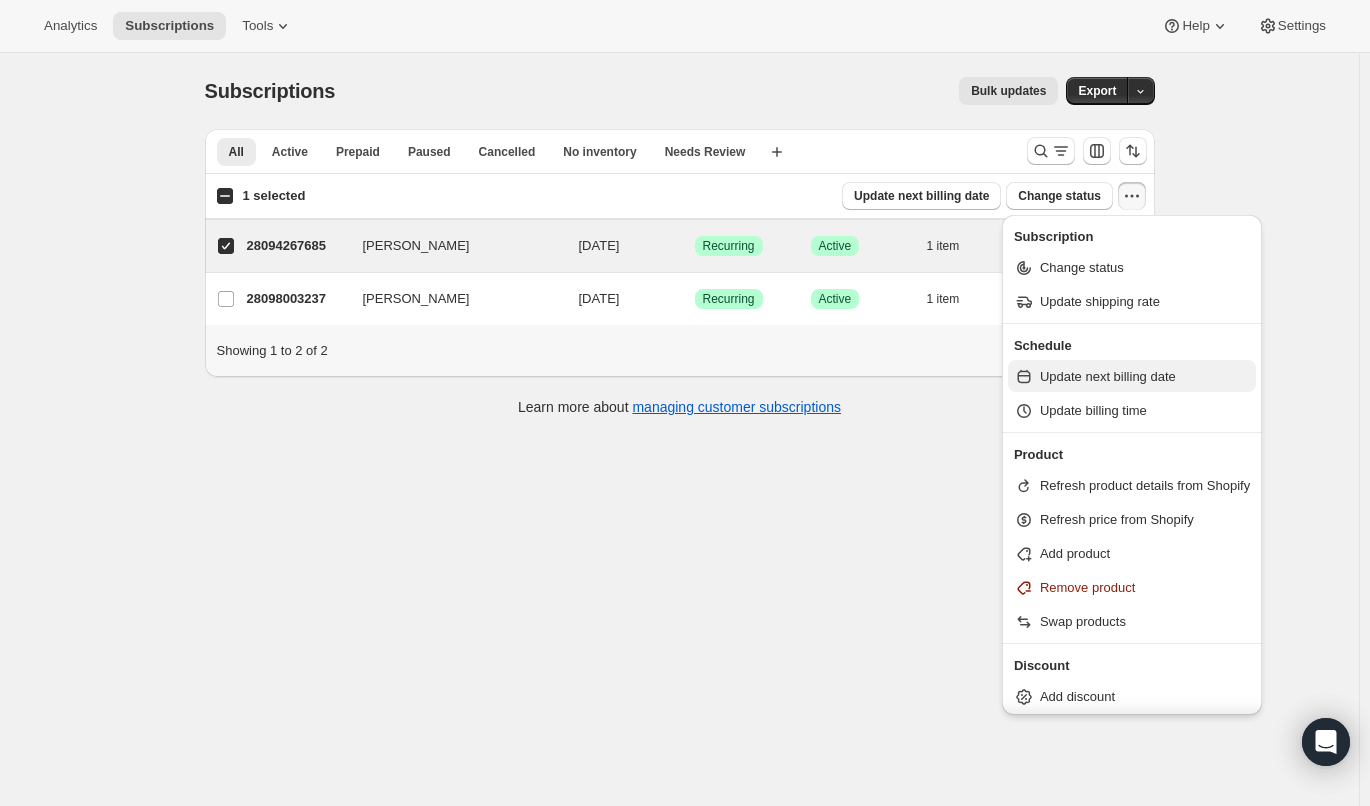 scroll, scrollTop: 3, scrollLeft: 0, axis: vertical 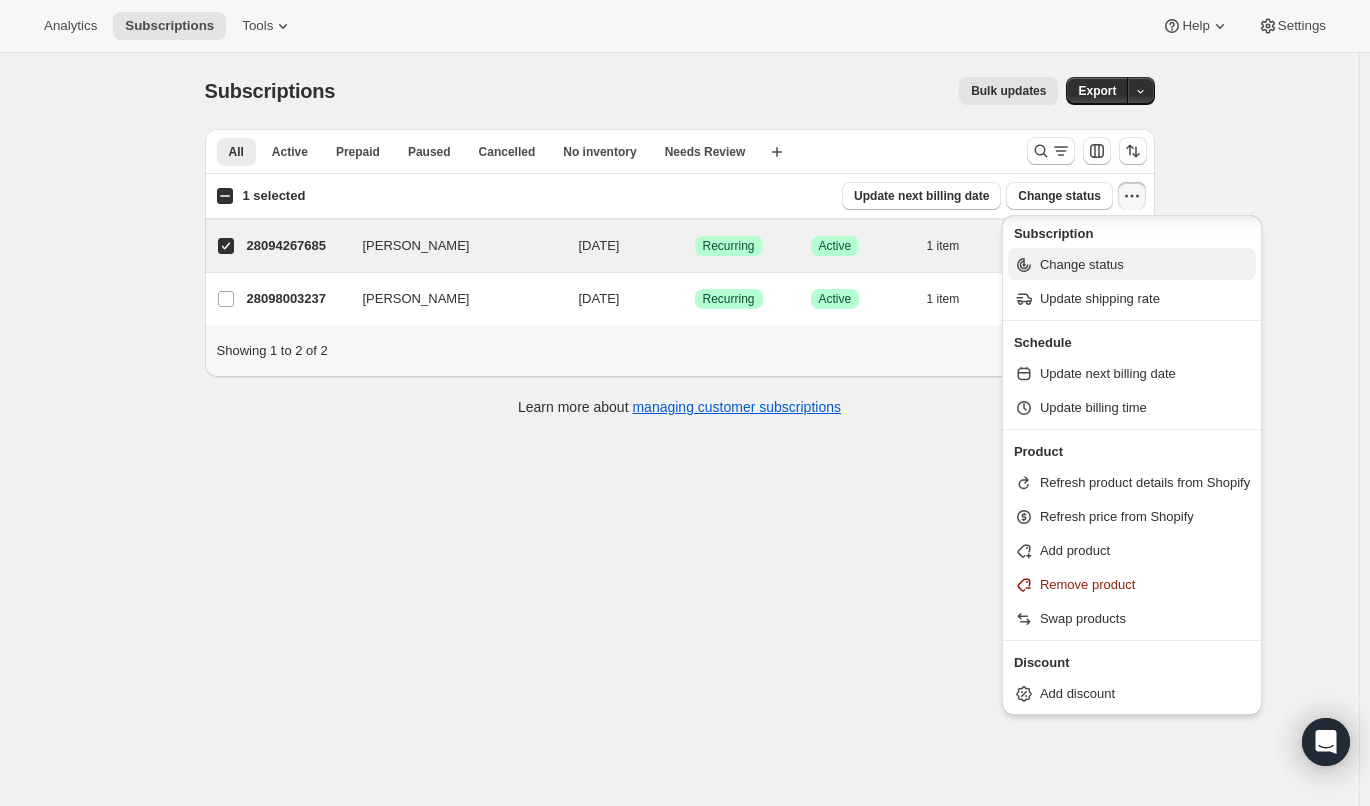 click on "Change status" at bounding box center (1082, 264) 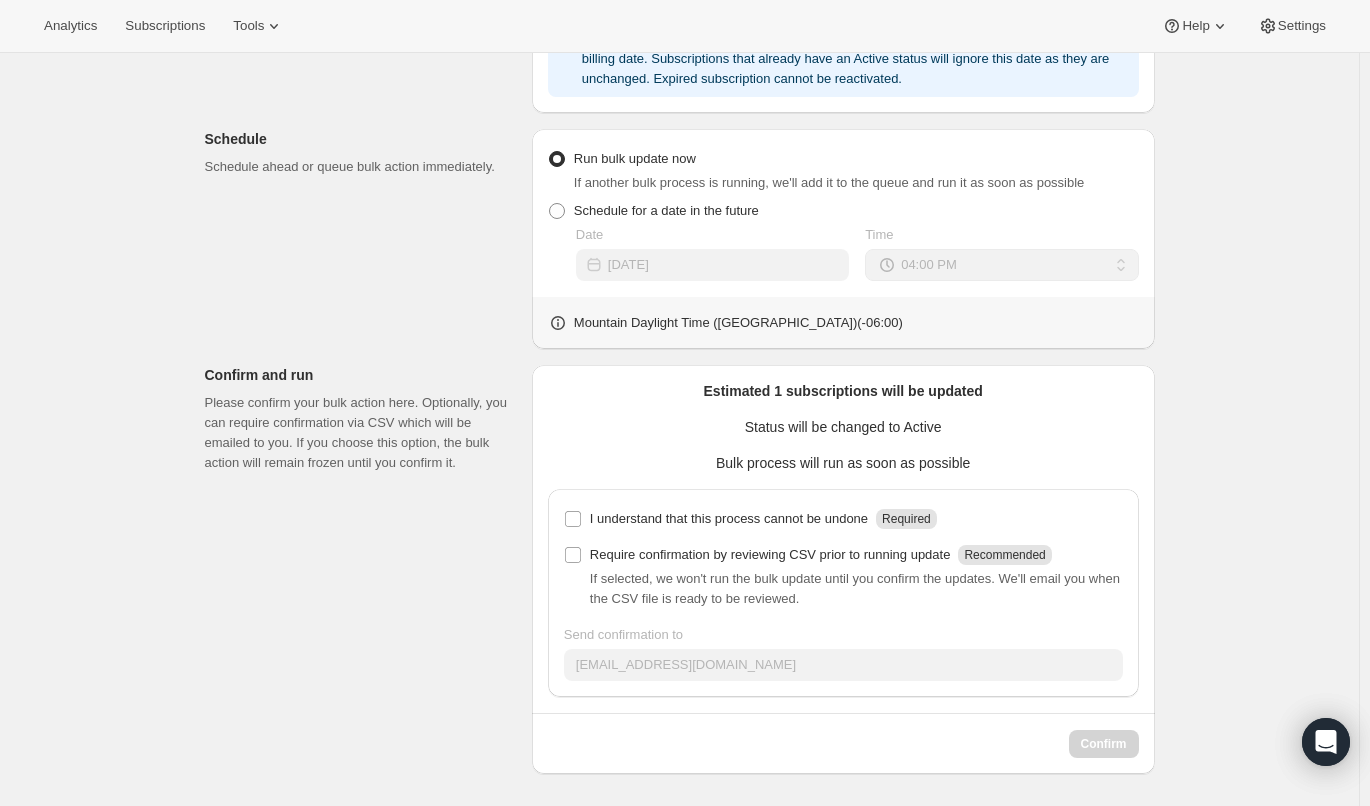 scroll, scrollTop: 0, scrollLeft: 0, axis: both 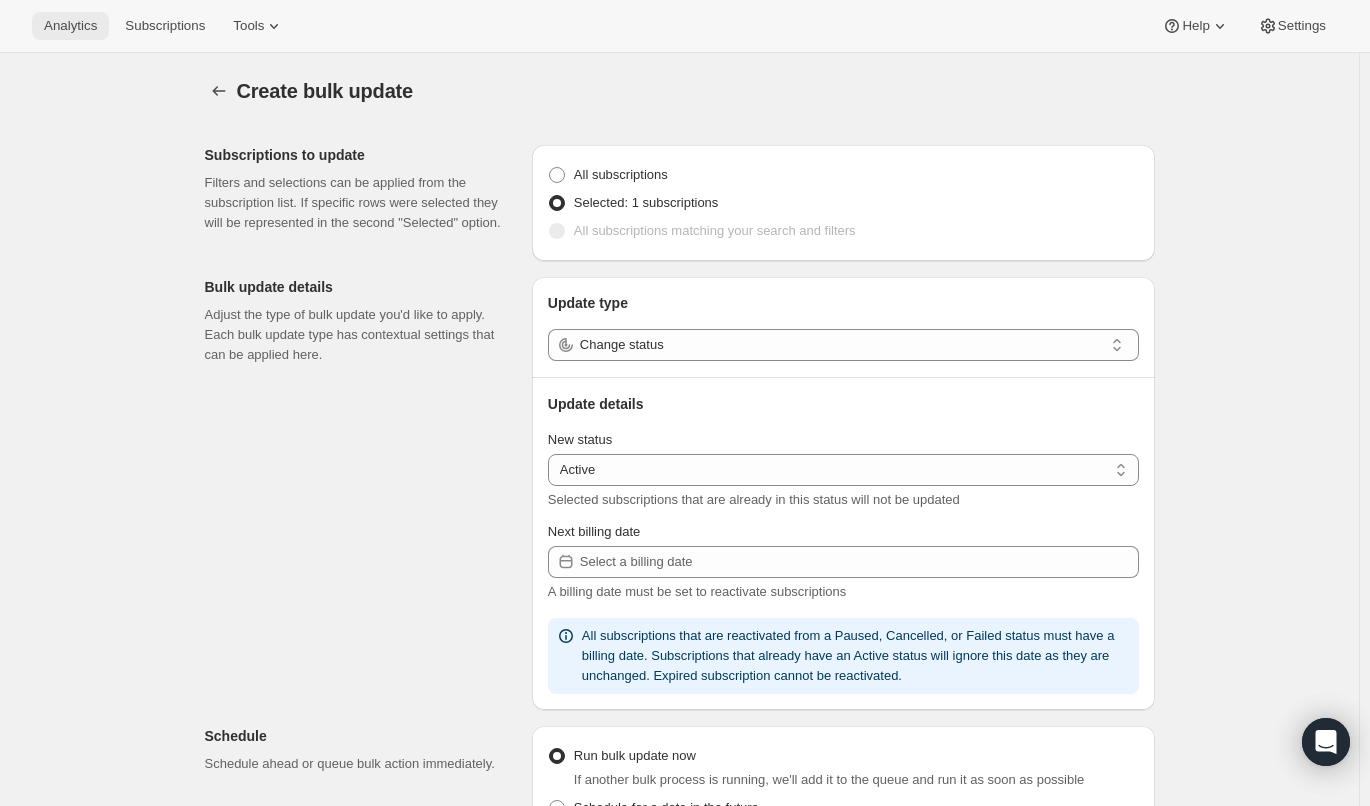 click on "Analytics" at bounding box center (70, 26) 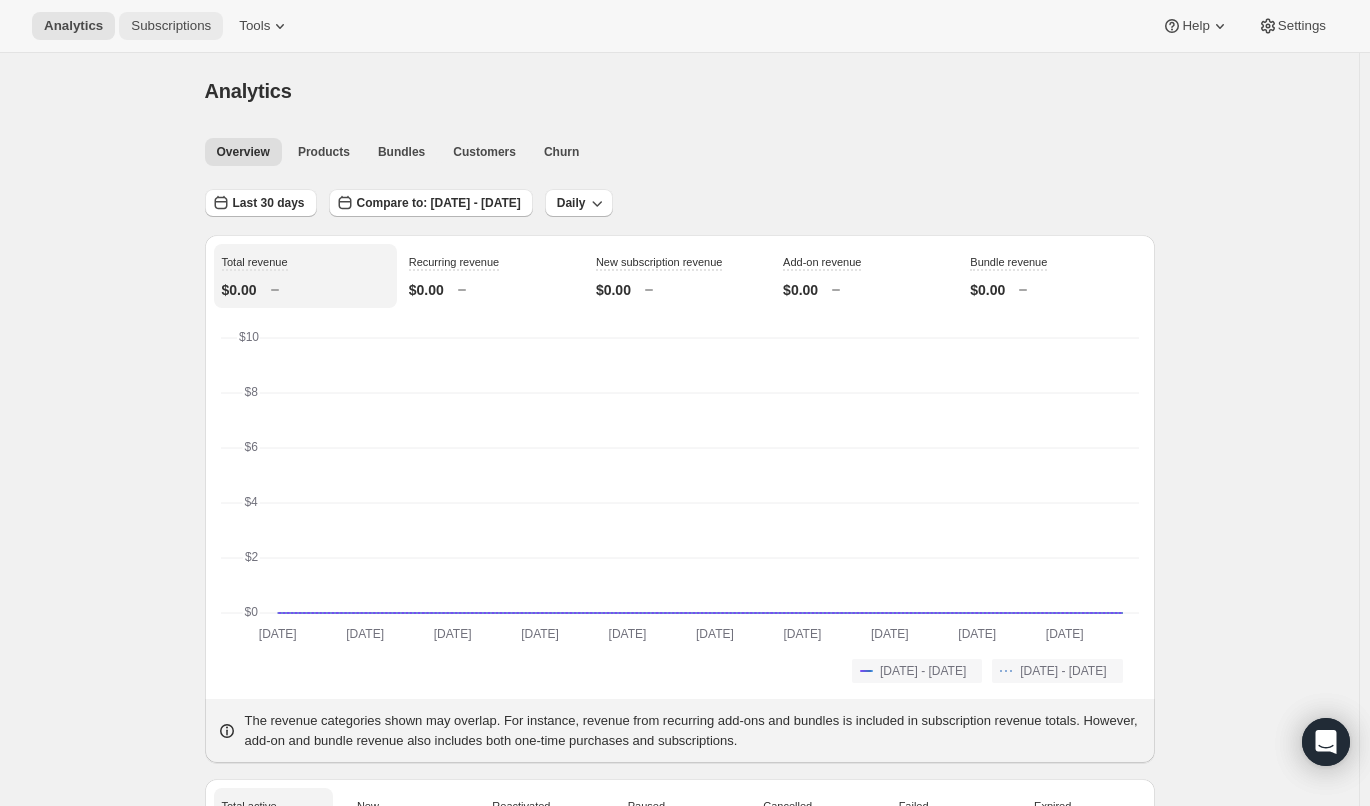 click on "Subscriptions" at bounding box center [171, 26] 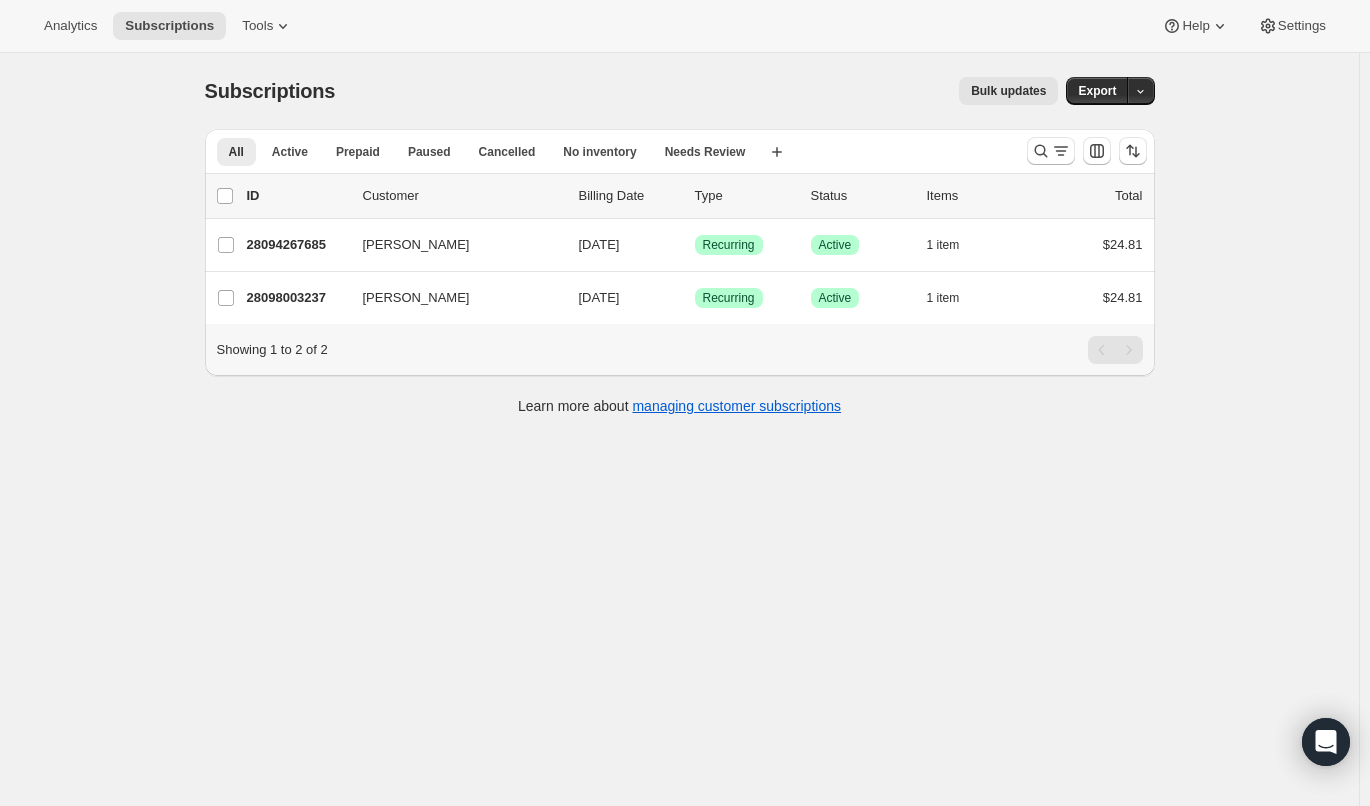 type 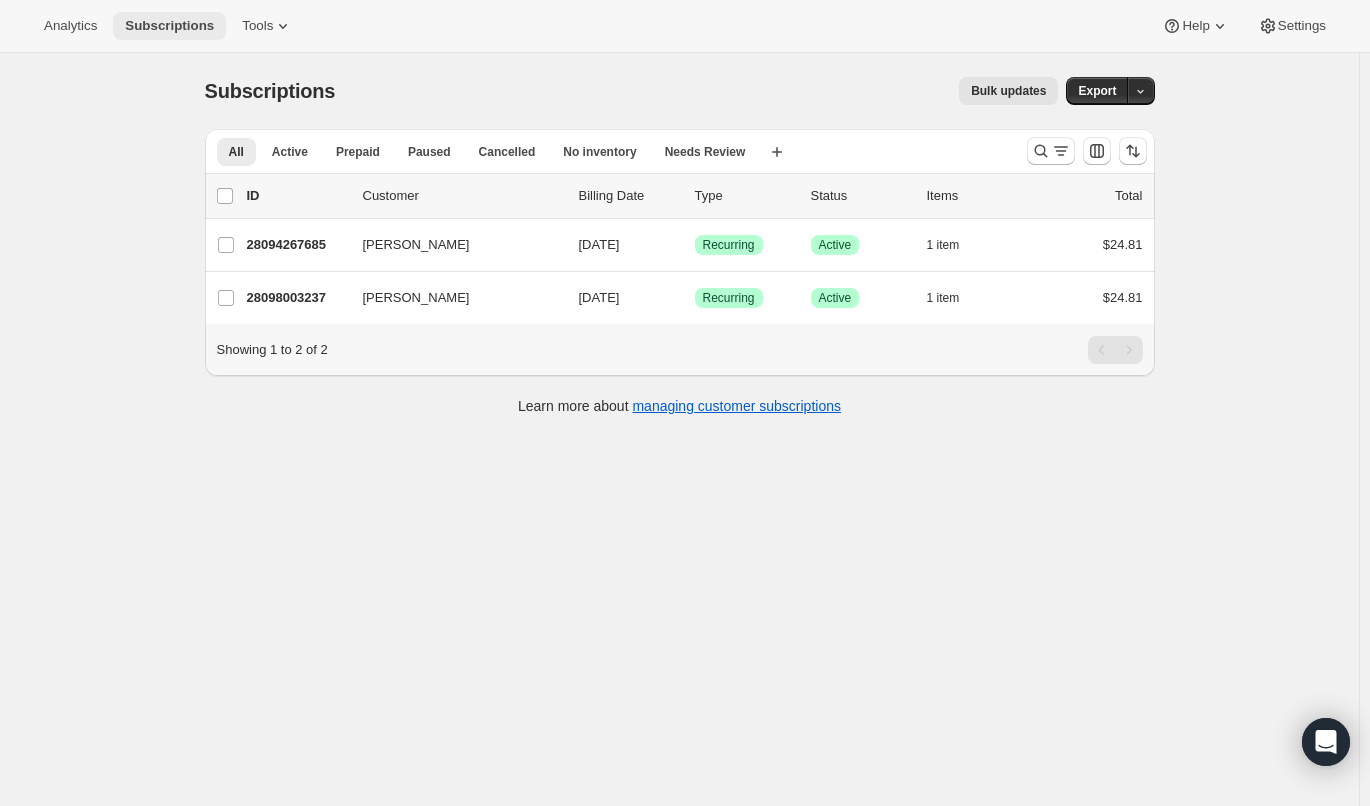 click on "Subscriptions" at bounding box center (169, 26) 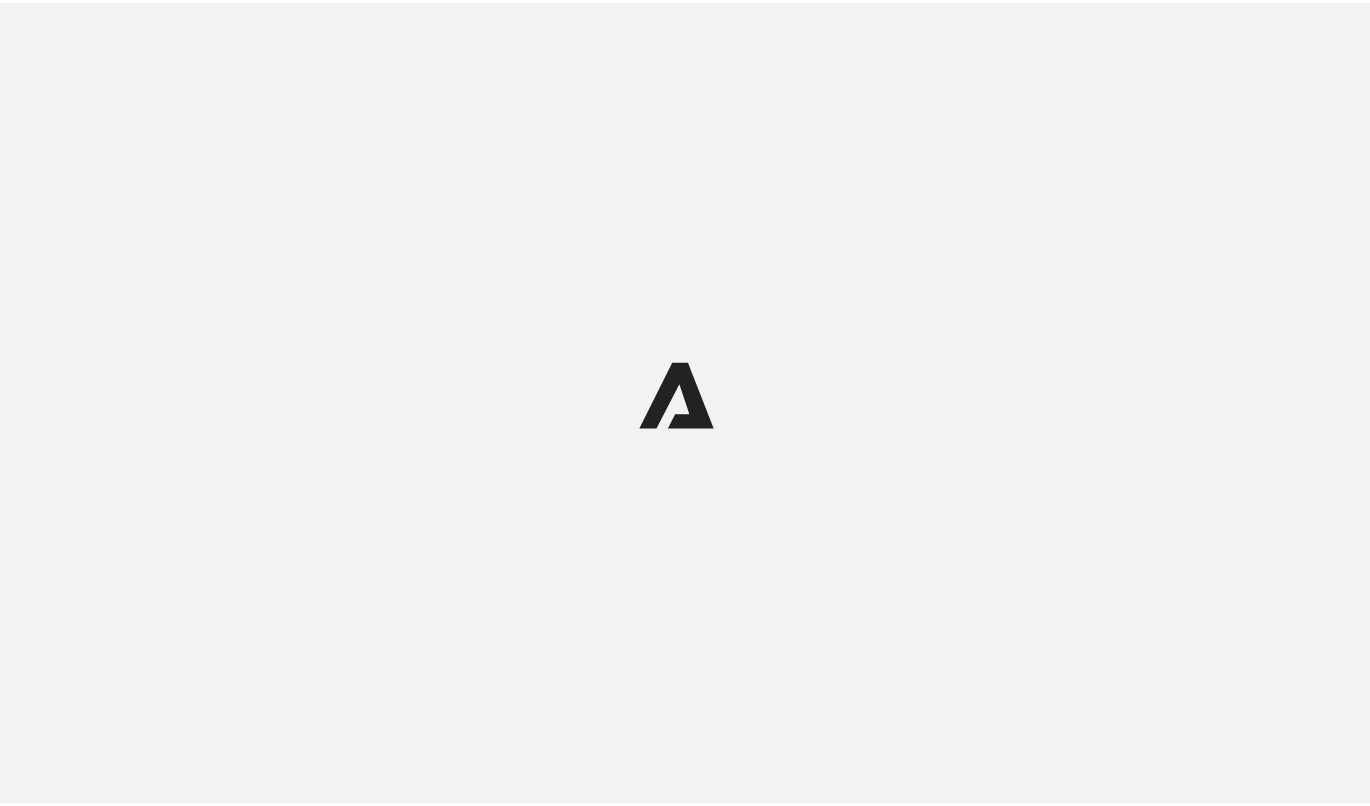 scroll, scrollTop: 0, scrollLeft: 0, axis: both 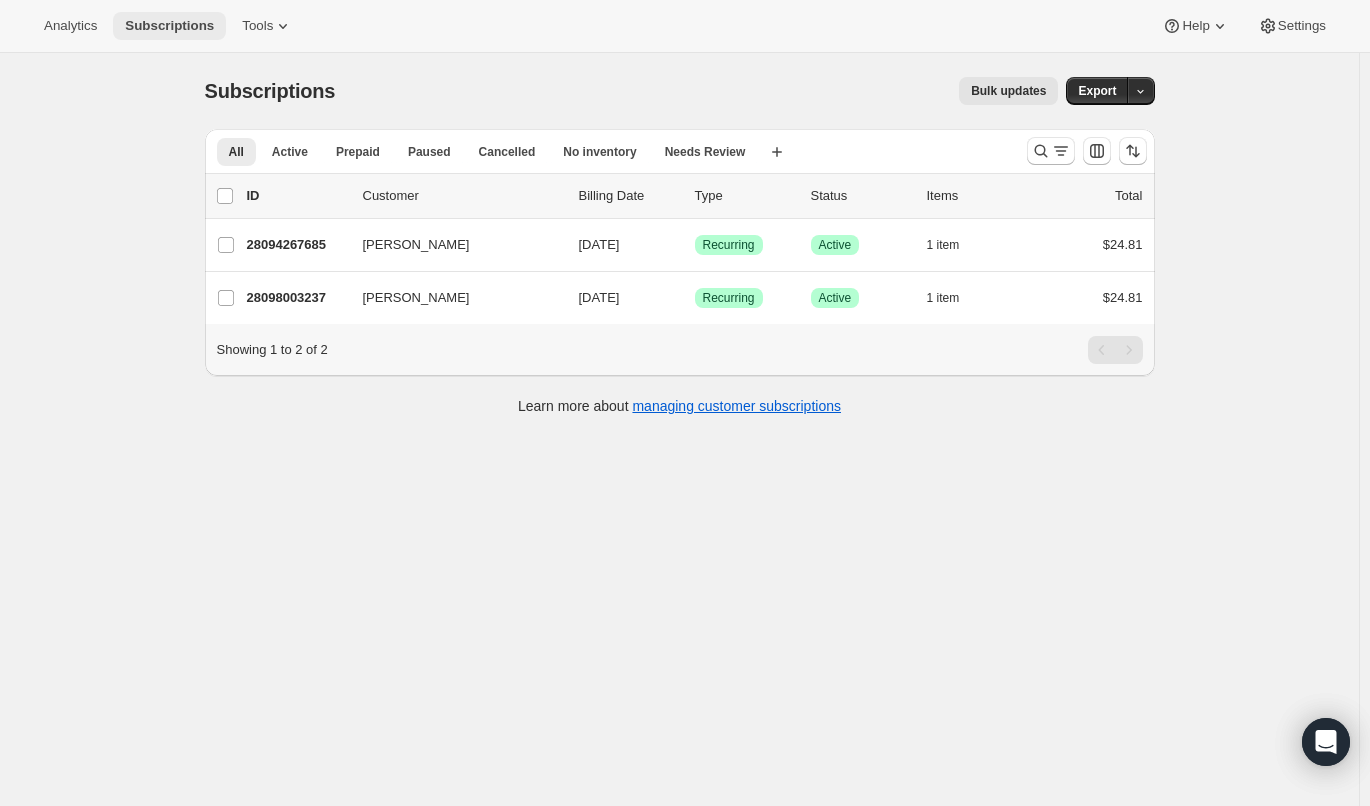 click on "Subscriptions" at bounding box center [169, 26] 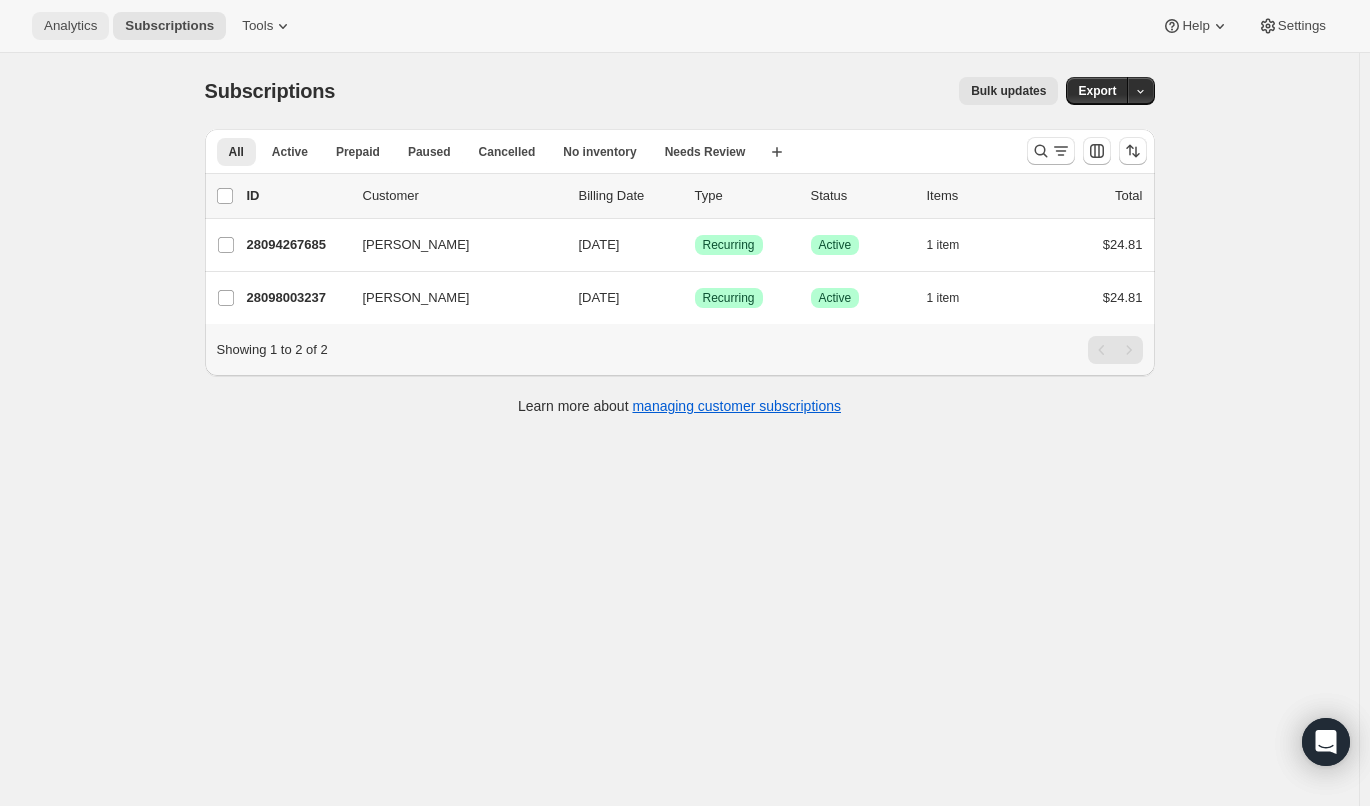 click on "Analytics" at bounding box center [70, 26] 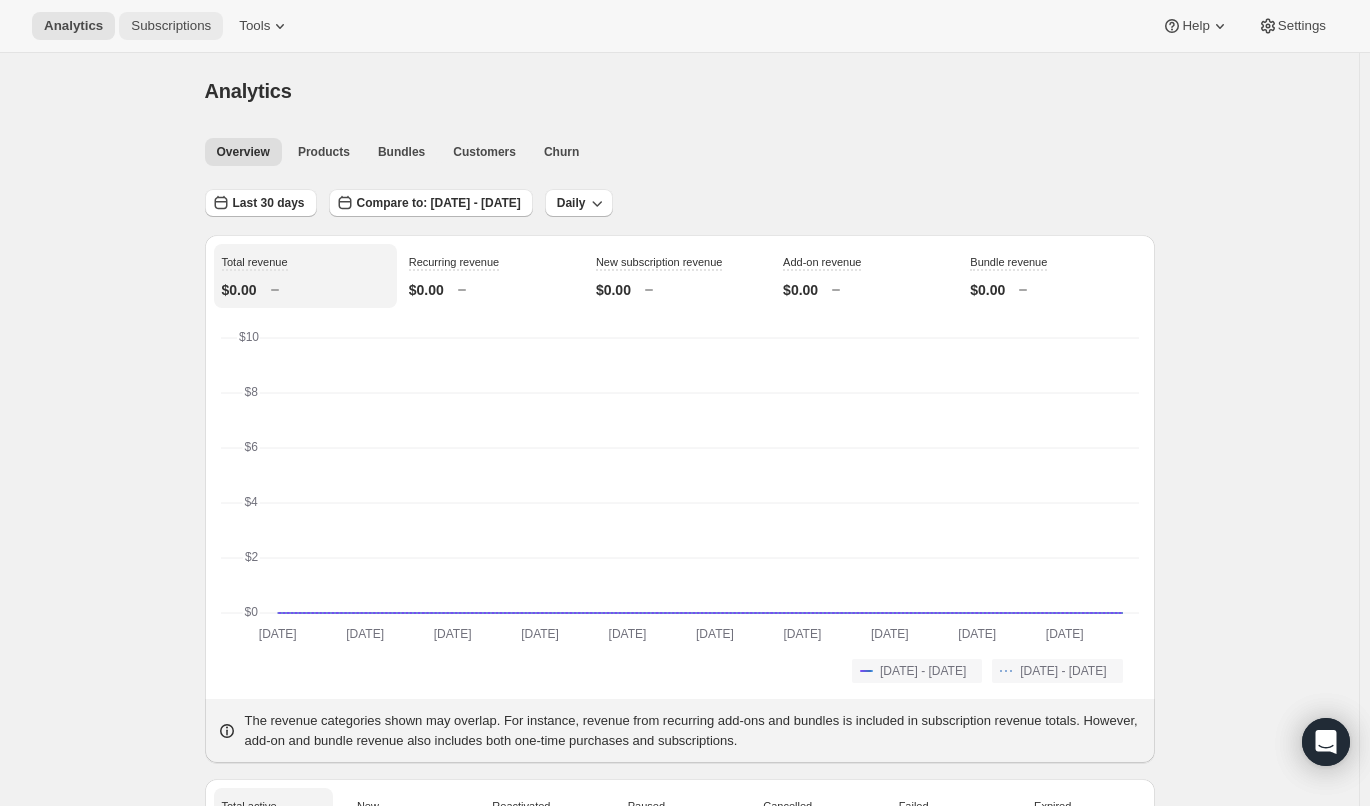 click on "Subscriptions" at bounding box center [171, 26] 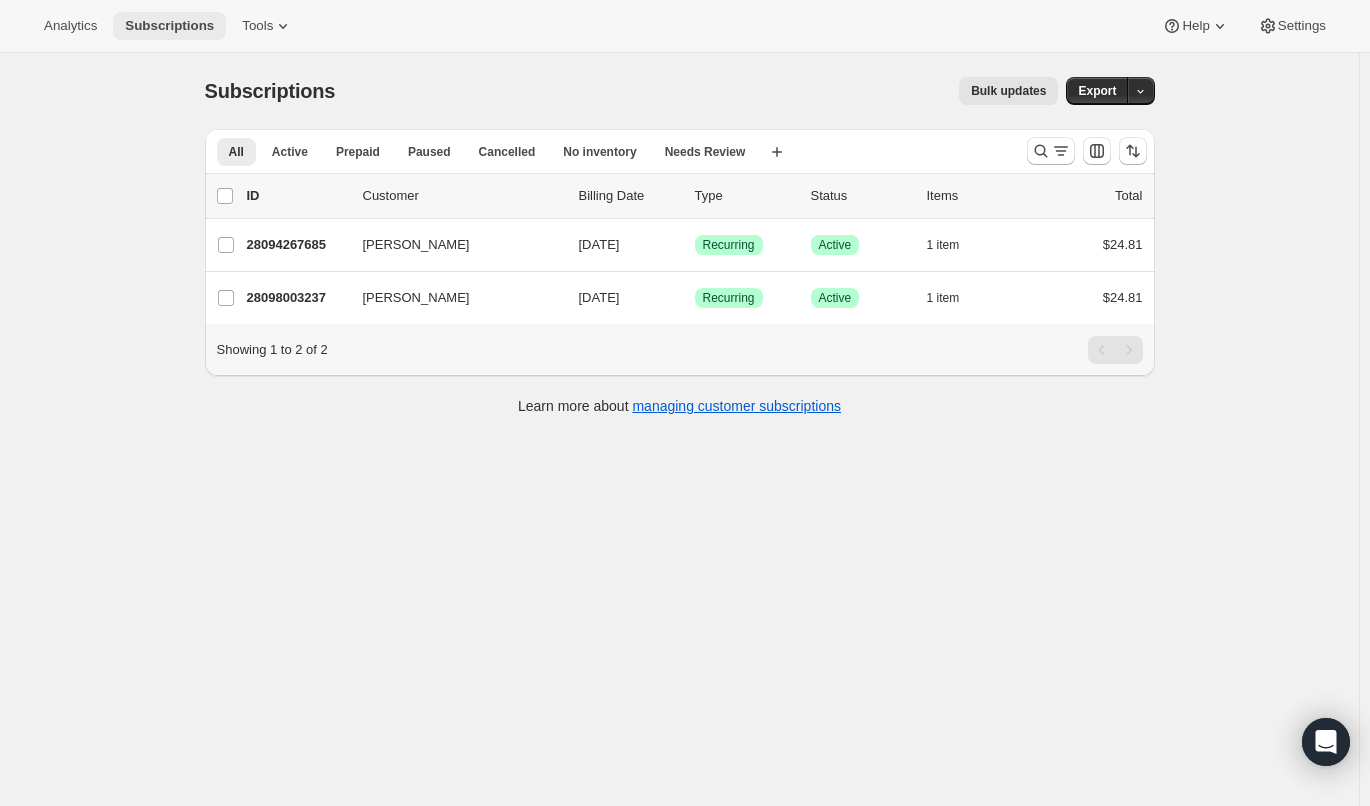 type 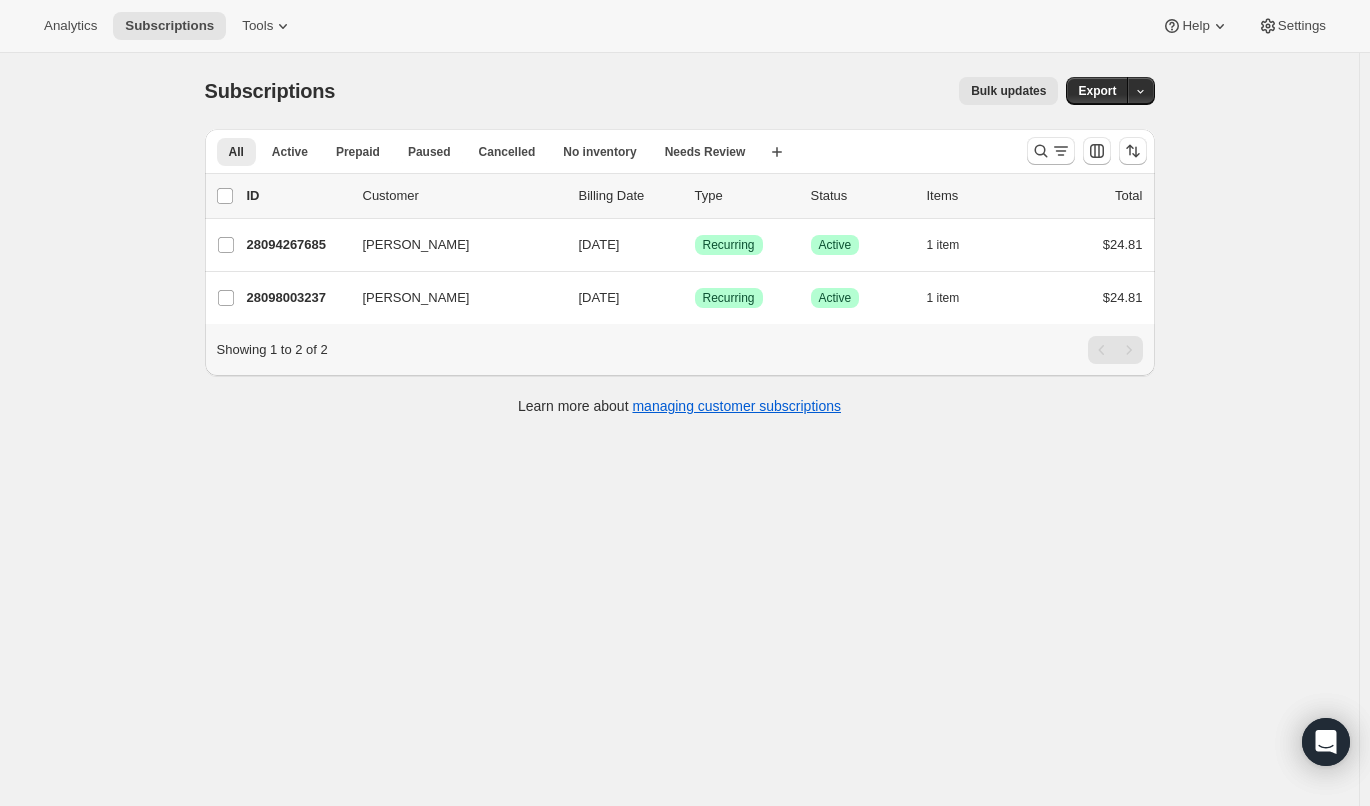 click on "Subscriptions. This page is ready Subscriptions Bulk updates More actions Bulk updates Export All Active Prepaid Paused Cancelled No inventory Needs Review More views All Active Prepaid Paused Cancelled No inventory Needs Review More views Create new view 0 selected Update next billing date Change status Showing 3 subscriptions Select all 3 subscriptions Showing 3 subscriptions Select Select all 3 subscriptions 0 selected list header ID Customer Billing Date Type Status Items Total [PERSON_NAME] 28094267685 [PERSON_NAME] [DATE] Success Recurring Success Active 1   item $24.81 [PERSON_NAME] 28098003237 [PERSON_NAME] [DATE] Success Recurring Success Active 1   item $24.81 Showing 1 to 2 of 2 Learn more about   managing customer subscriptions" at bounding box center [679, 456] 